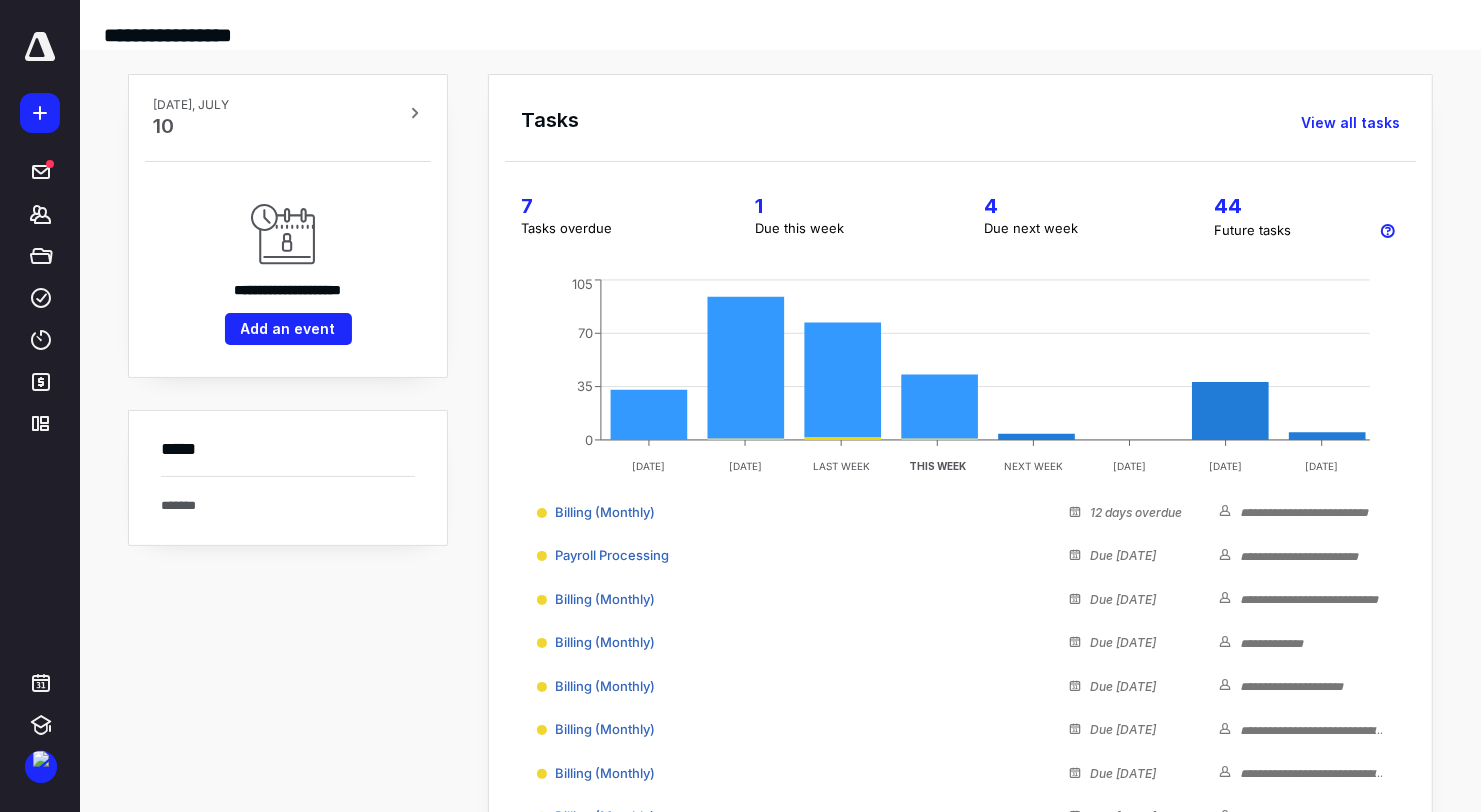 scroll, scrollTop: 0, scrollLeft: 0, axis: both 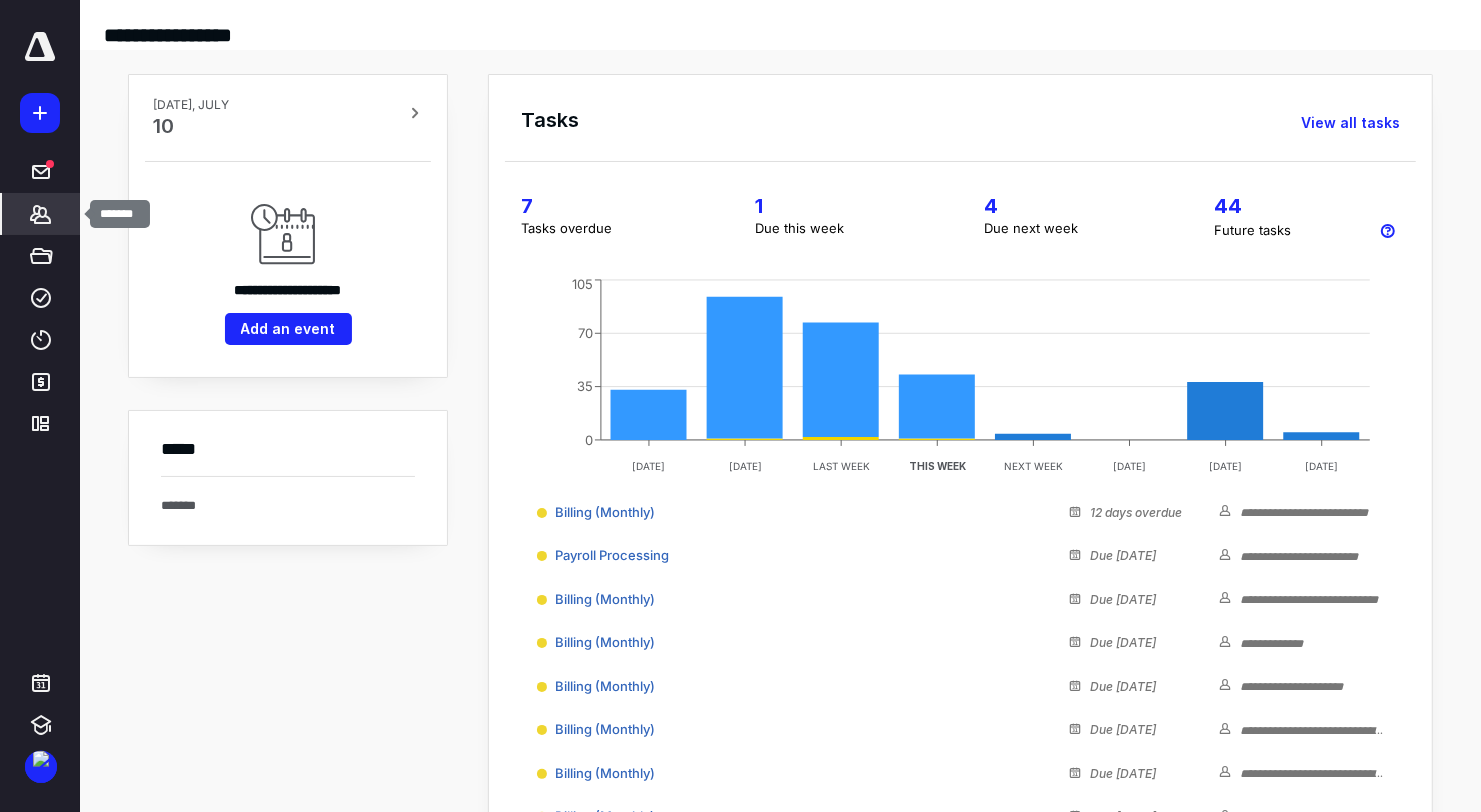 click 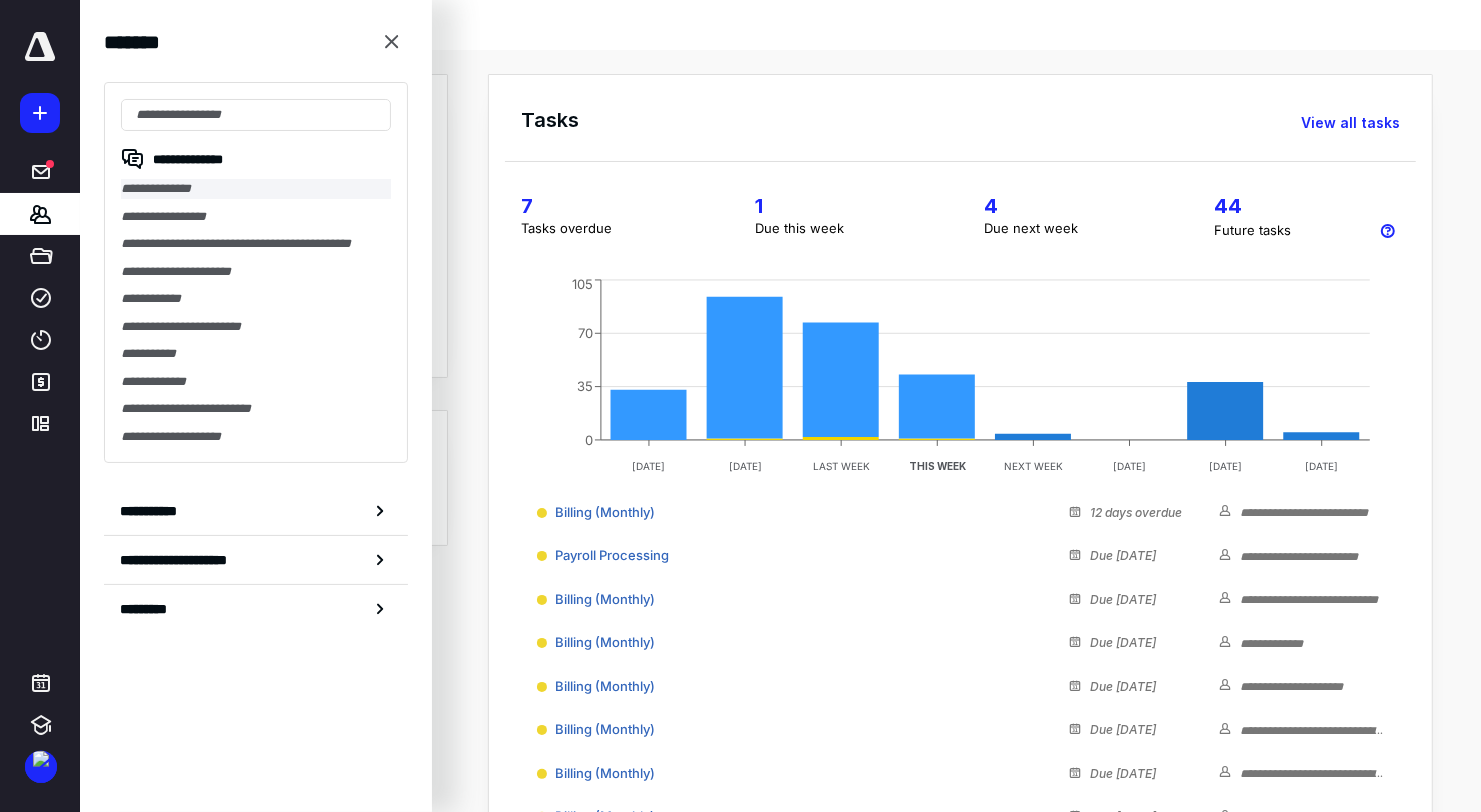 click on "**********" at bounding box center (256, 189) 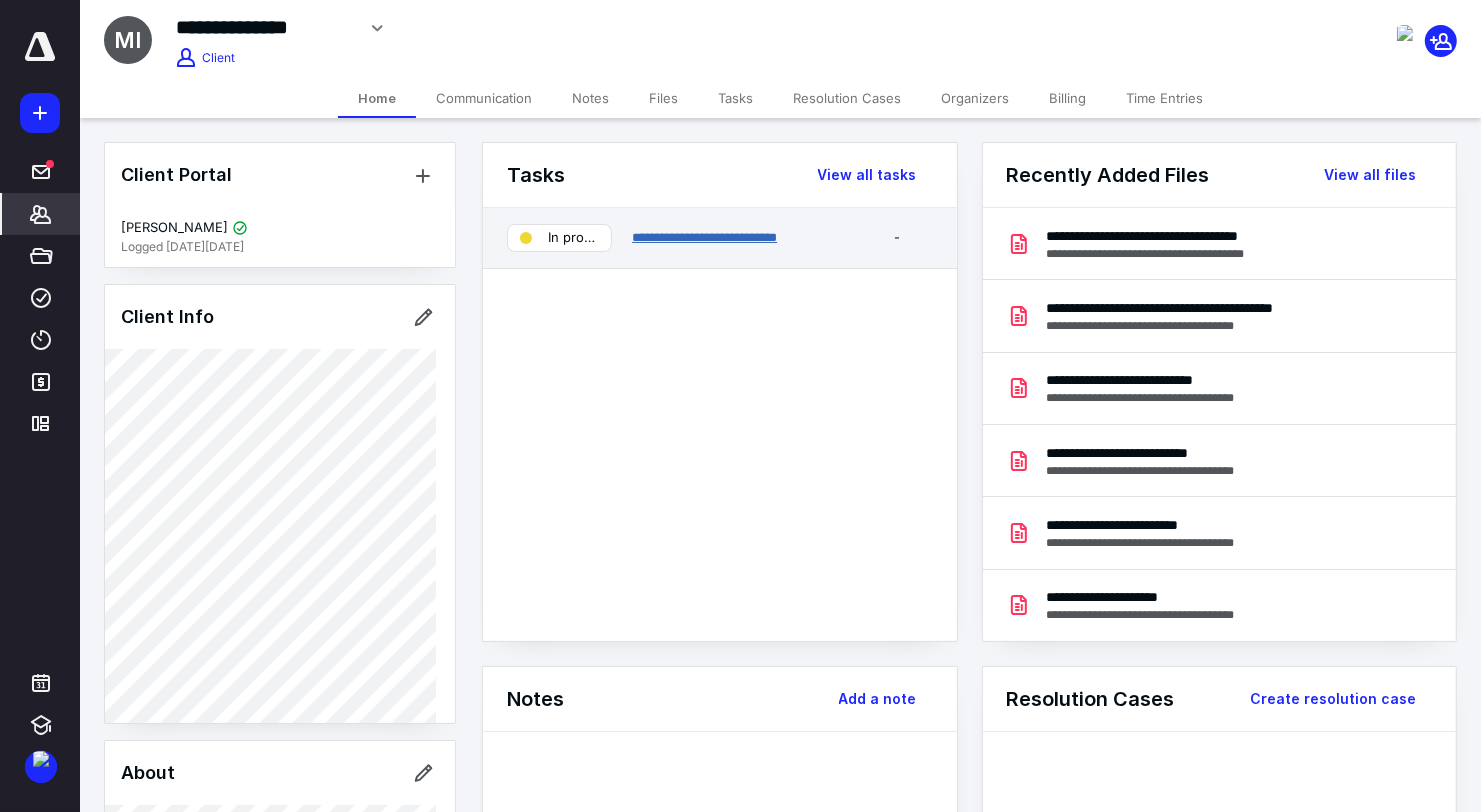 click on "**********" at bounding box center (704, 237) 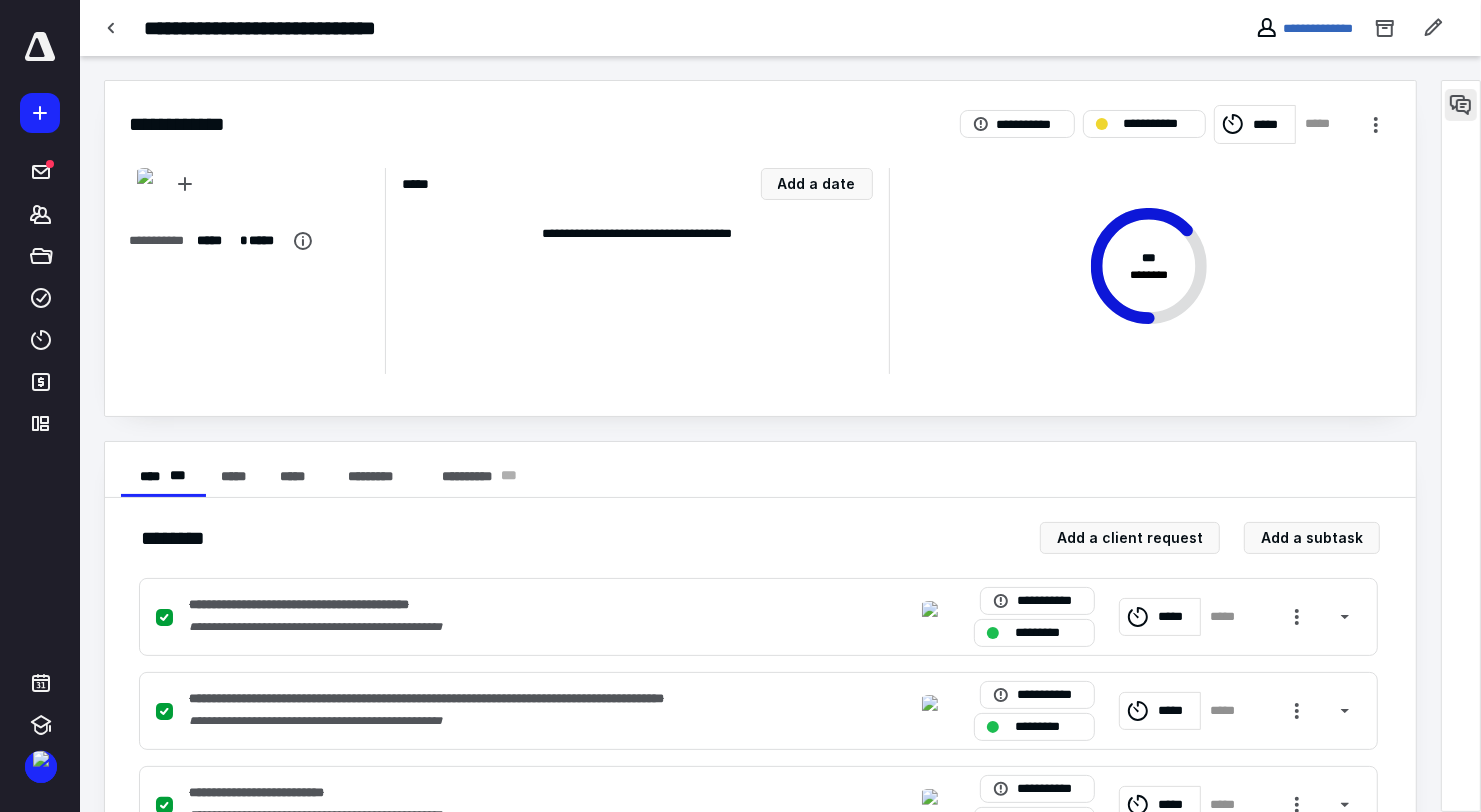 click at bounding box center (1461, 105) 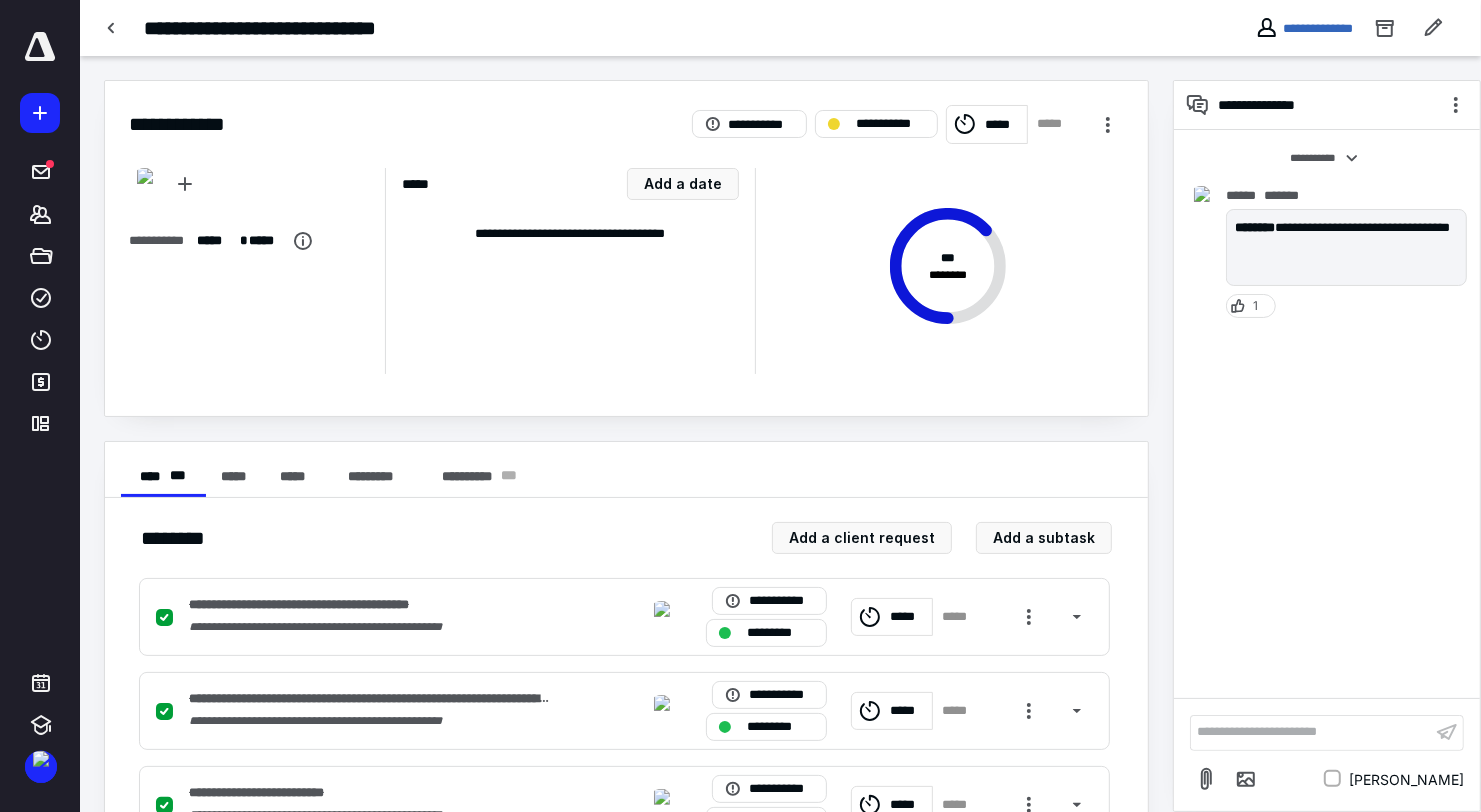 checkbox on "true" 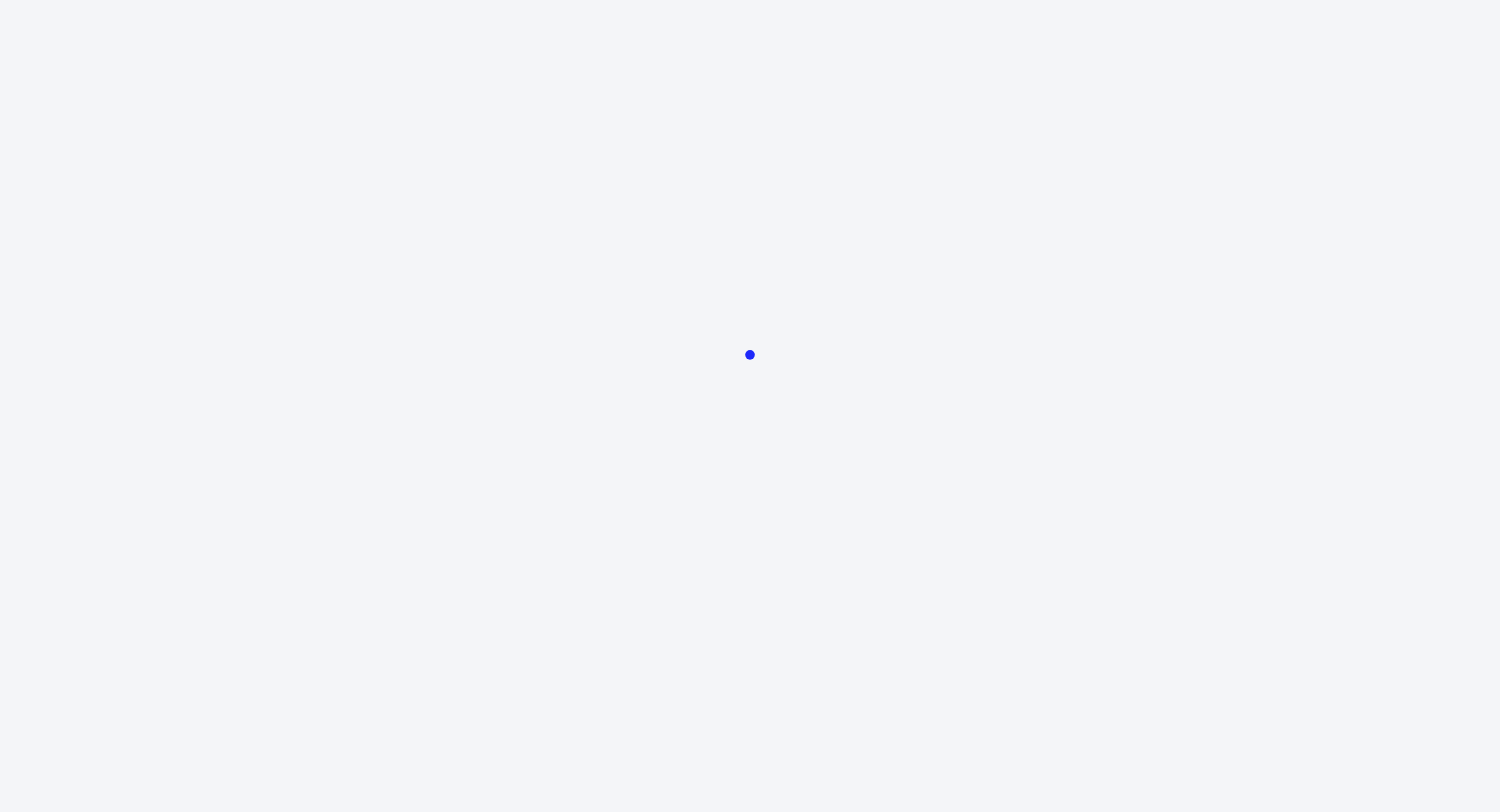 scroll, scrollTop: 0, scrollLeft: 0, axis: both 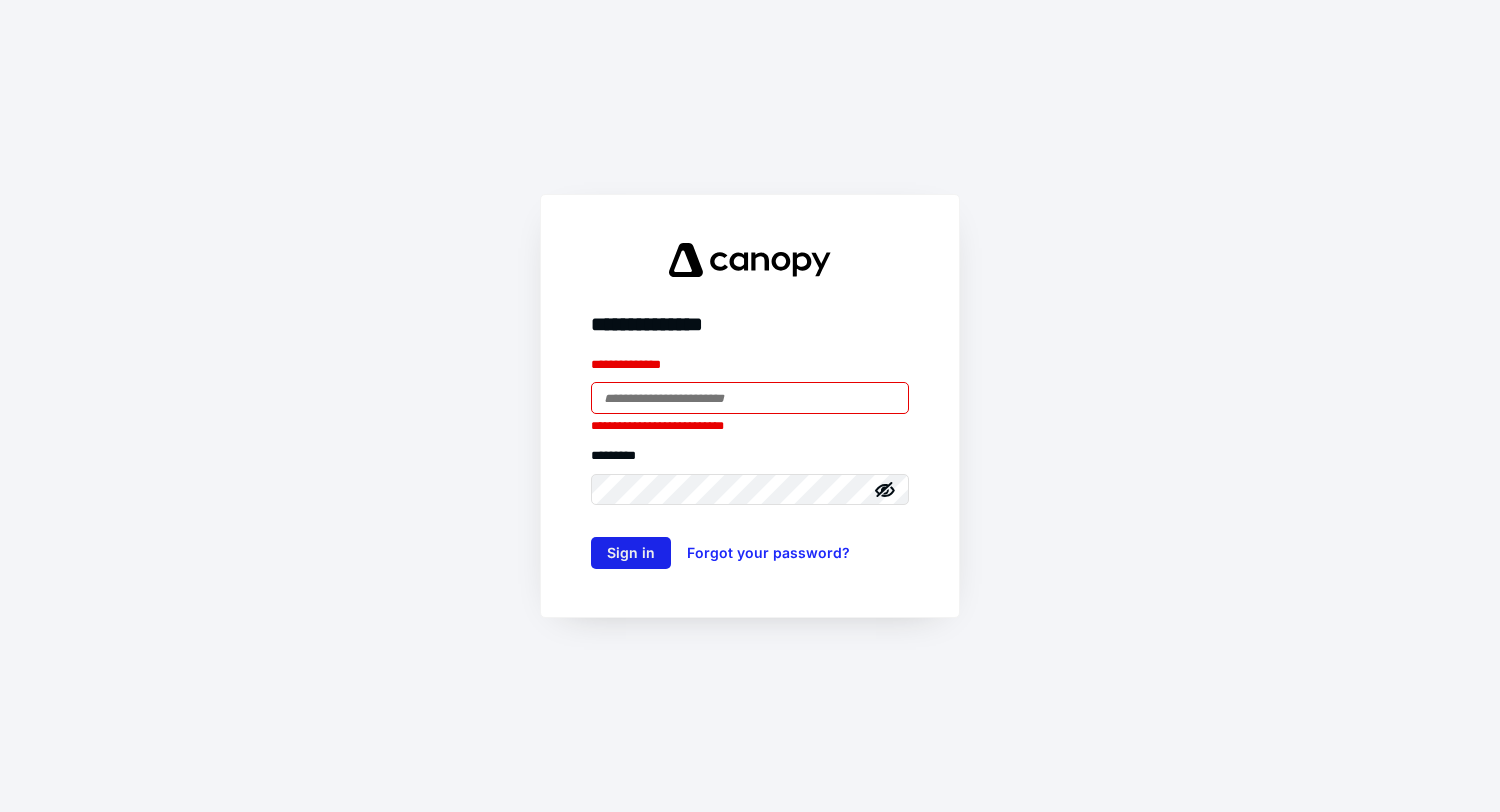 type on "**********" 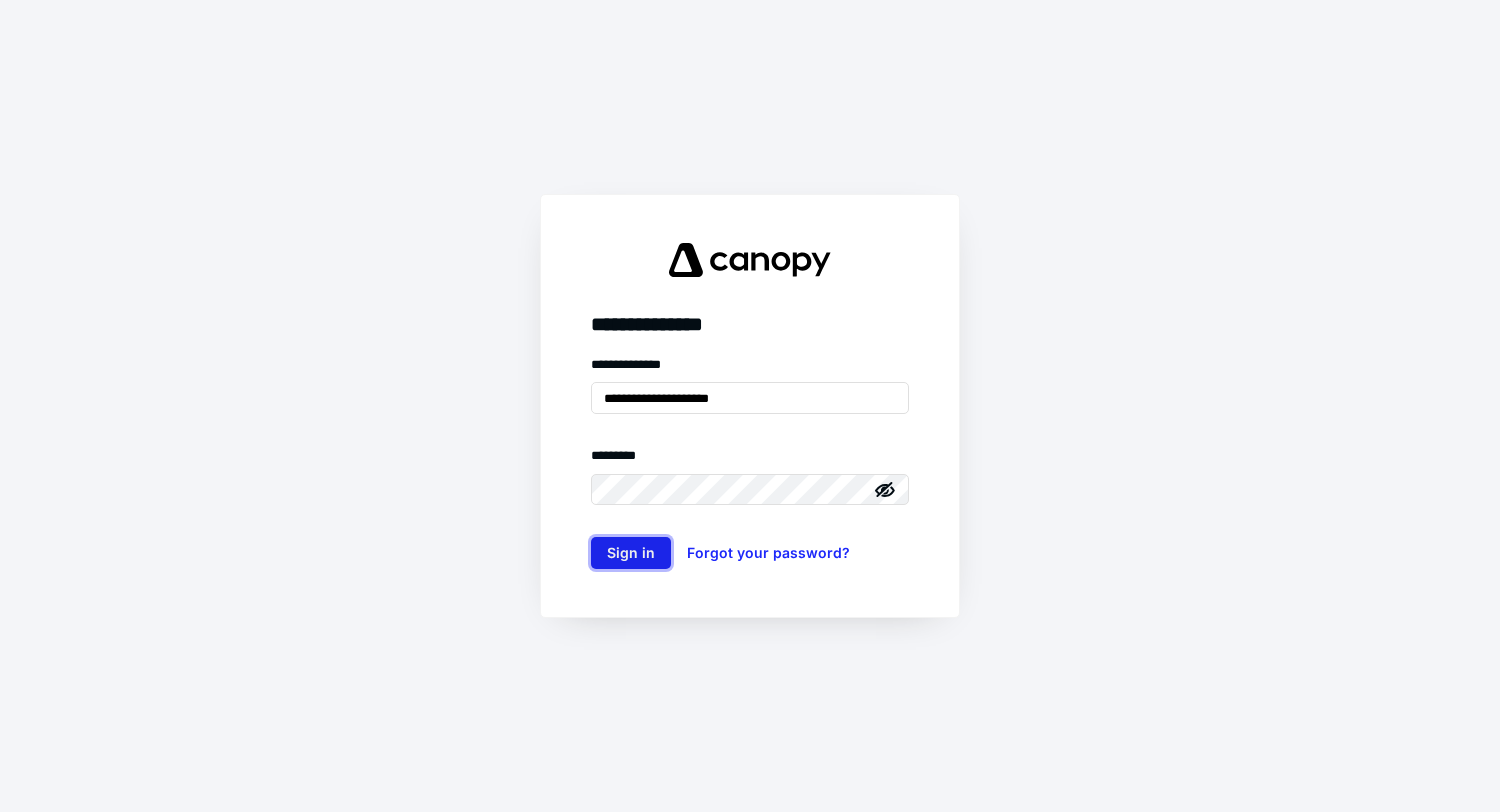 click on "Sign in" at bounding box center [631, 553] 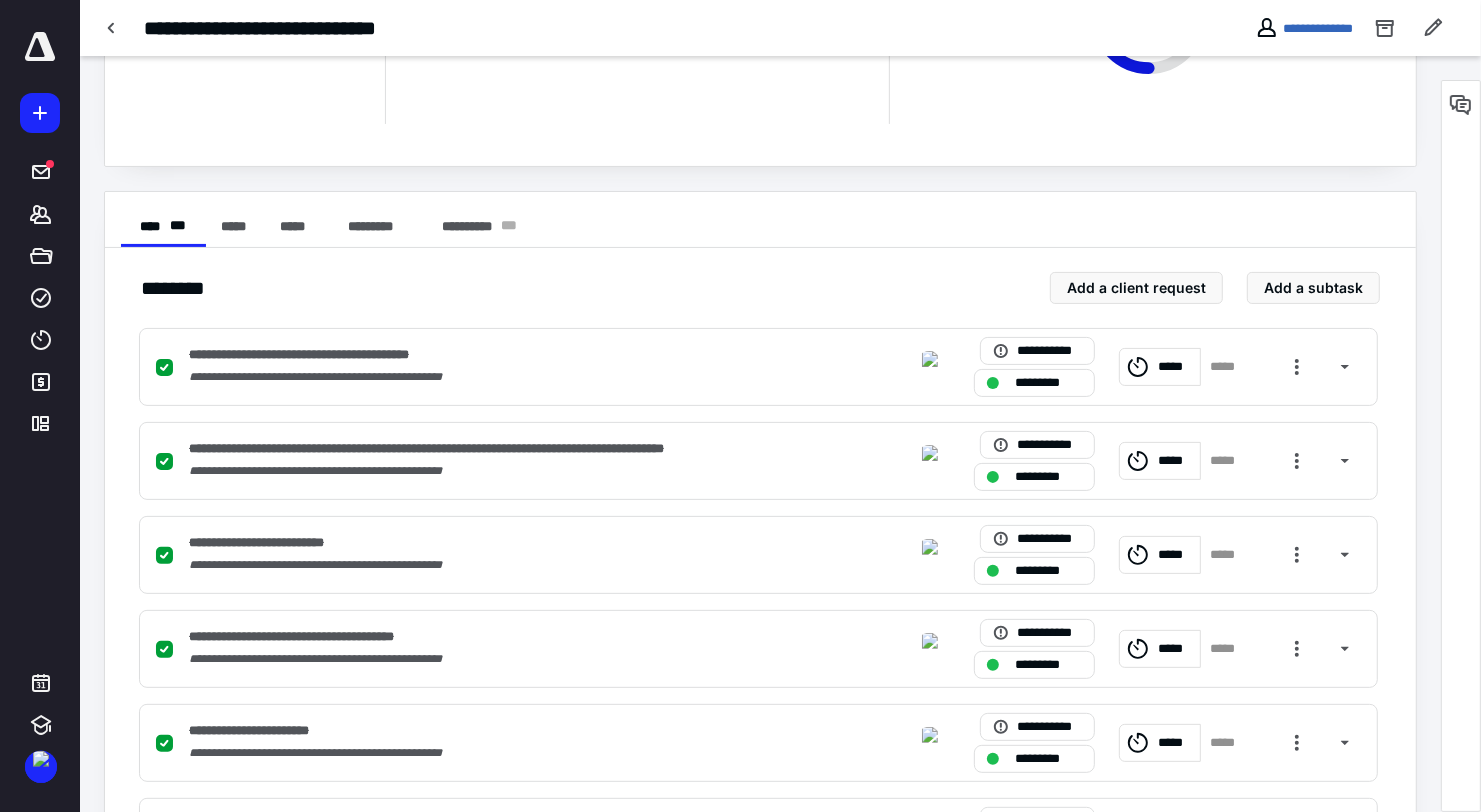 scroll, scrollTop: 500, scrollLeft: 0, axis: vertical 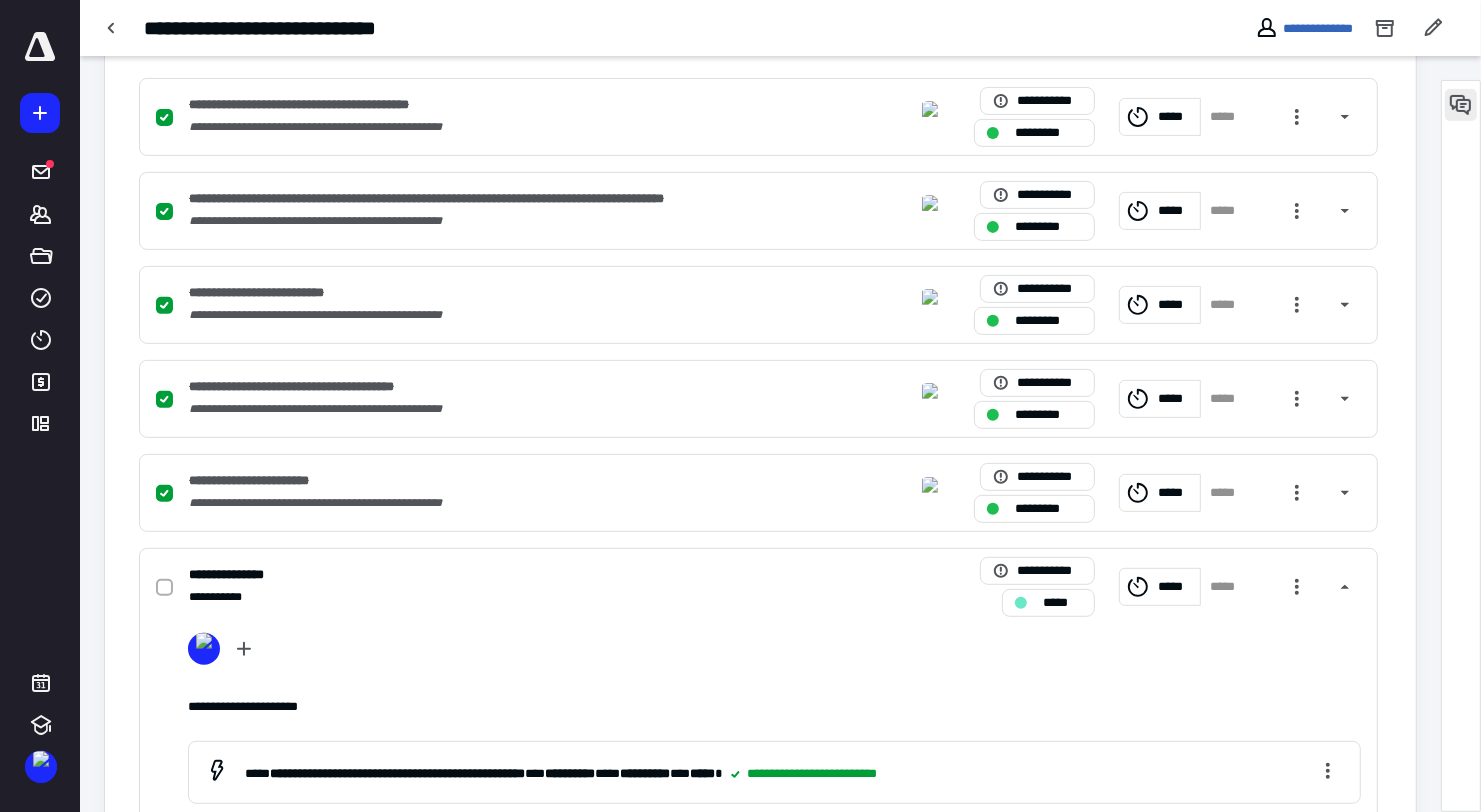 click at bounding box center (1461, 105) 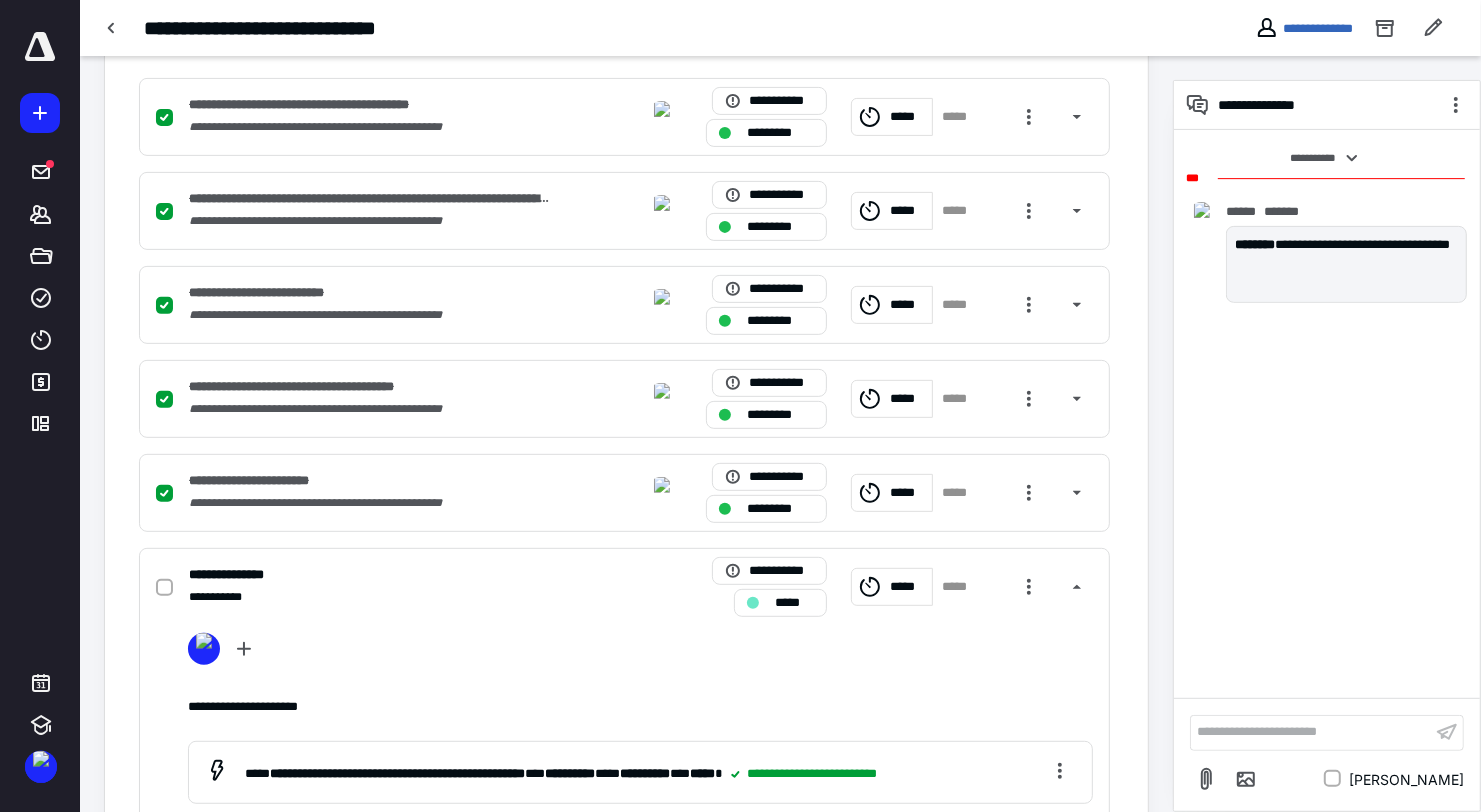 scroll, scrollTop: 670, scrollLeft: 0, axis: vertical 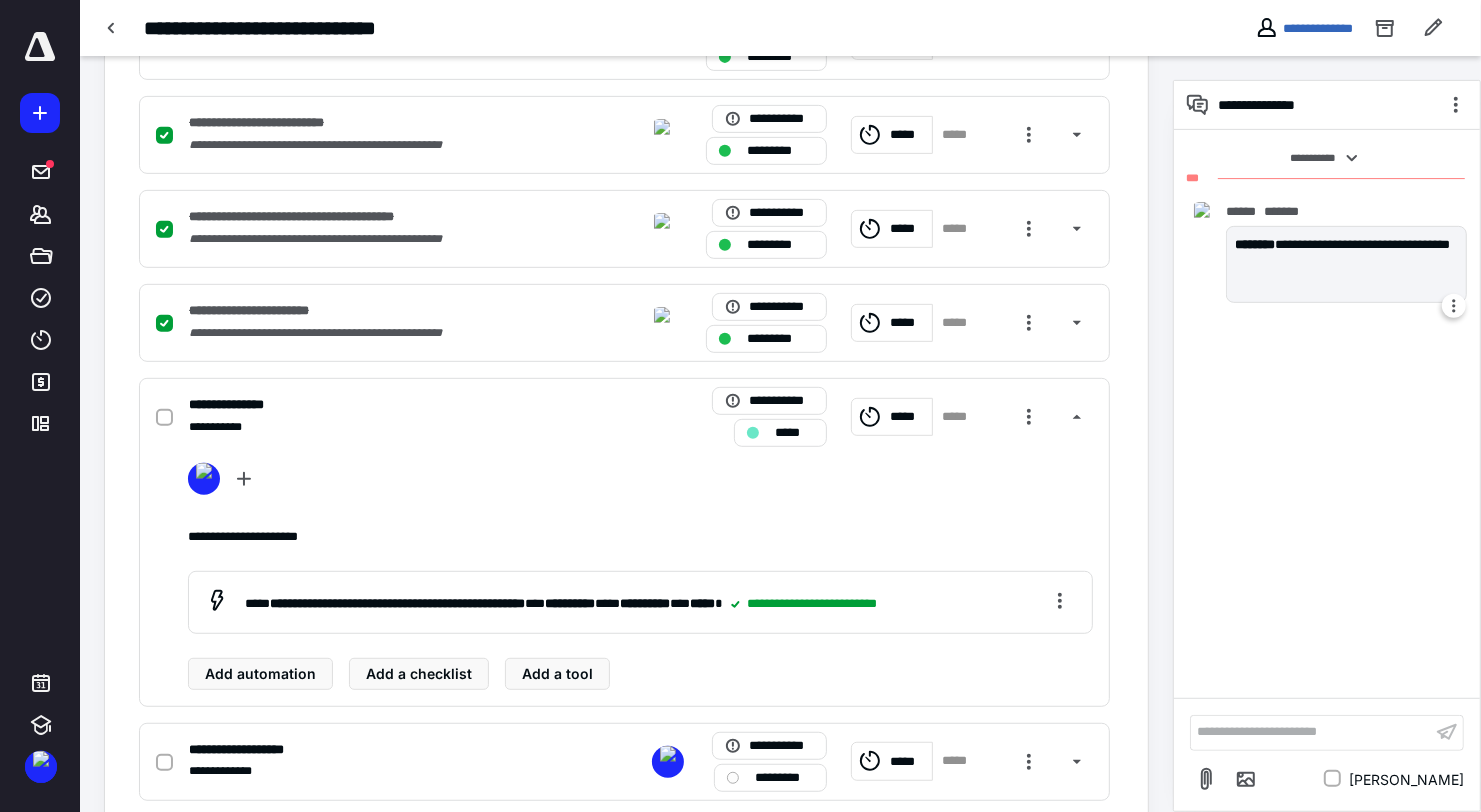 click at bounding box center [1454, 306] 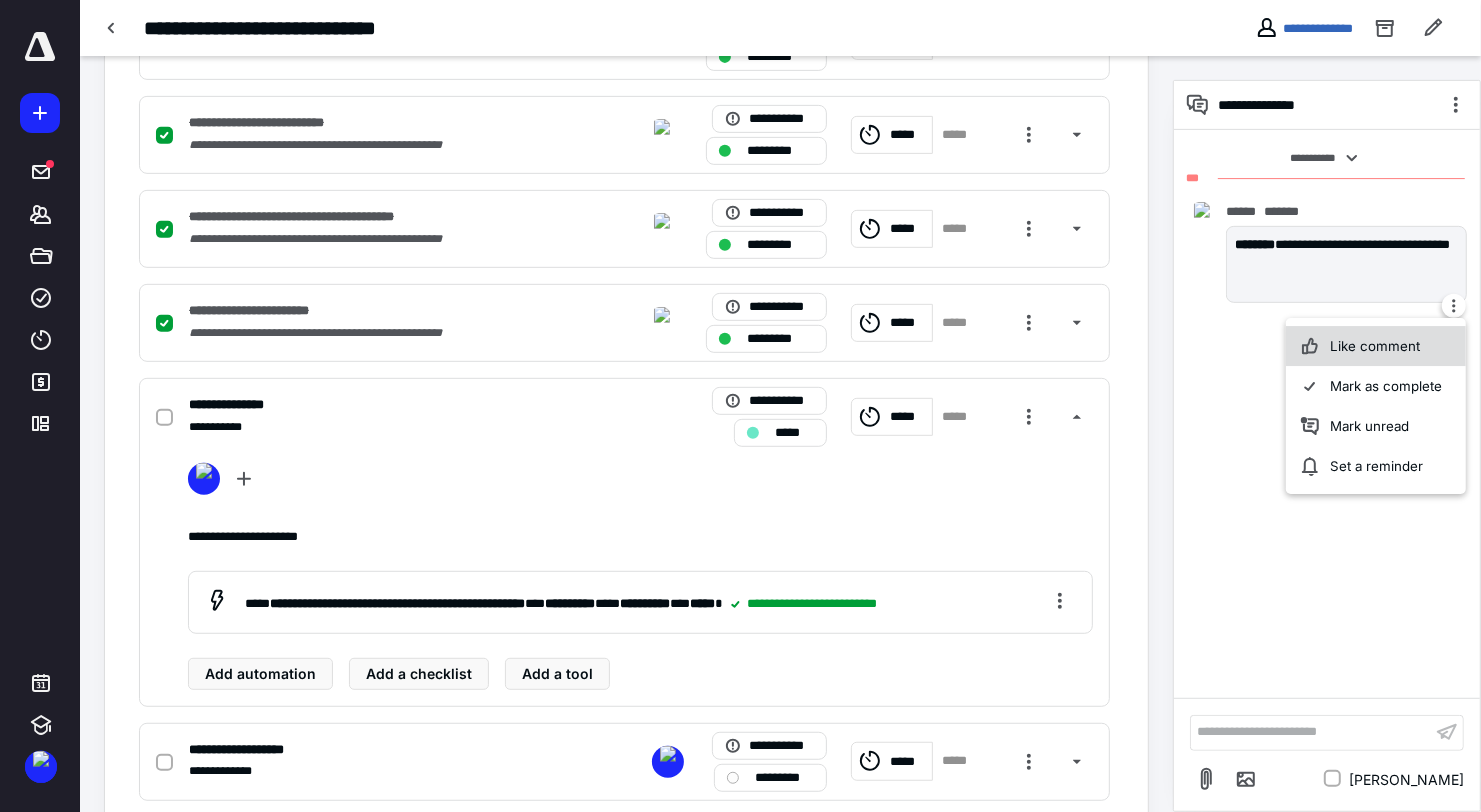 click on "Like comment" at bounding box center [1376, 346] 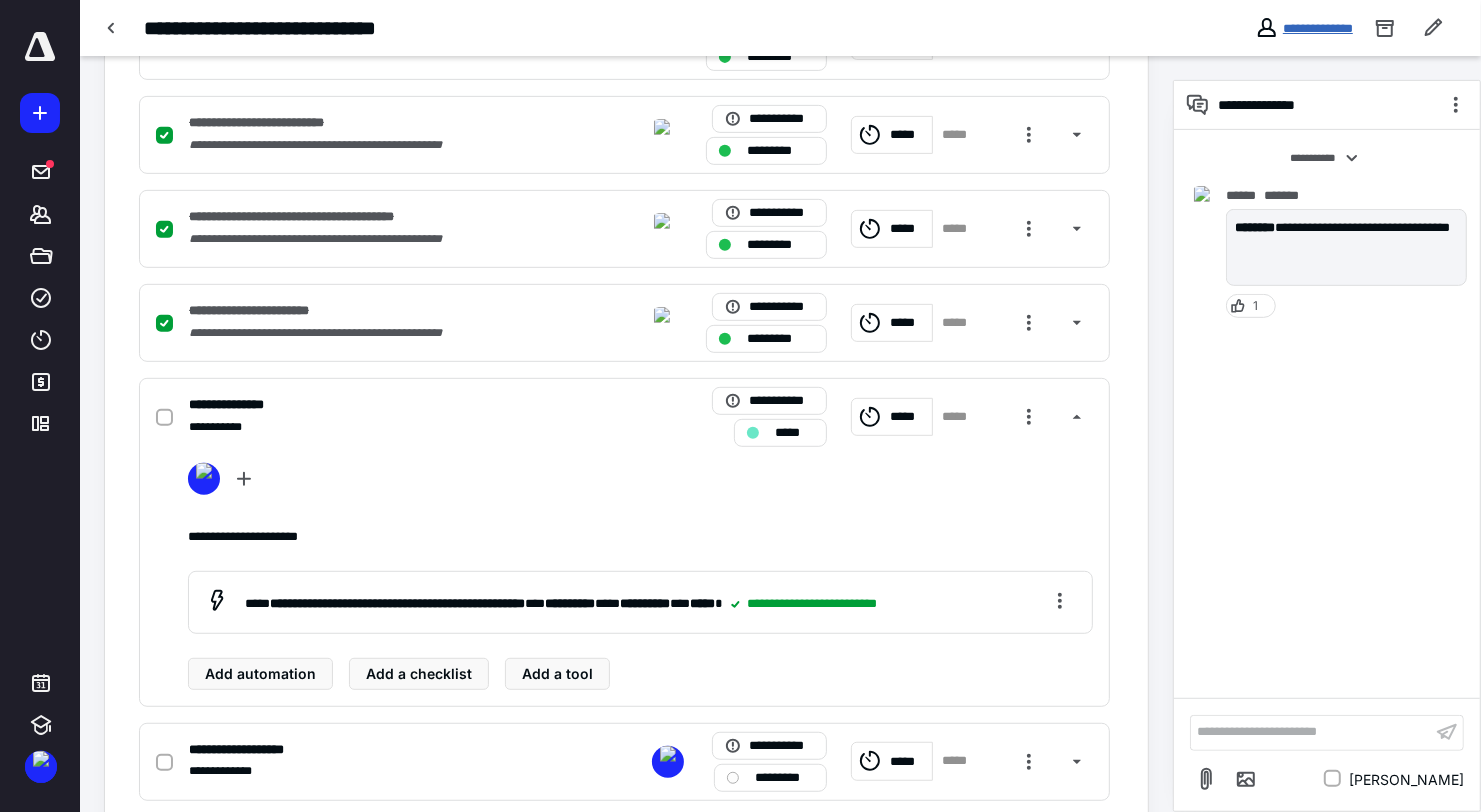 click on "**********" at bounding box center (1318, 28) 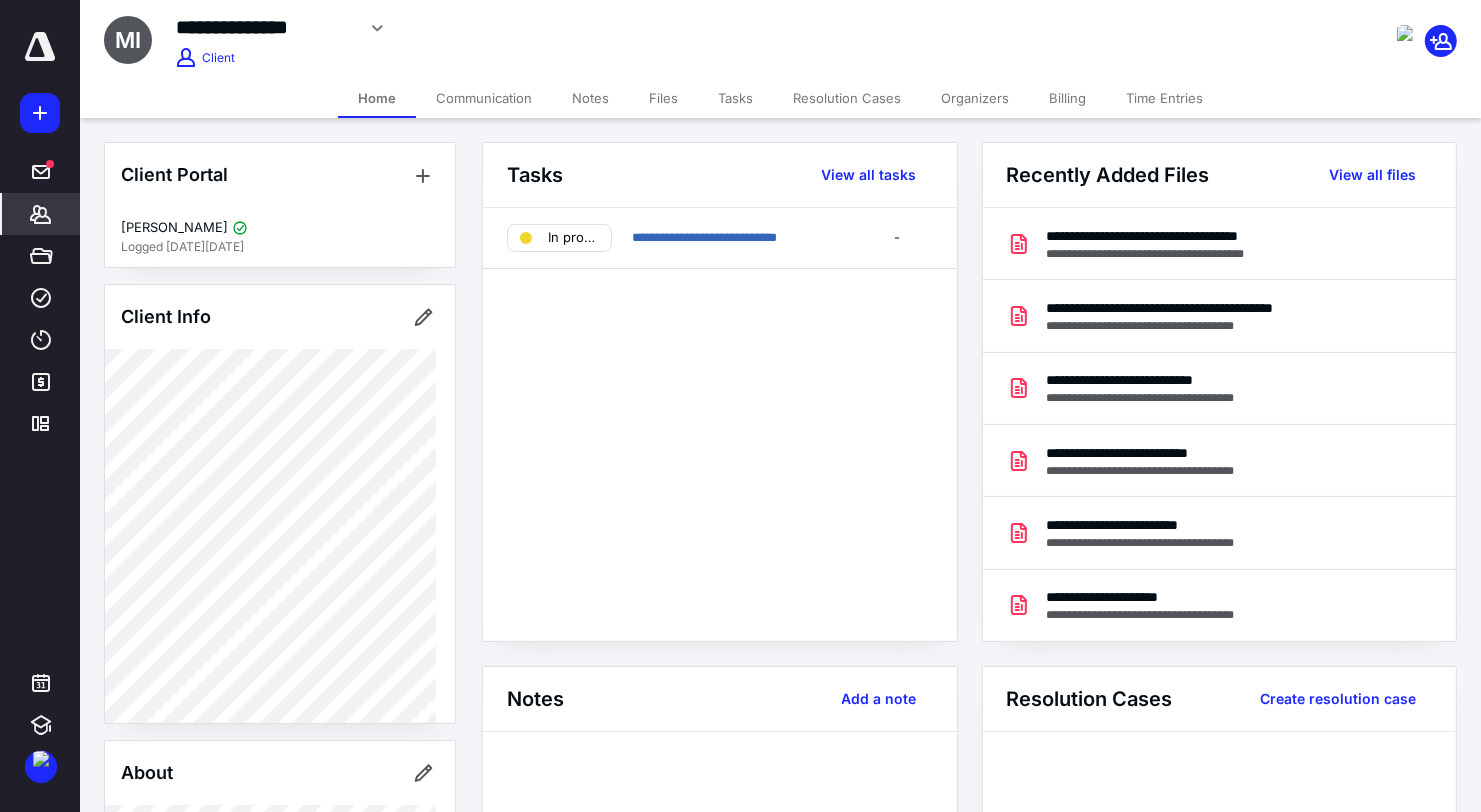 click on "Billing" at bounding box center (1067, 98) 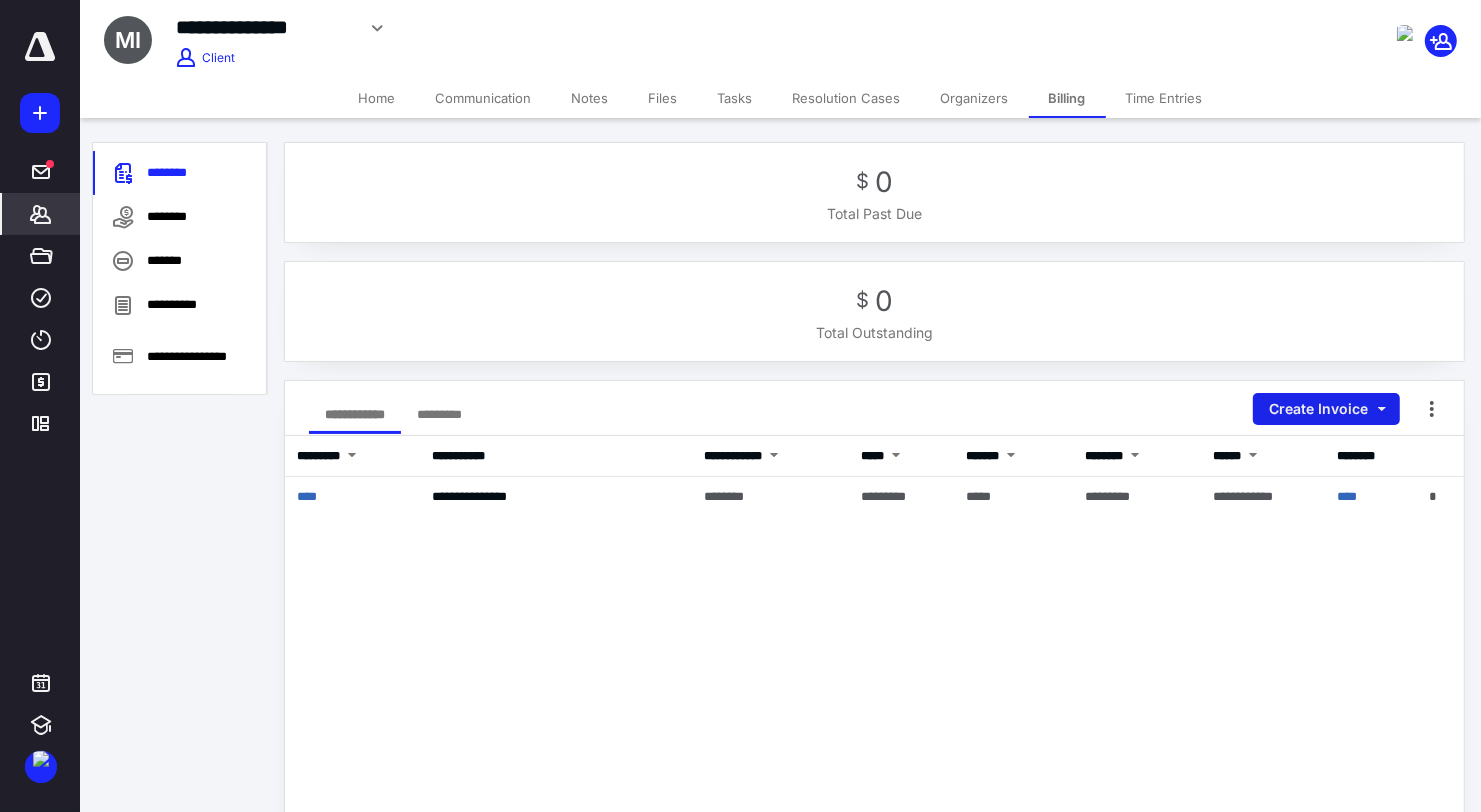 click on "Create Invoice" at bounding box center [1326, 409] 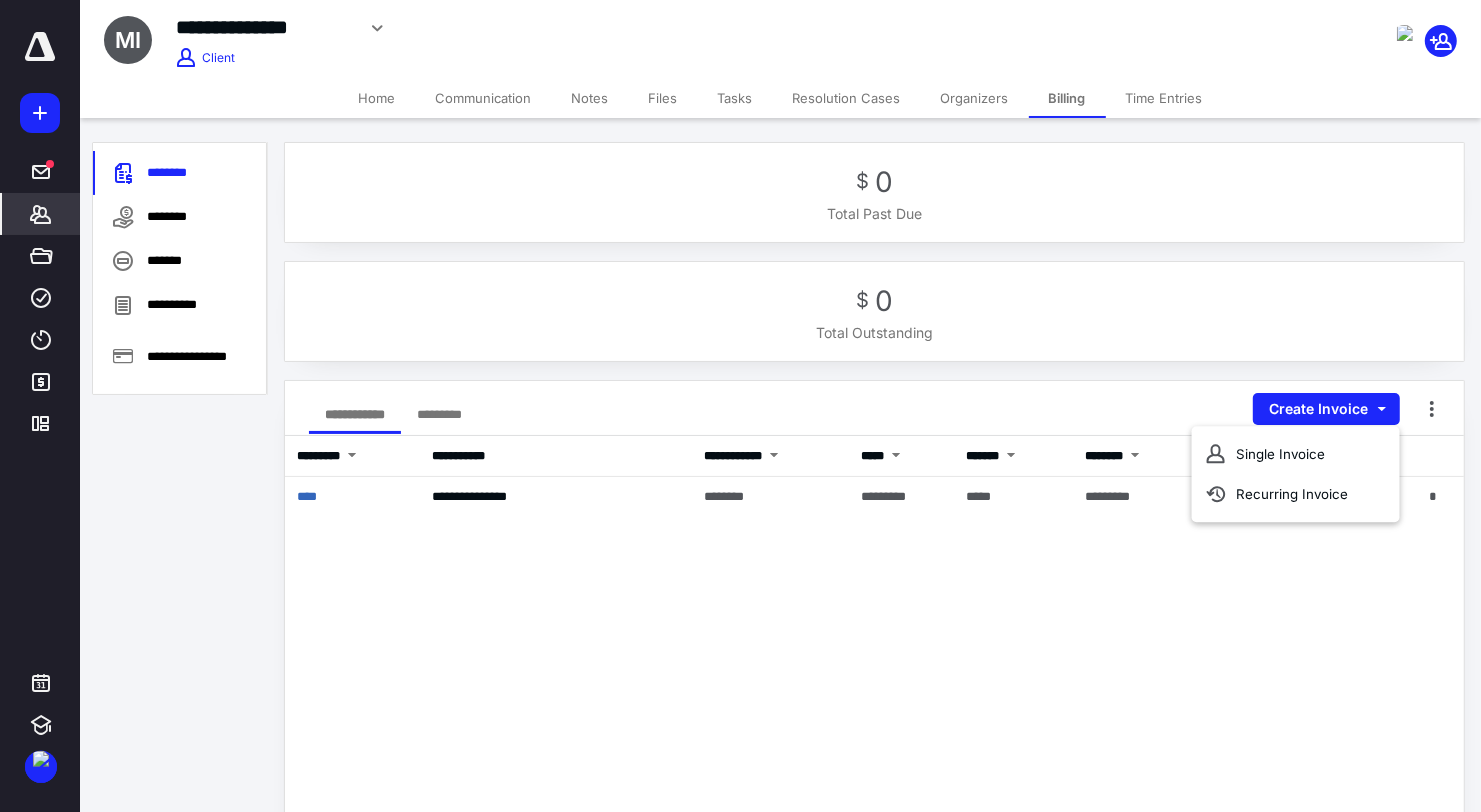 click on "Single Invoice" at bounding box center [1296, 454] 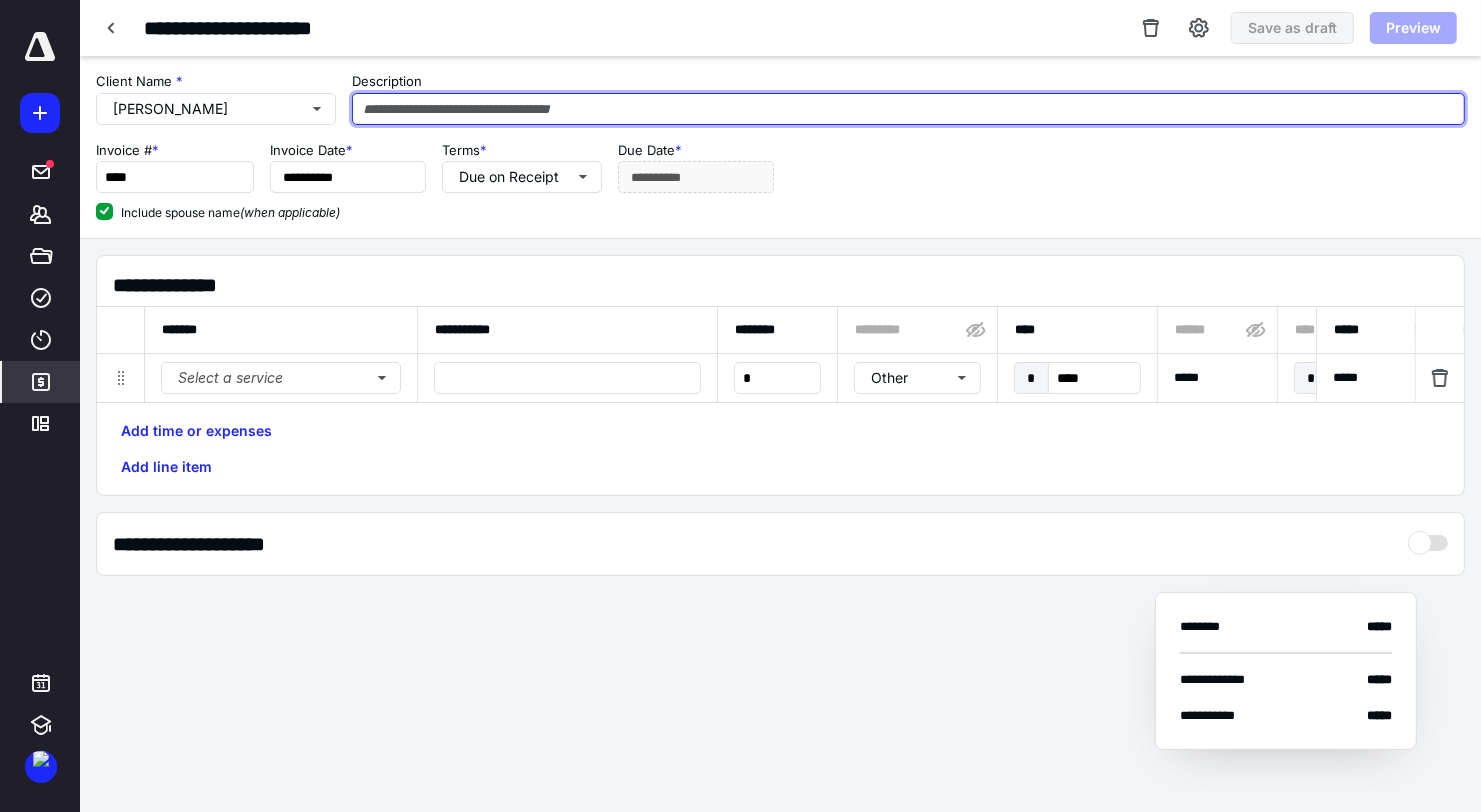 click at bounding box center (908, 109) 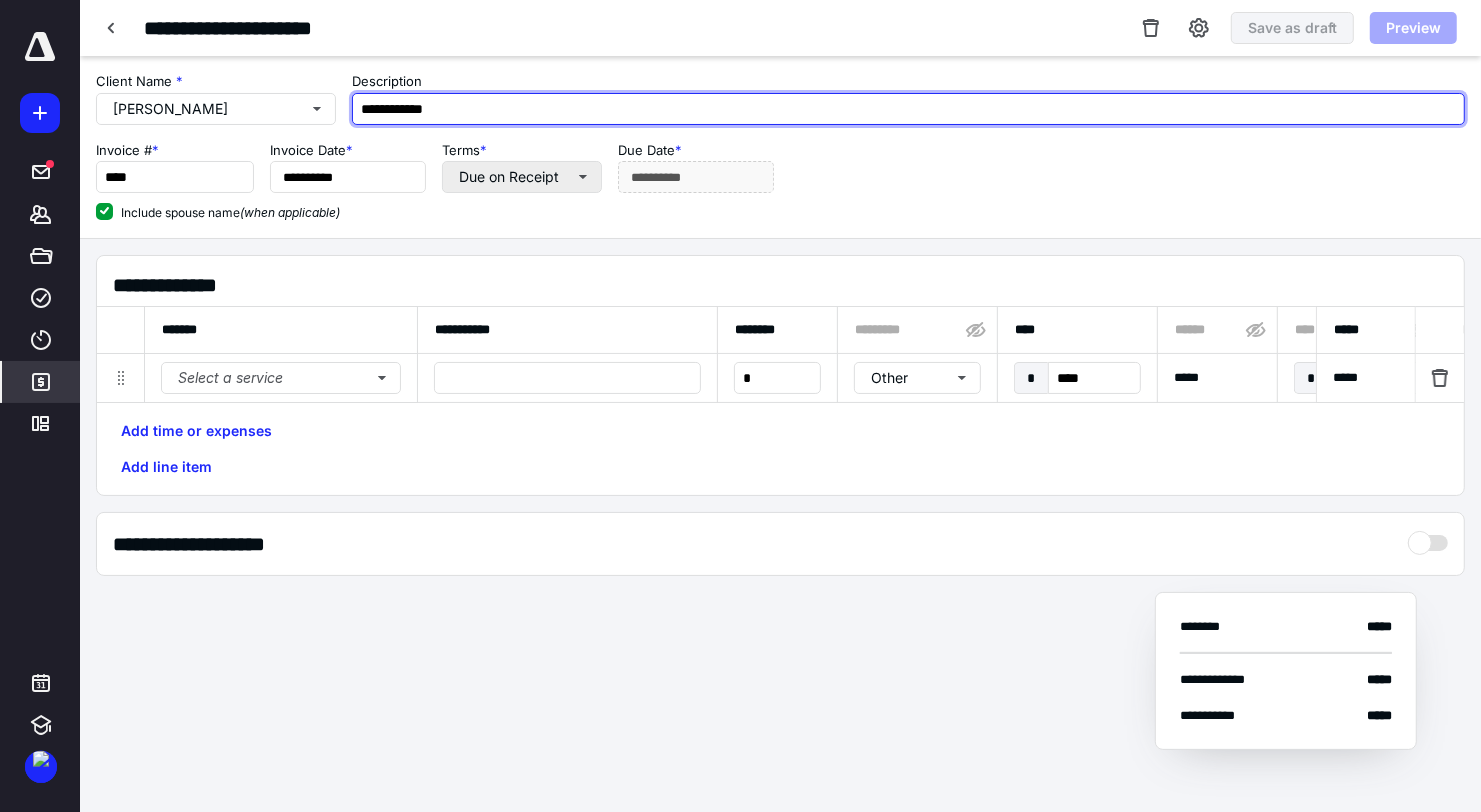 type on "**********" 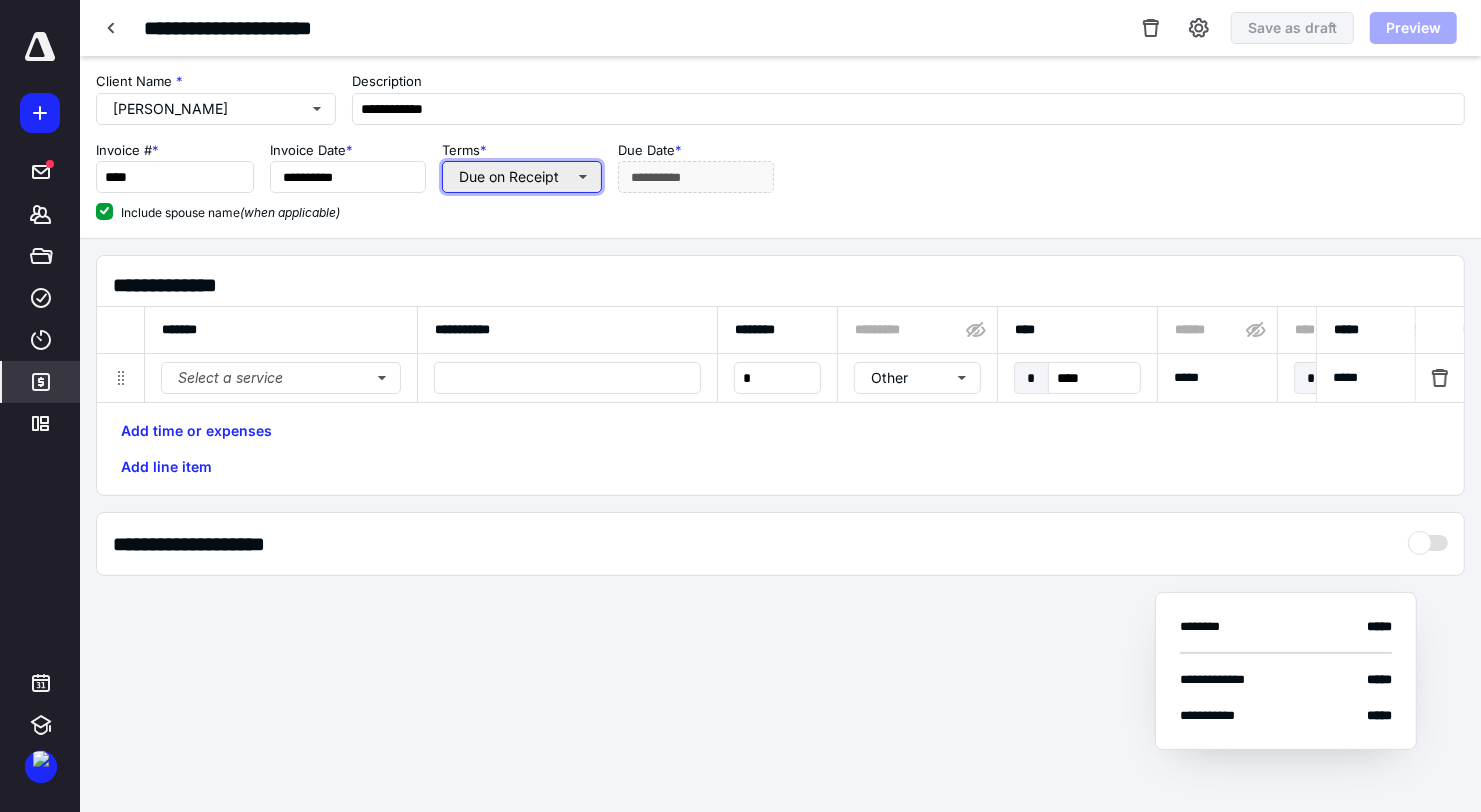 click on "Due on Receipt" at bounding box center (522, 177) 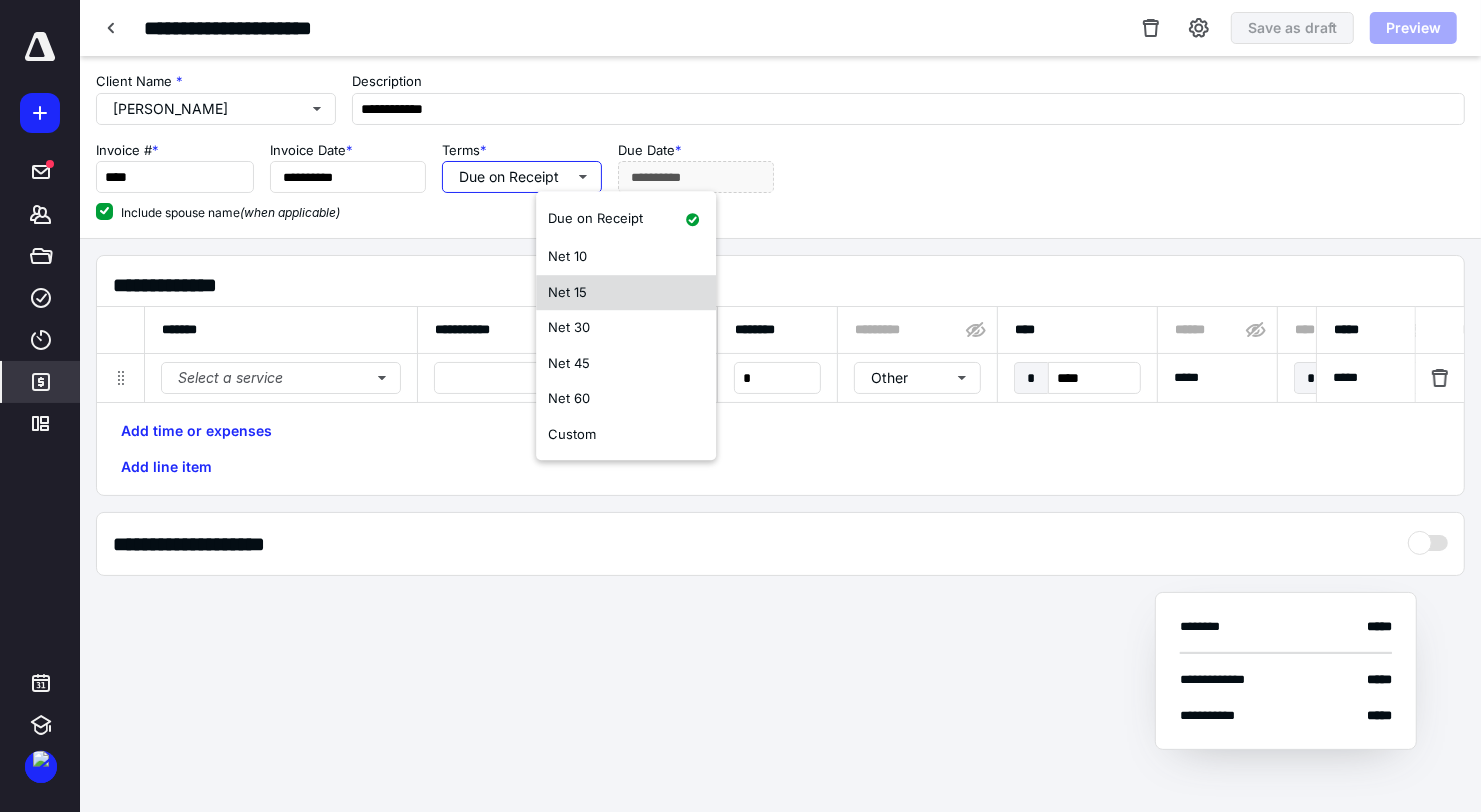 click on "Net 15" at bounding box center (626, 293) 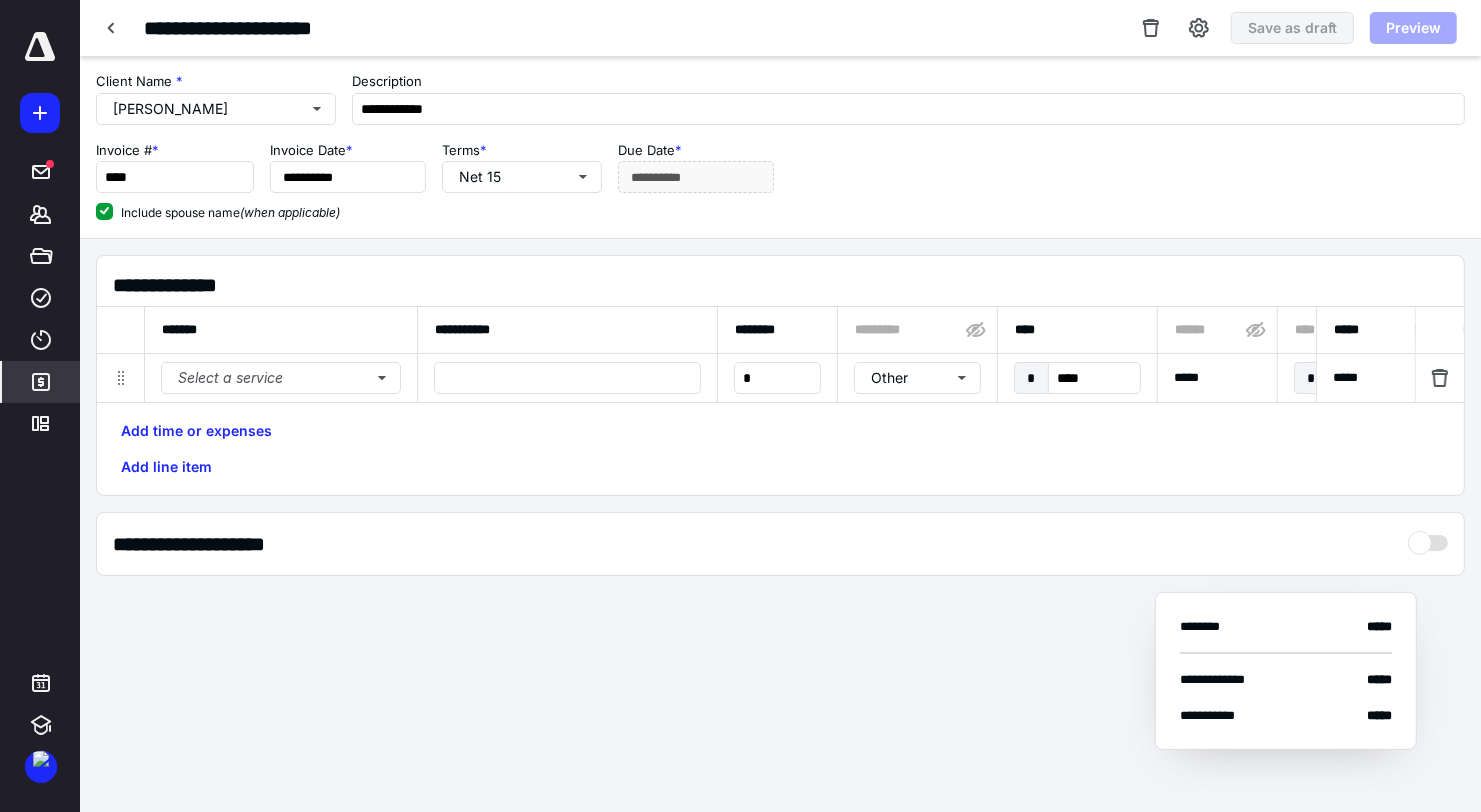 click on "Include spouse name  (when applicable)" at bounding box center [104, 211] 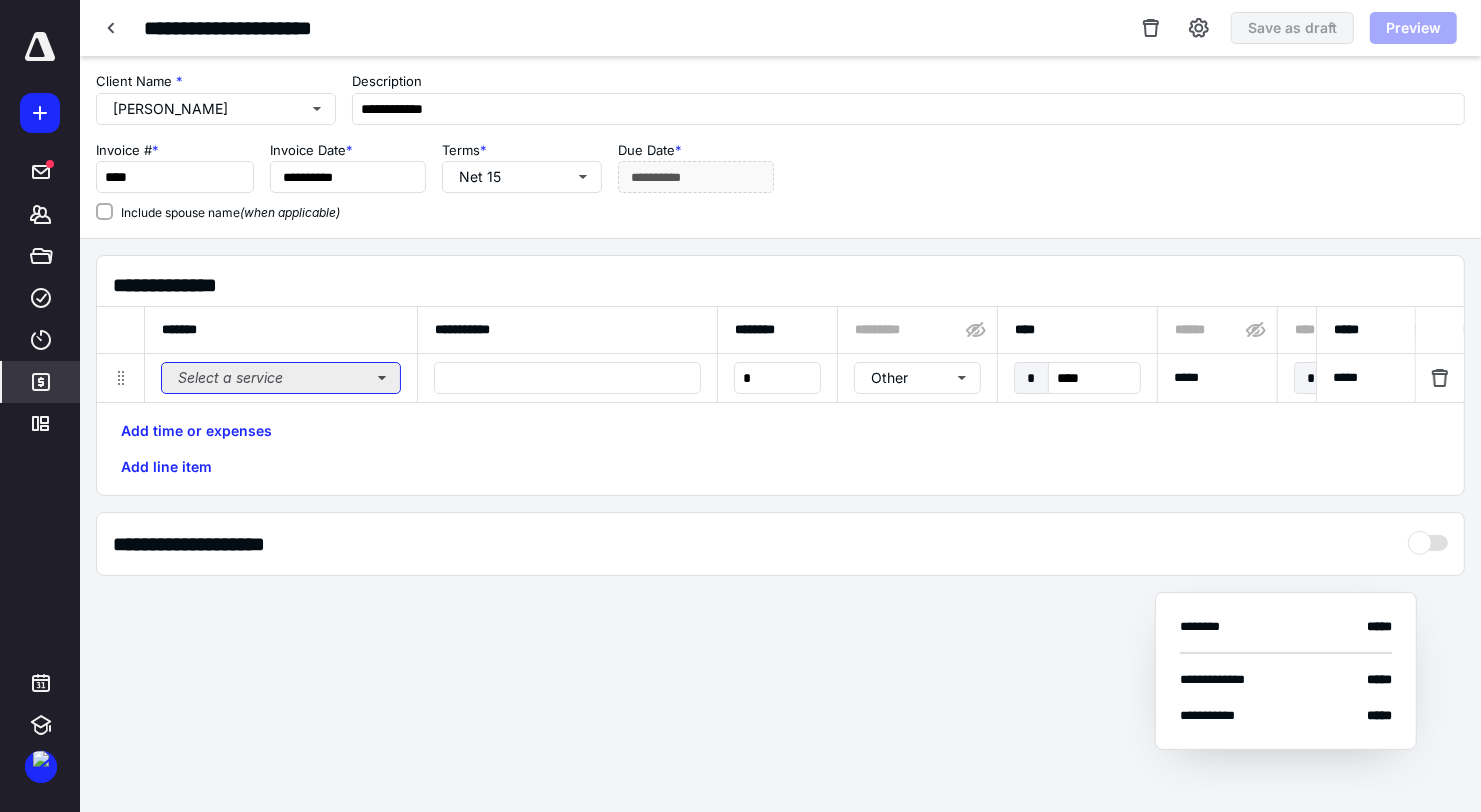 click on "Select a service" at bounding box center [281, 378] 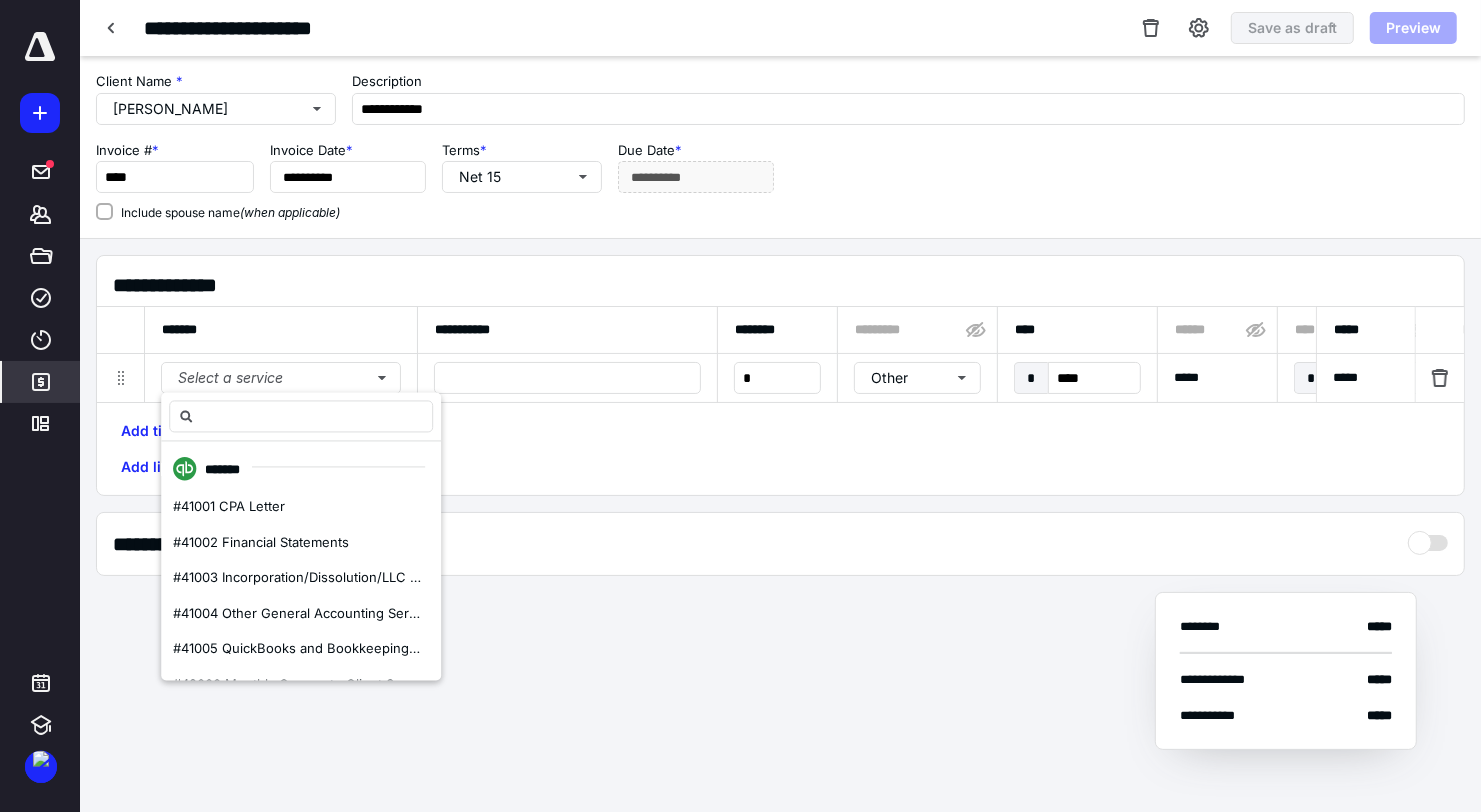 scroll, scrollTop: 16, scrollLeft: 0, axis: vertical 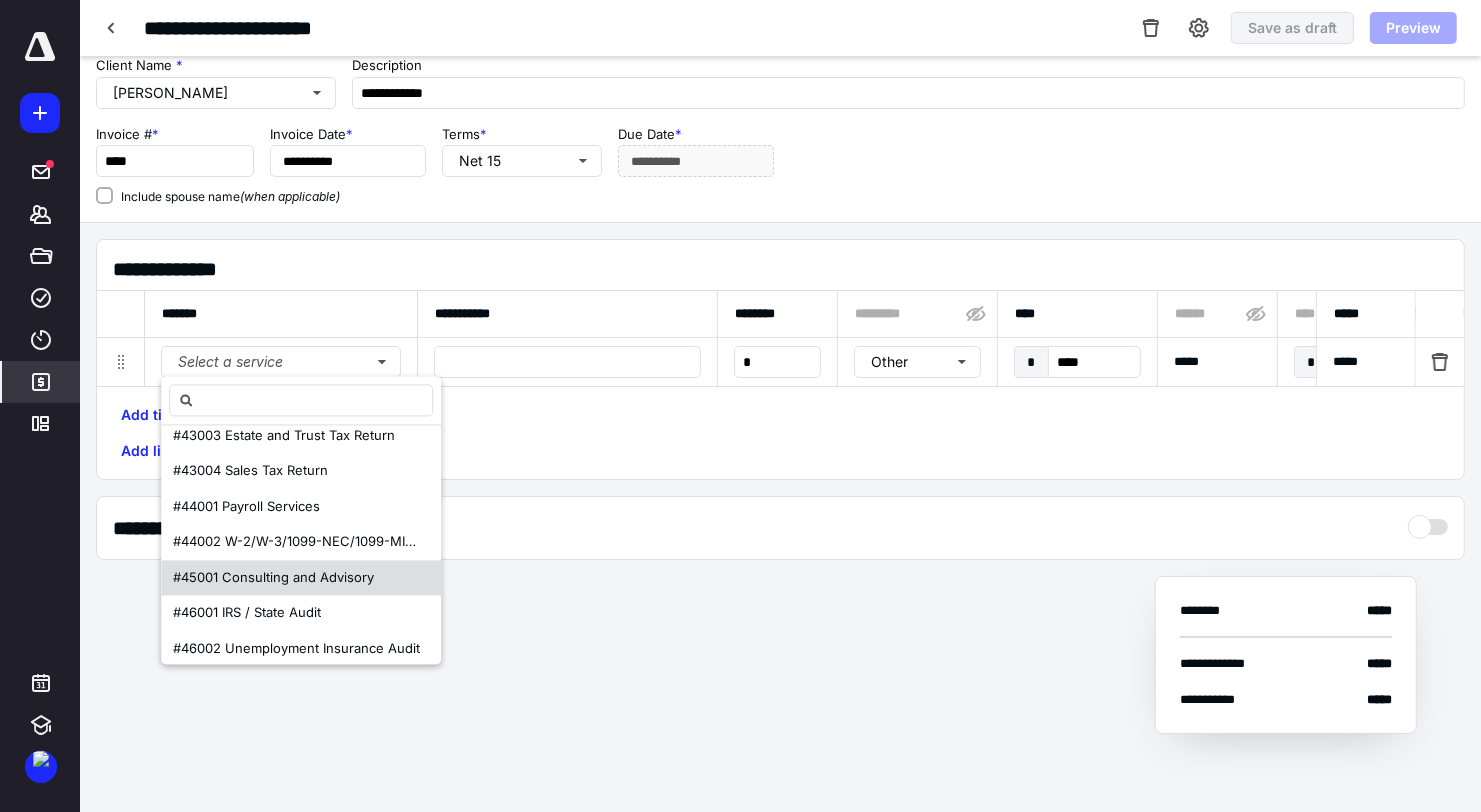 click on "#45001 Consulting and Advisory" at bounding box center [273, 577] 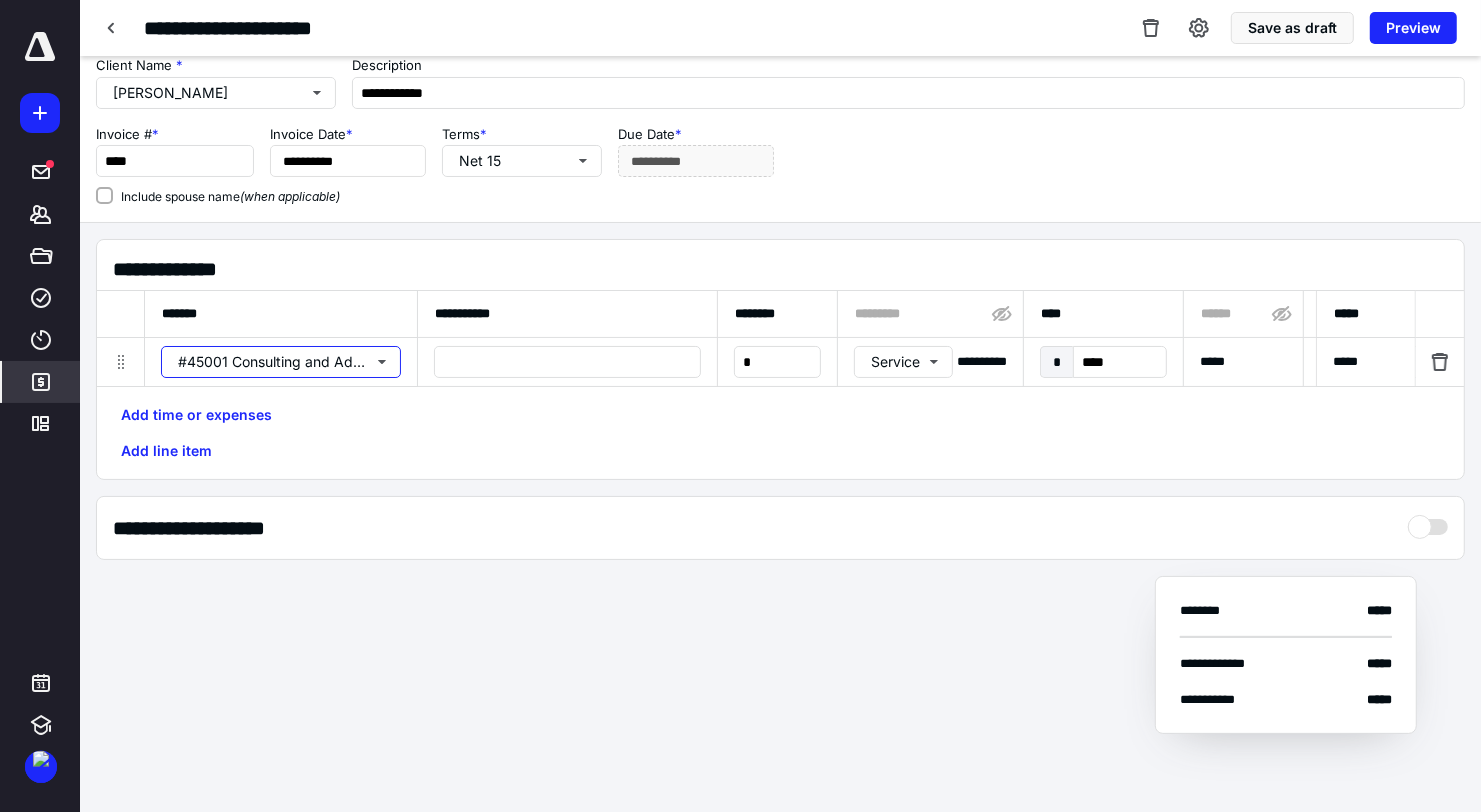 scroll, scrollTop: 0, scrollLeft: 0, axis: both 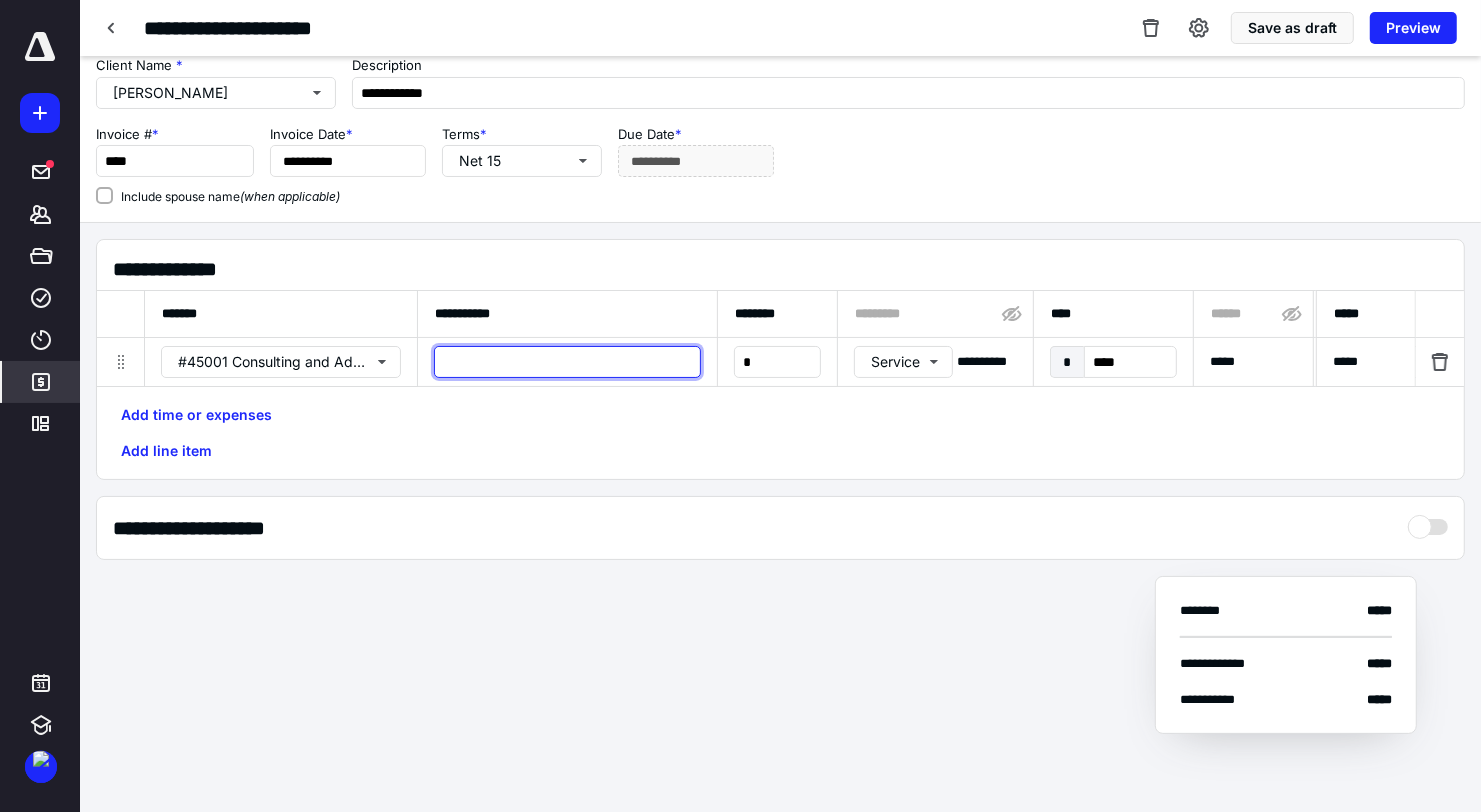 click at bounding box center (567, 362) 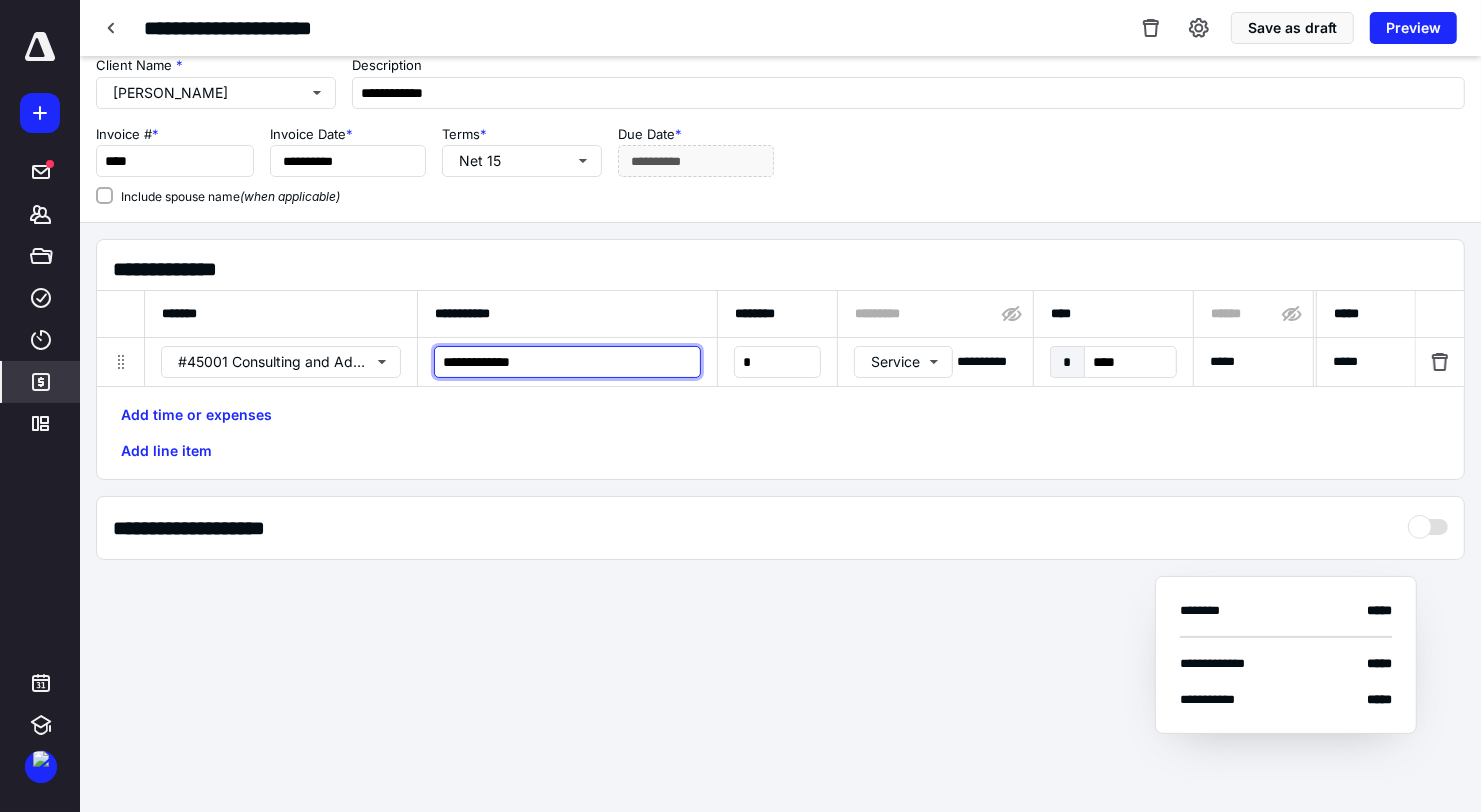 drag, startPoint x: 531, startPoint y: 358, endPoint x: 421, endPoint y: 346, distance: 110.65261 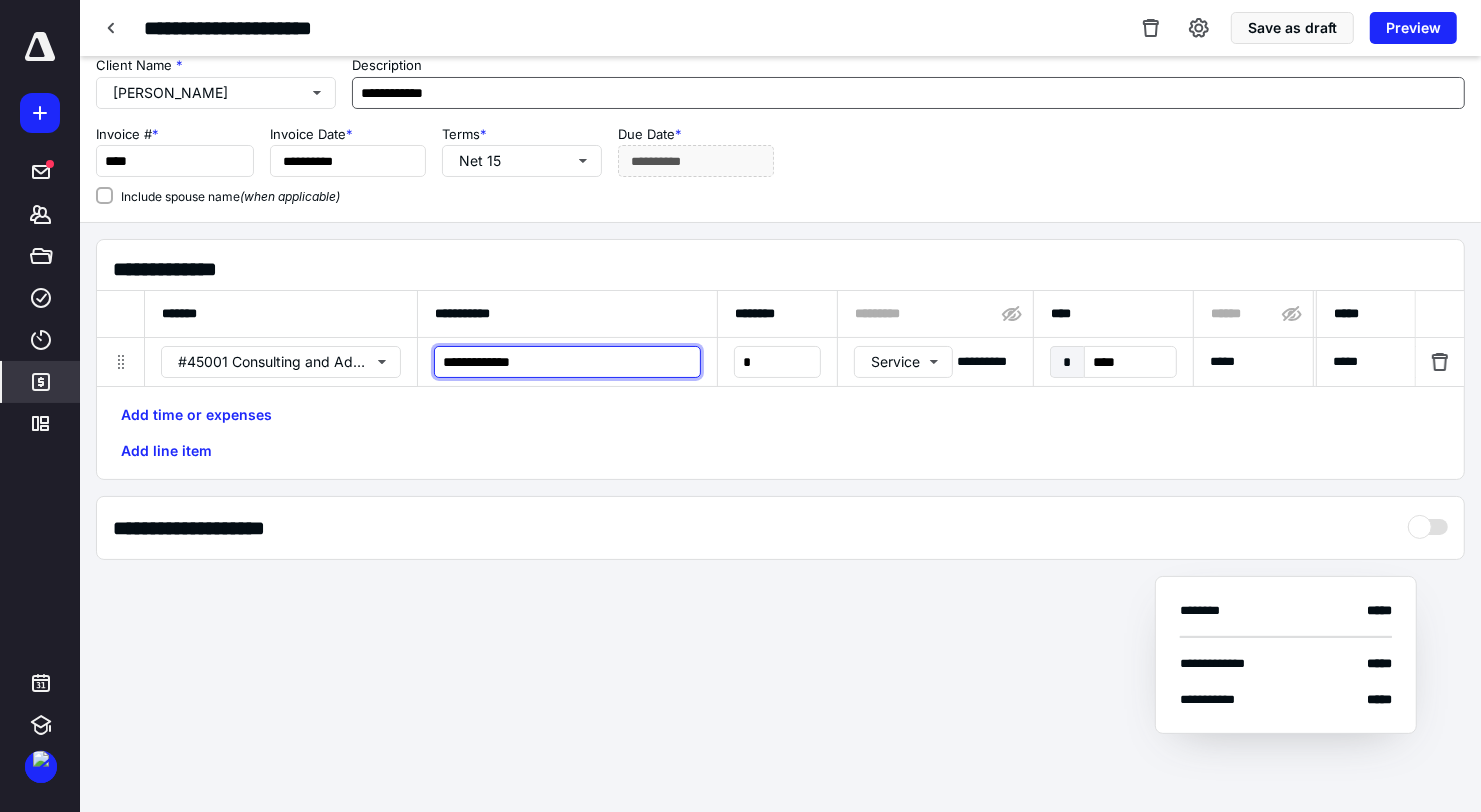 type on "**********" 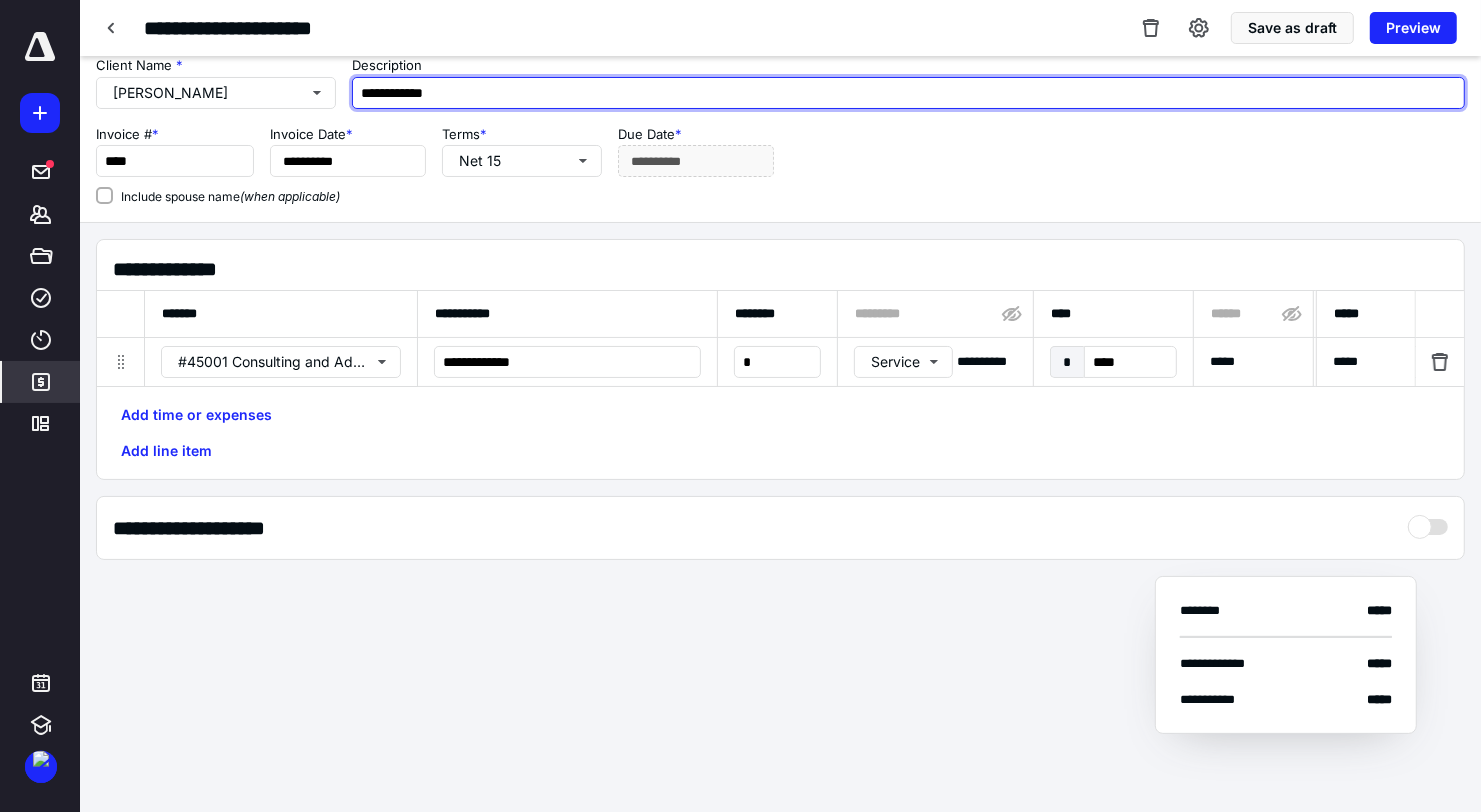 drag, startPoint x: 462, startPoint y: 86, endPoint x: 337, endPoint y: 82, distance: 125.06398 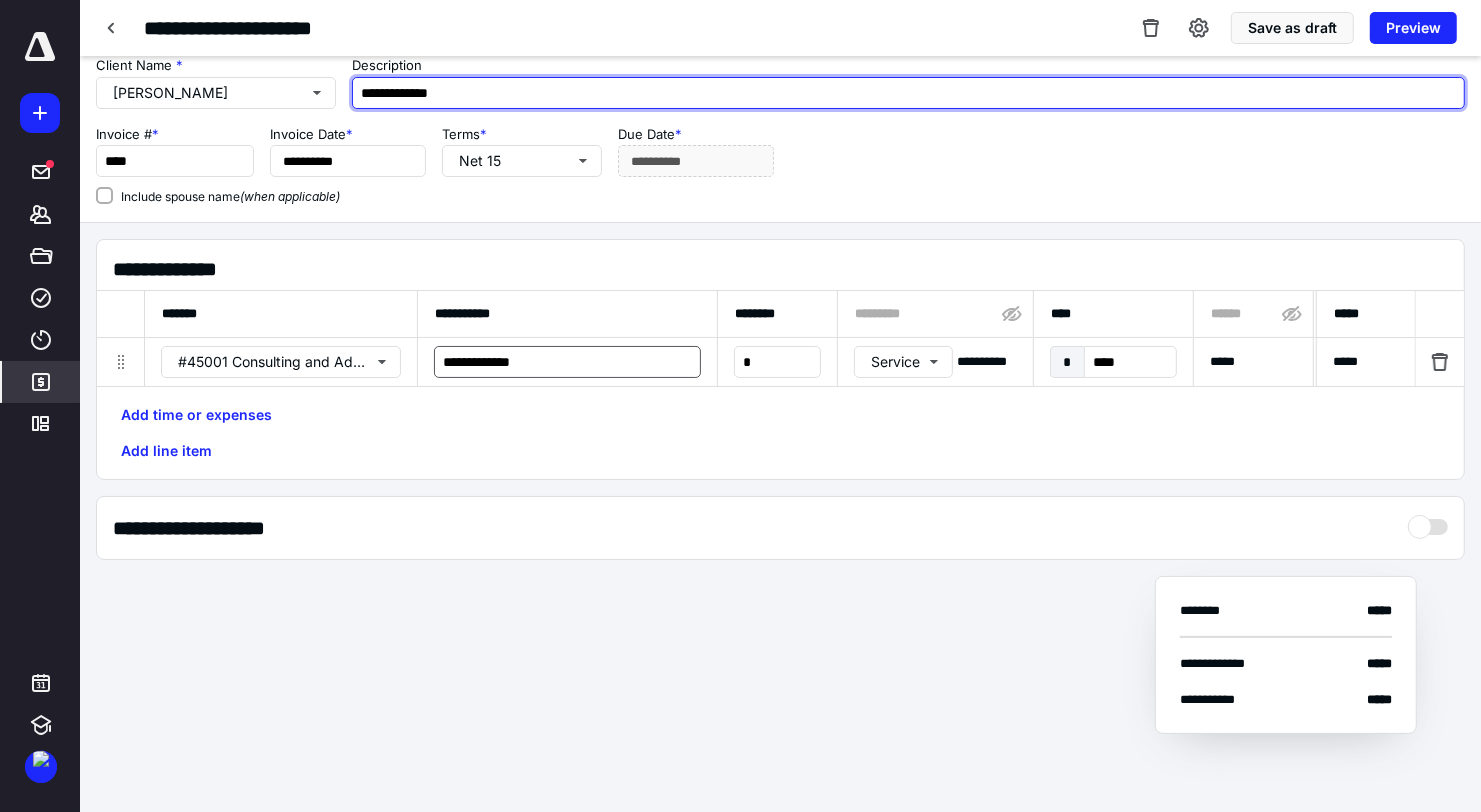 type on "**********" 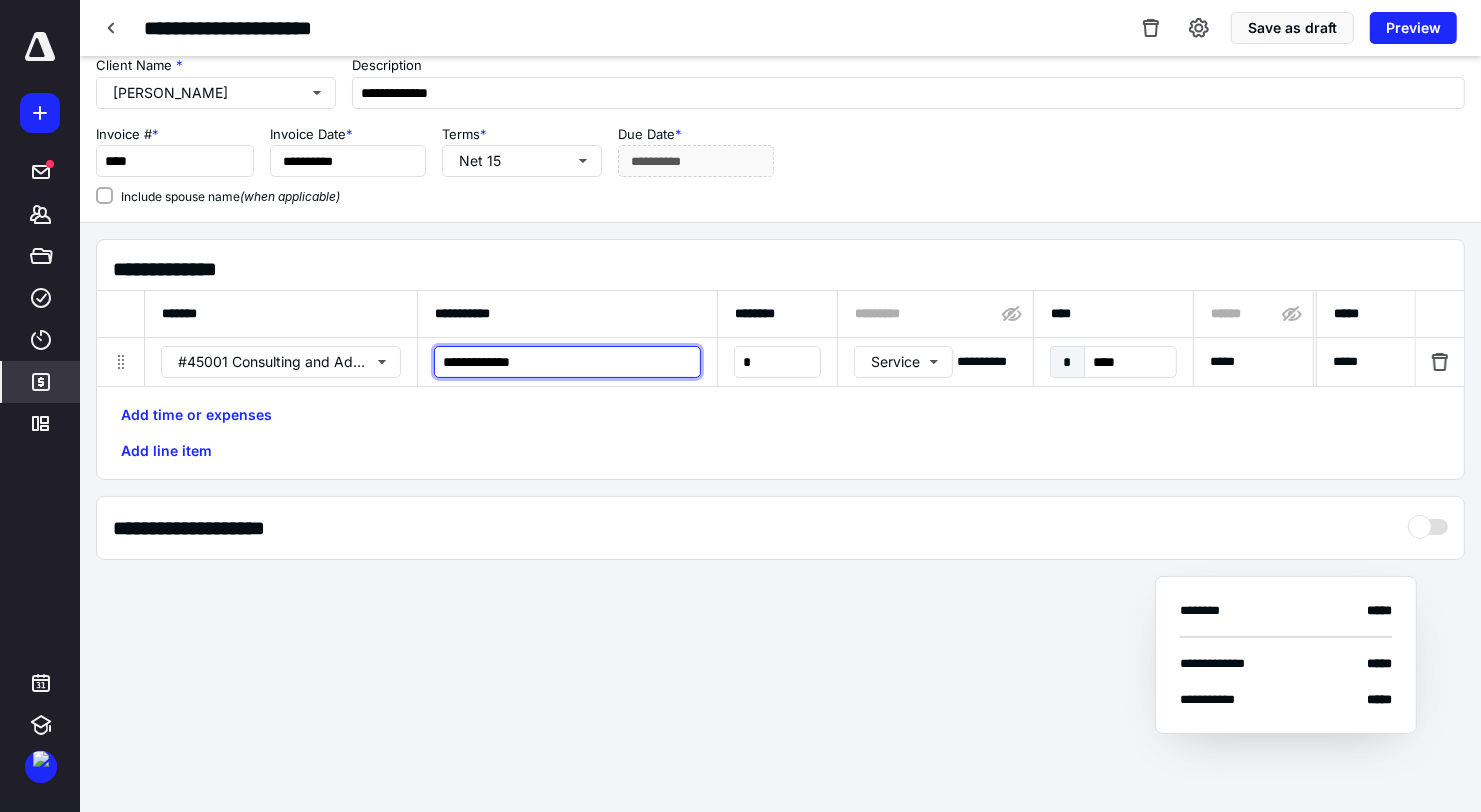 click on "**********" at bounding box center [567, 362] 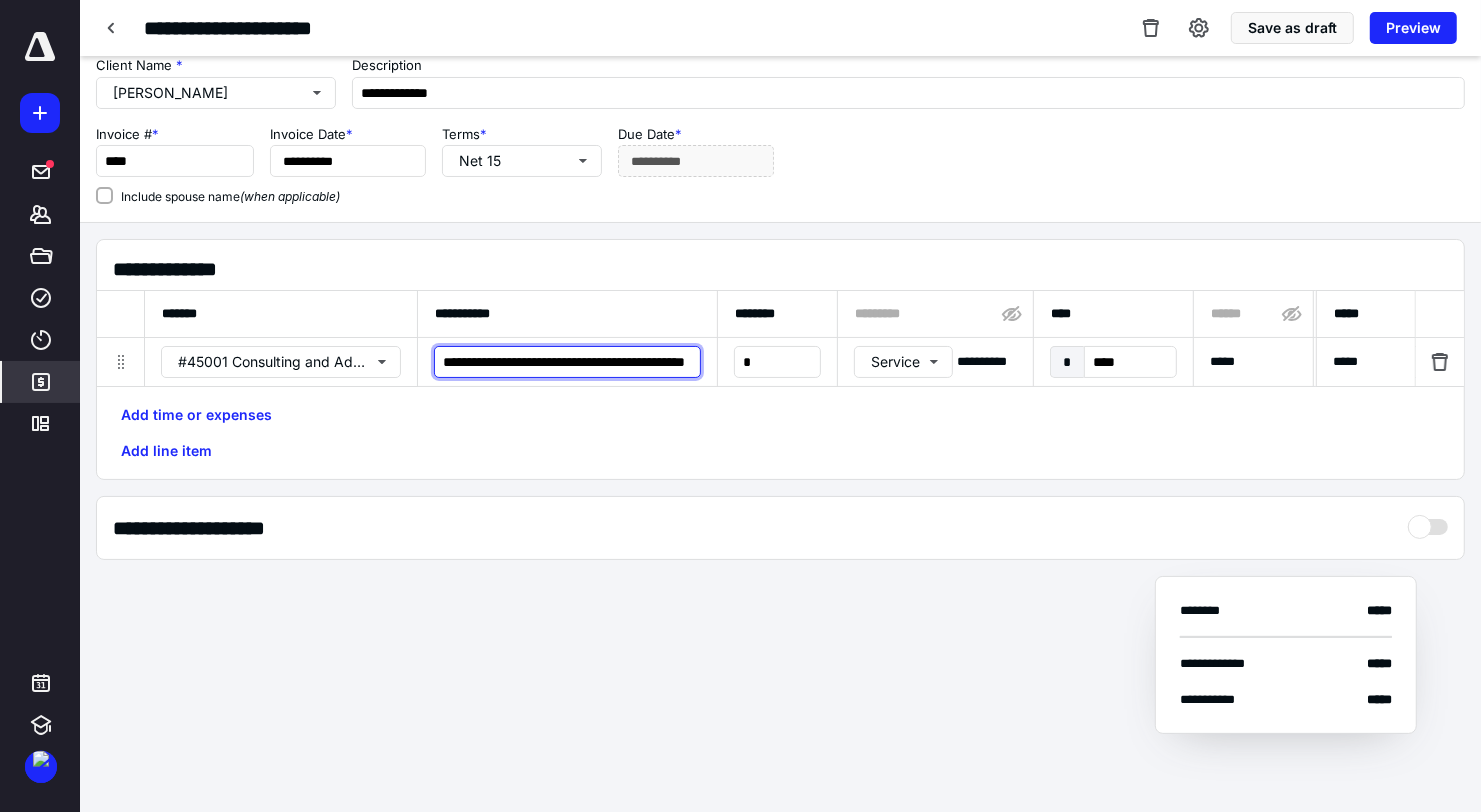 scroll, scrollTop: 0, scrollLeft: 80, axis: horizontal 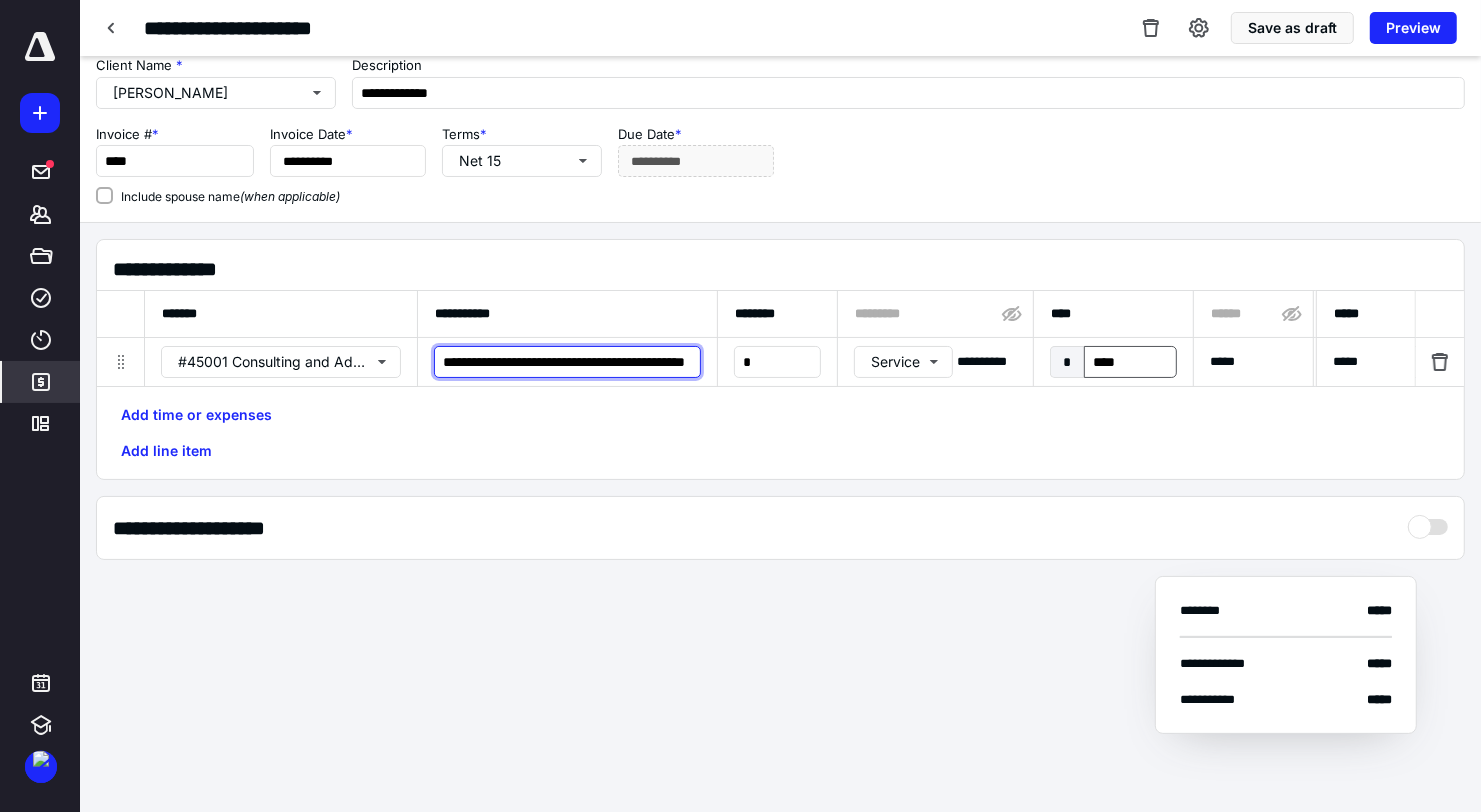 type on "**********" 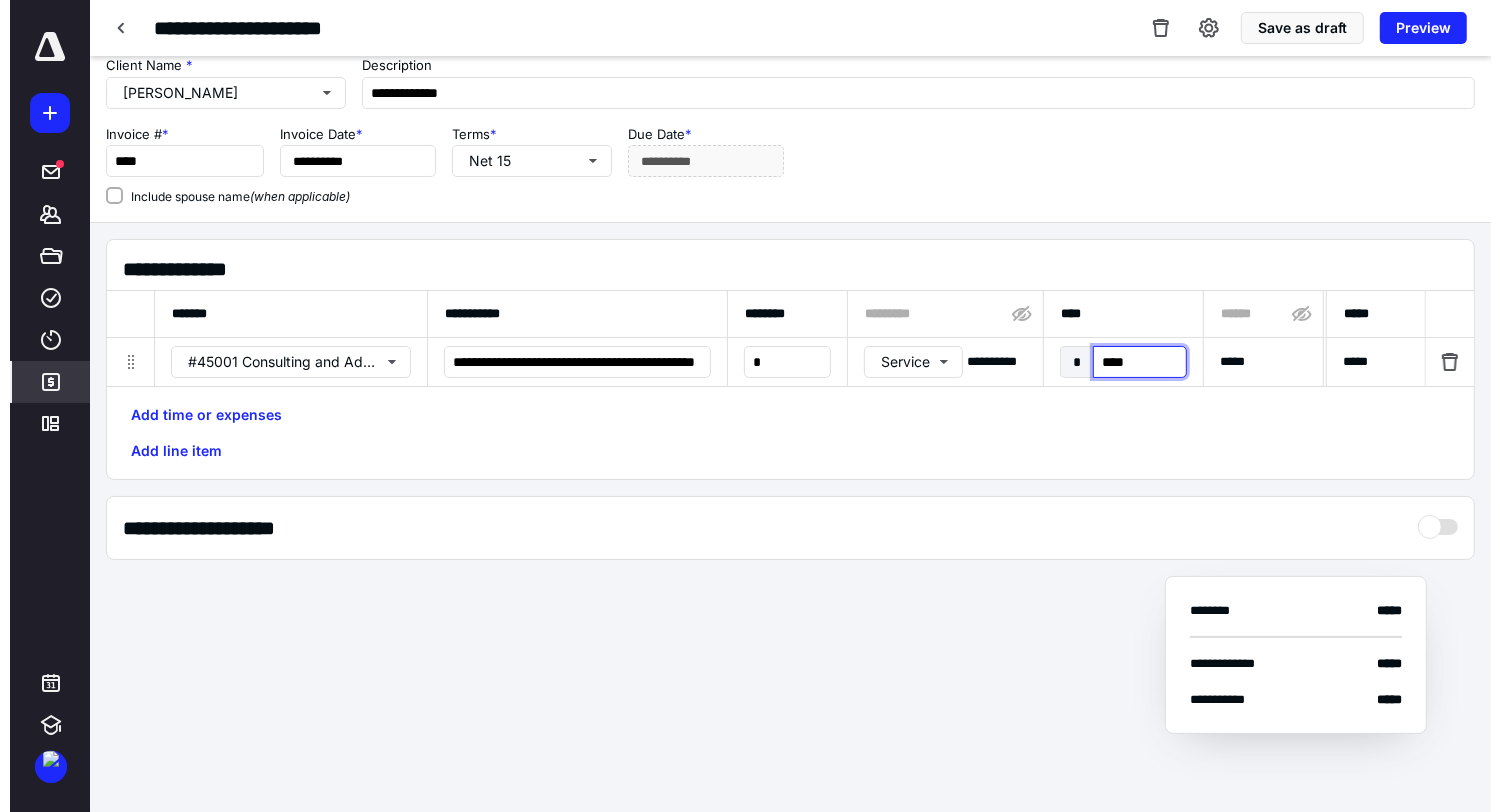 scroll, scrollTop: 0, scrollLeft: 0, axis: both 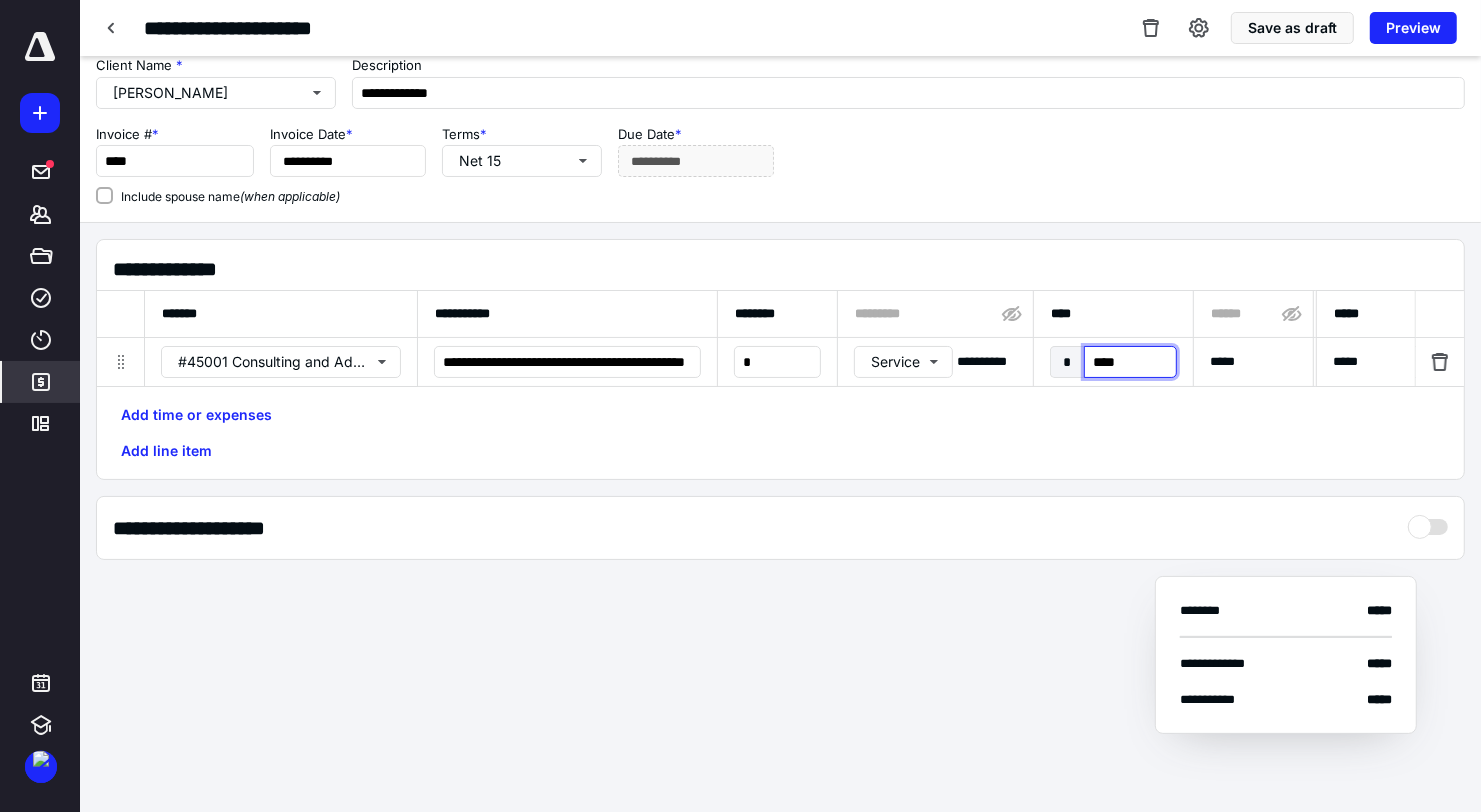 click on "****" at bounding box center (1130, 362) 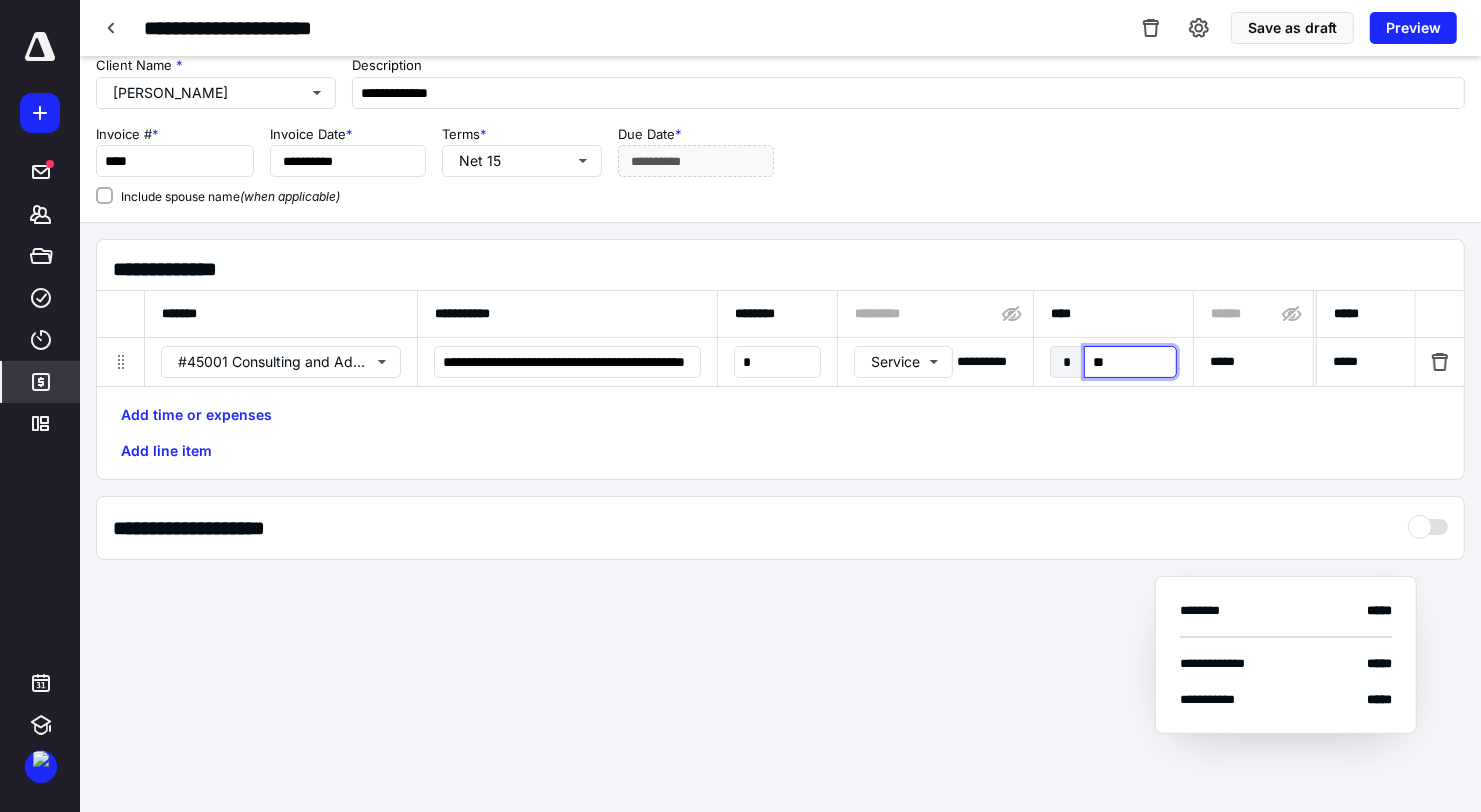 type on "***" 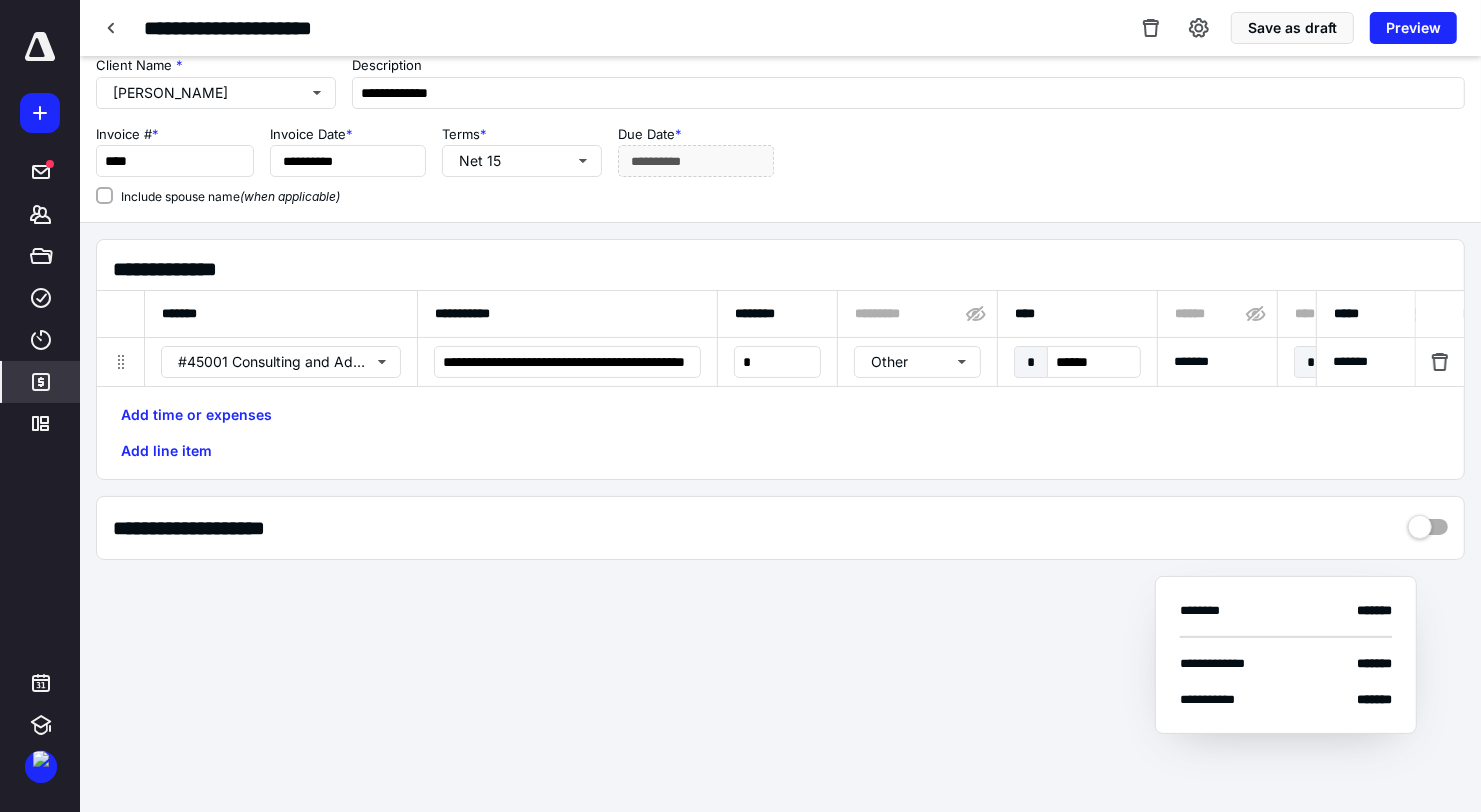 click on "Include spouse name  (when applicable)" at bounding box center (780, 195) 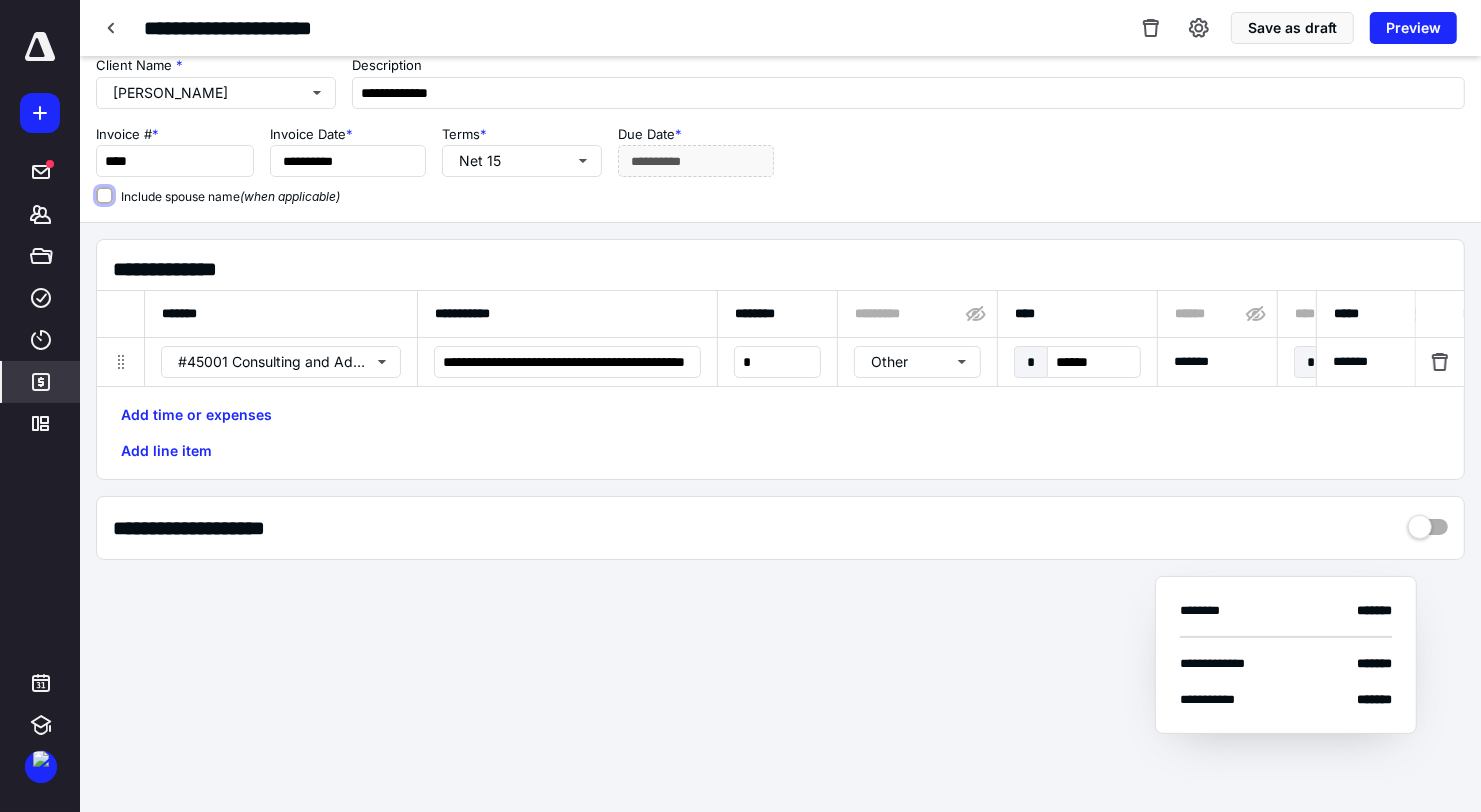 checkbox on "true" 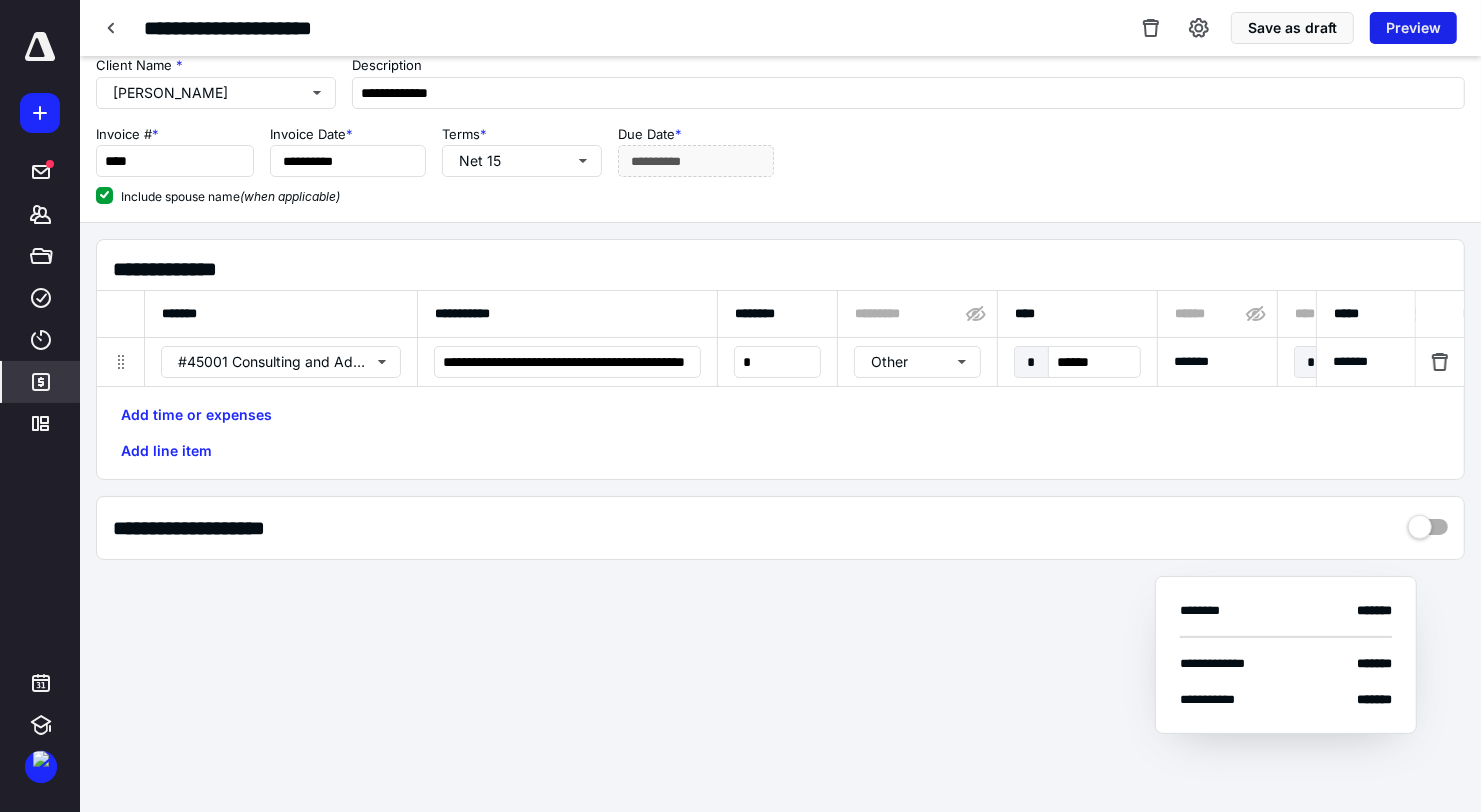 click on "Preview" at bounding box center [1413, 28] 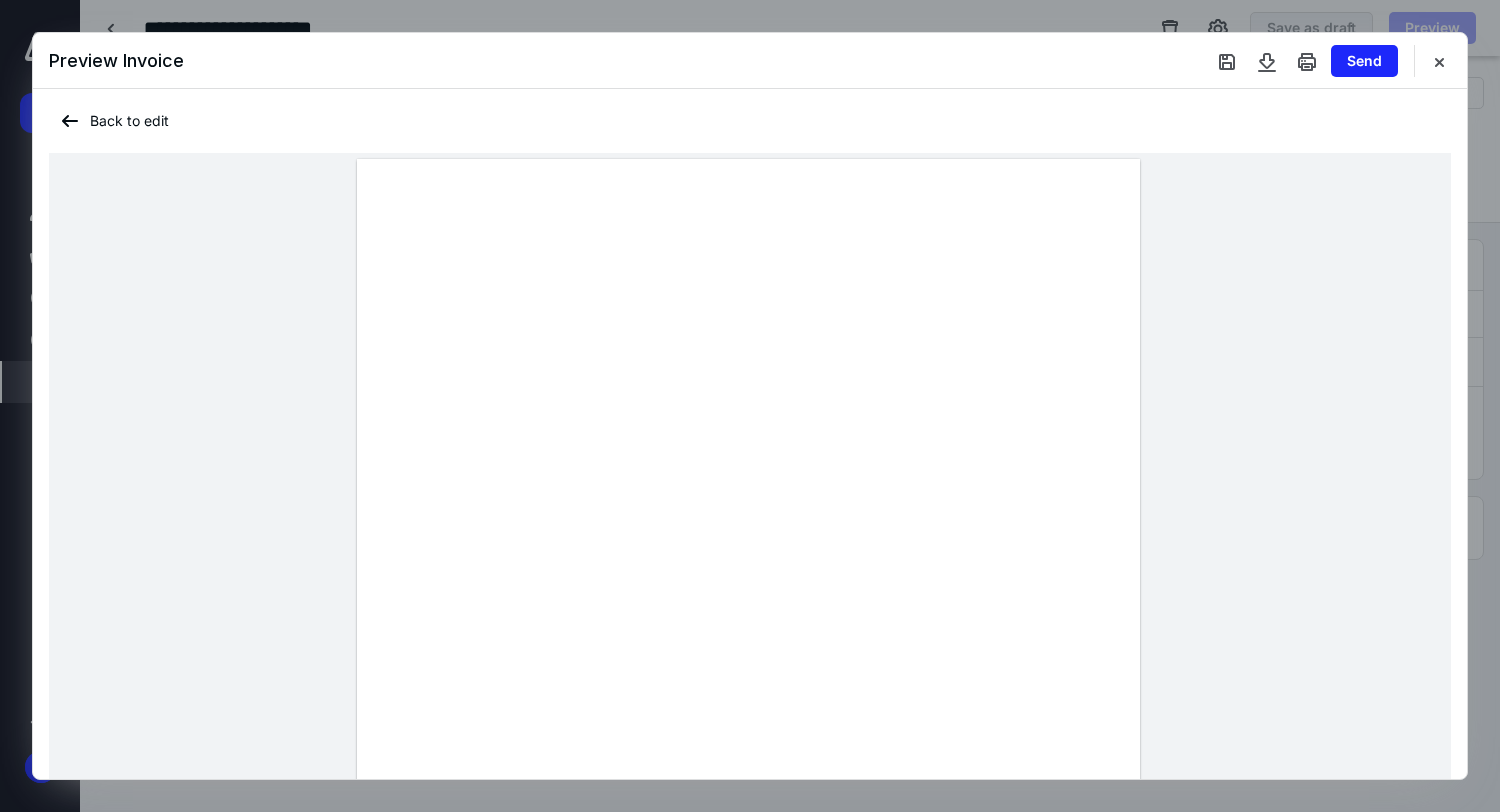scroll, scrollTop: 250, scrollLeft: 0, axis: vertical 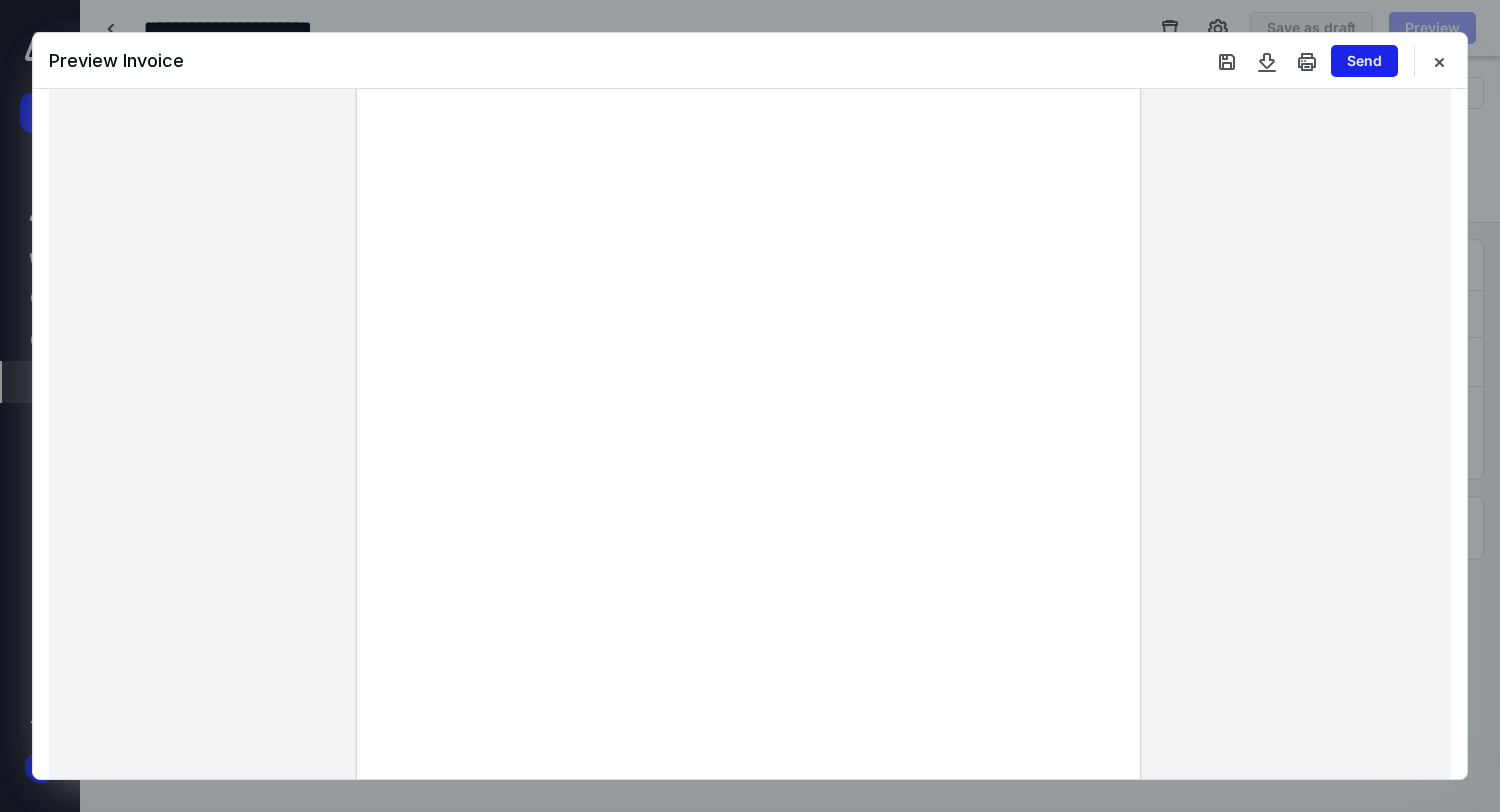 click on "Send" at bounding box center (1364, 61) 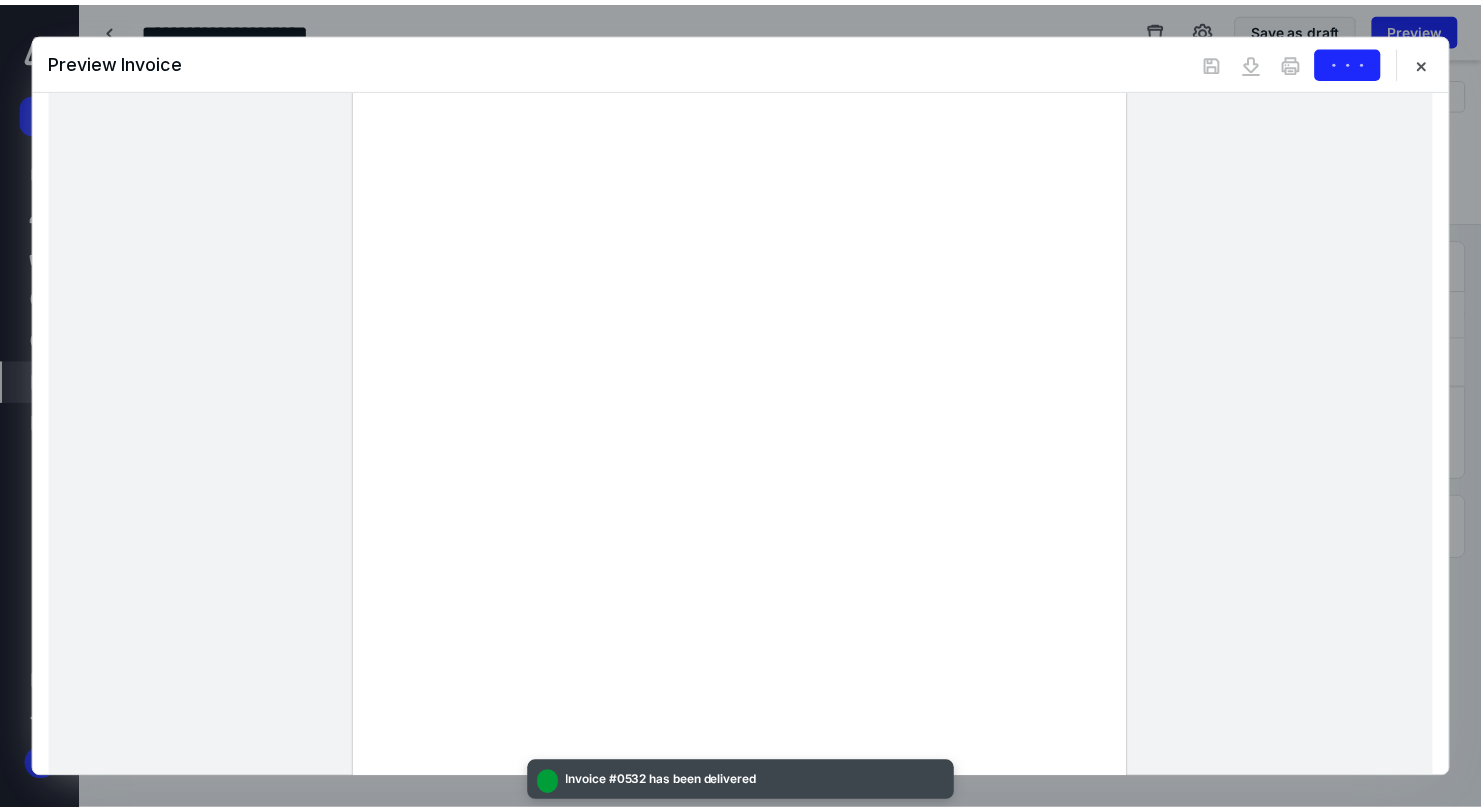scroll, scrollTop: 0, scrollLeft: 0, axis: both 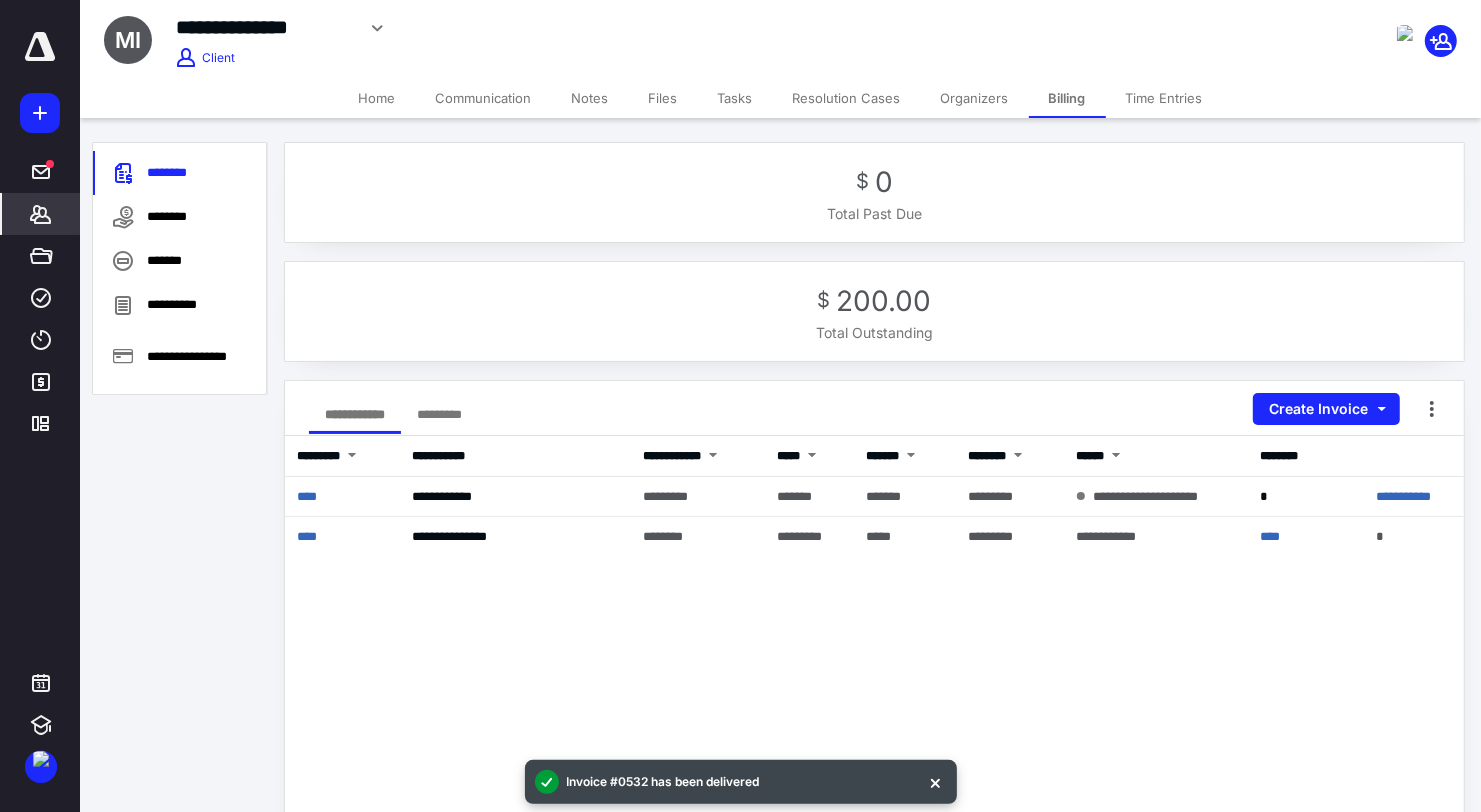 click on "Home" at bounding box center (377, 98) 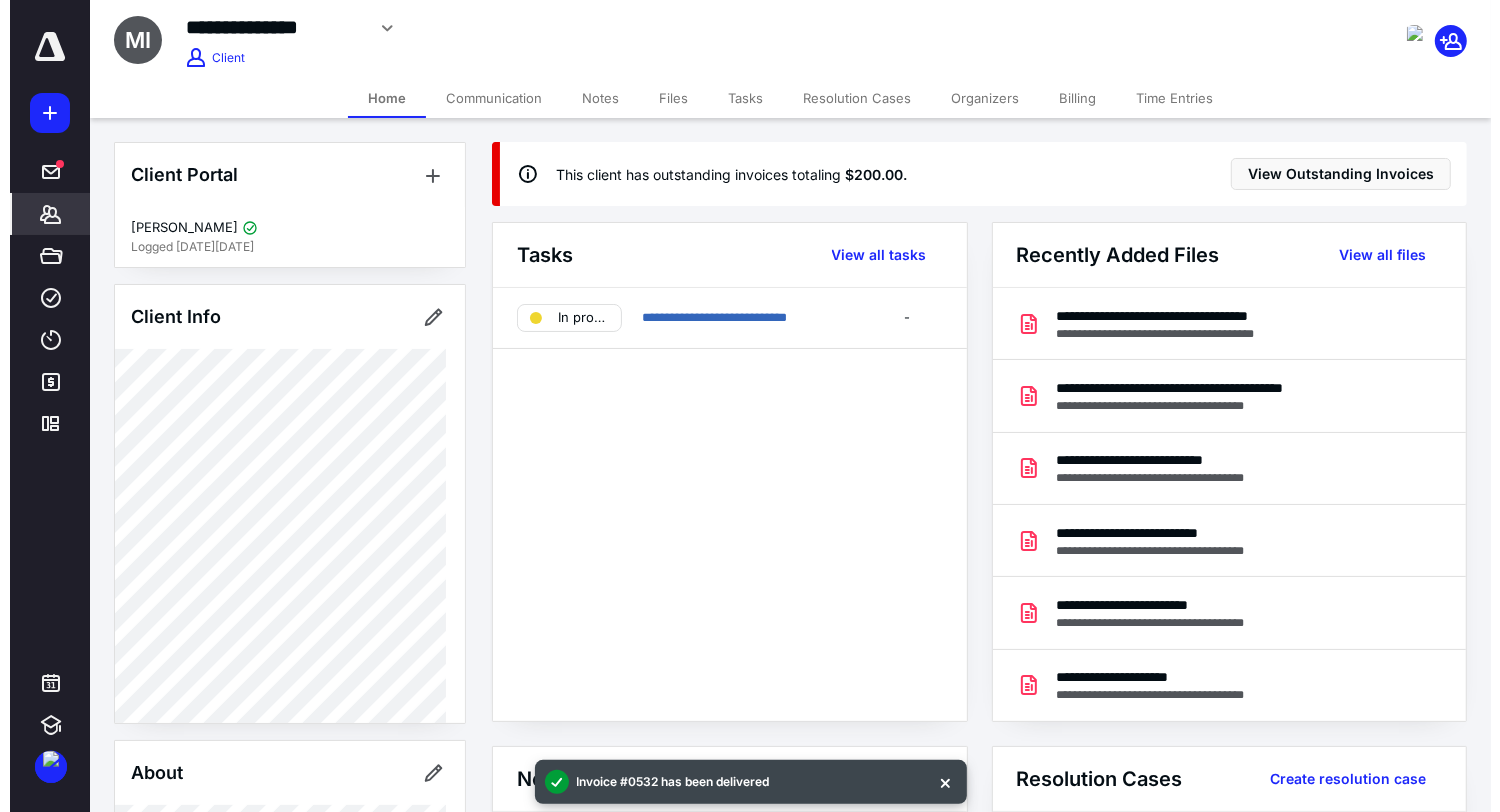 scroll, scrollTop: 625, scrollLeft: 0, axis: vertical 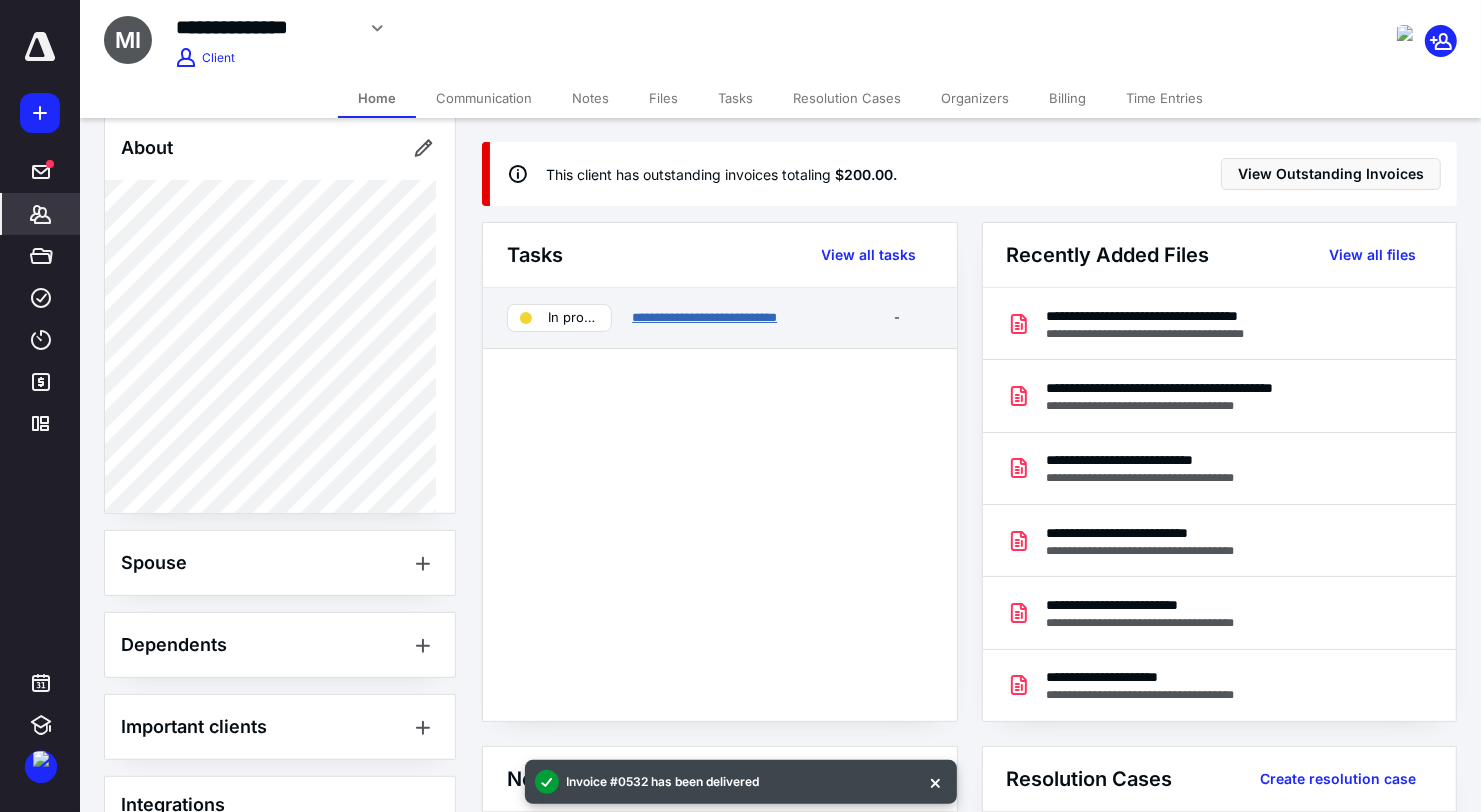 click on "**********" at bounding box center [704, 317] 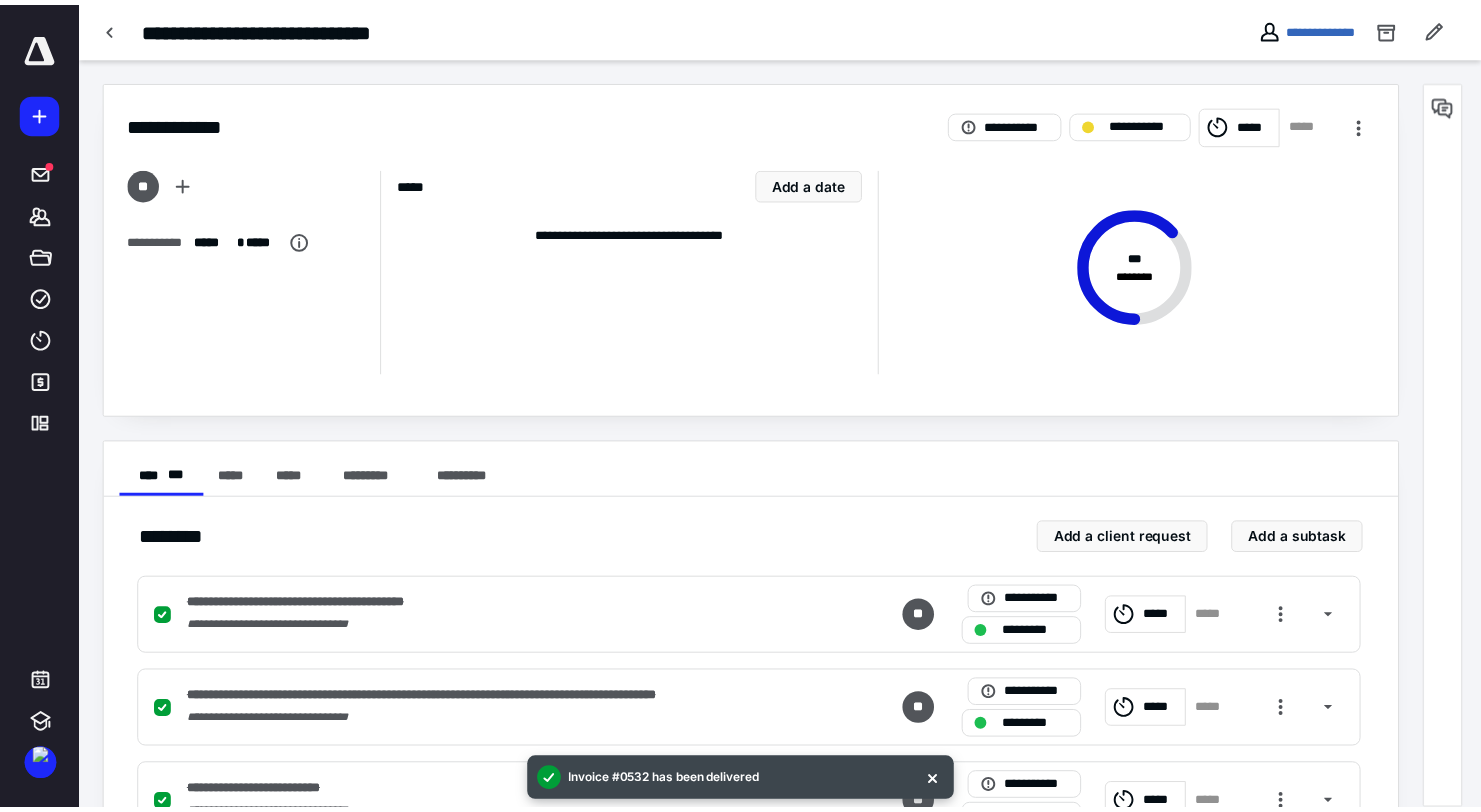 scroll, scrollTop: 573, scrollLeft: 0, axis: vertical 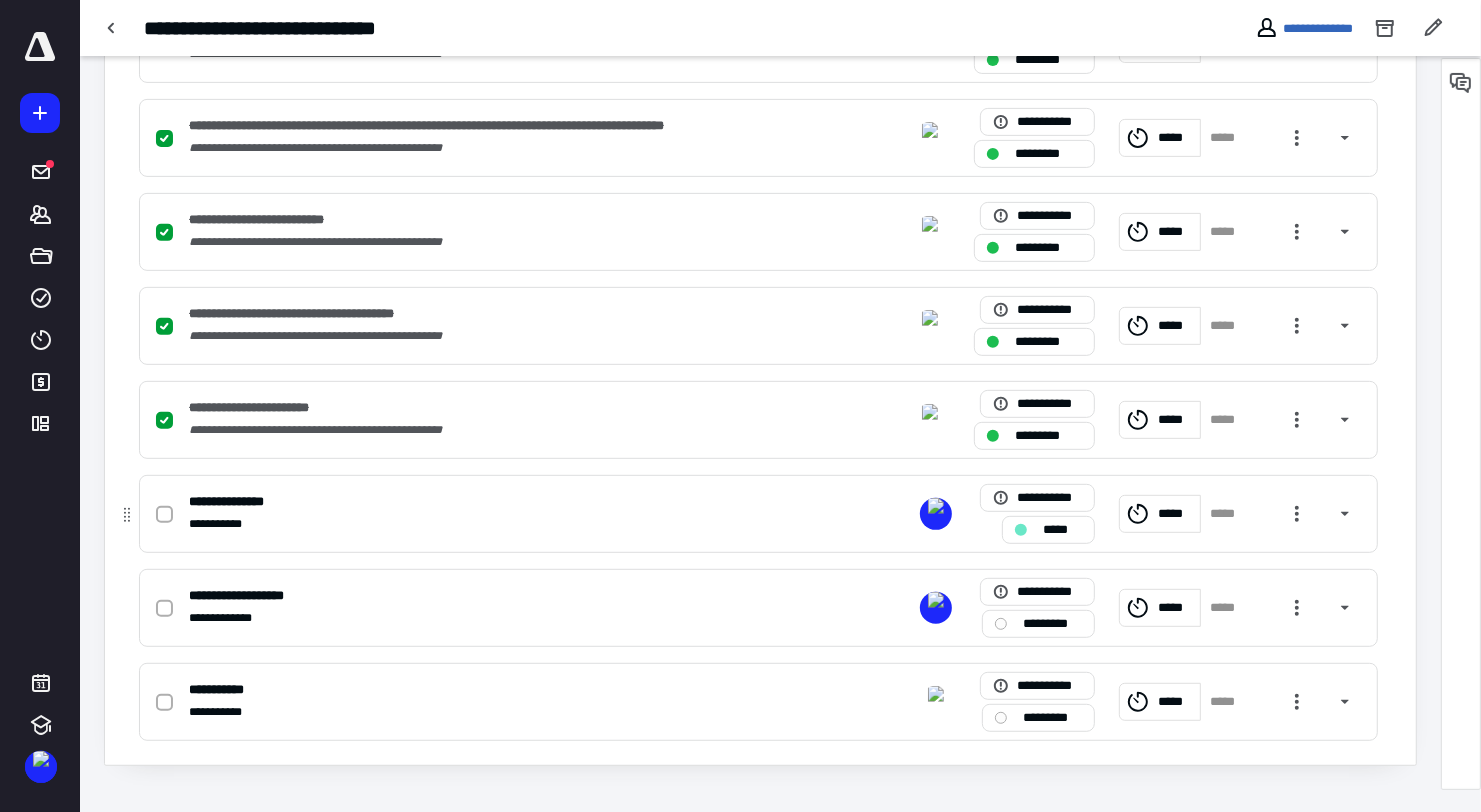 drag, startPoint x: 167, startPoint y: 511, endPoint x: 360, endPoint y: 493, distance: 193.83755 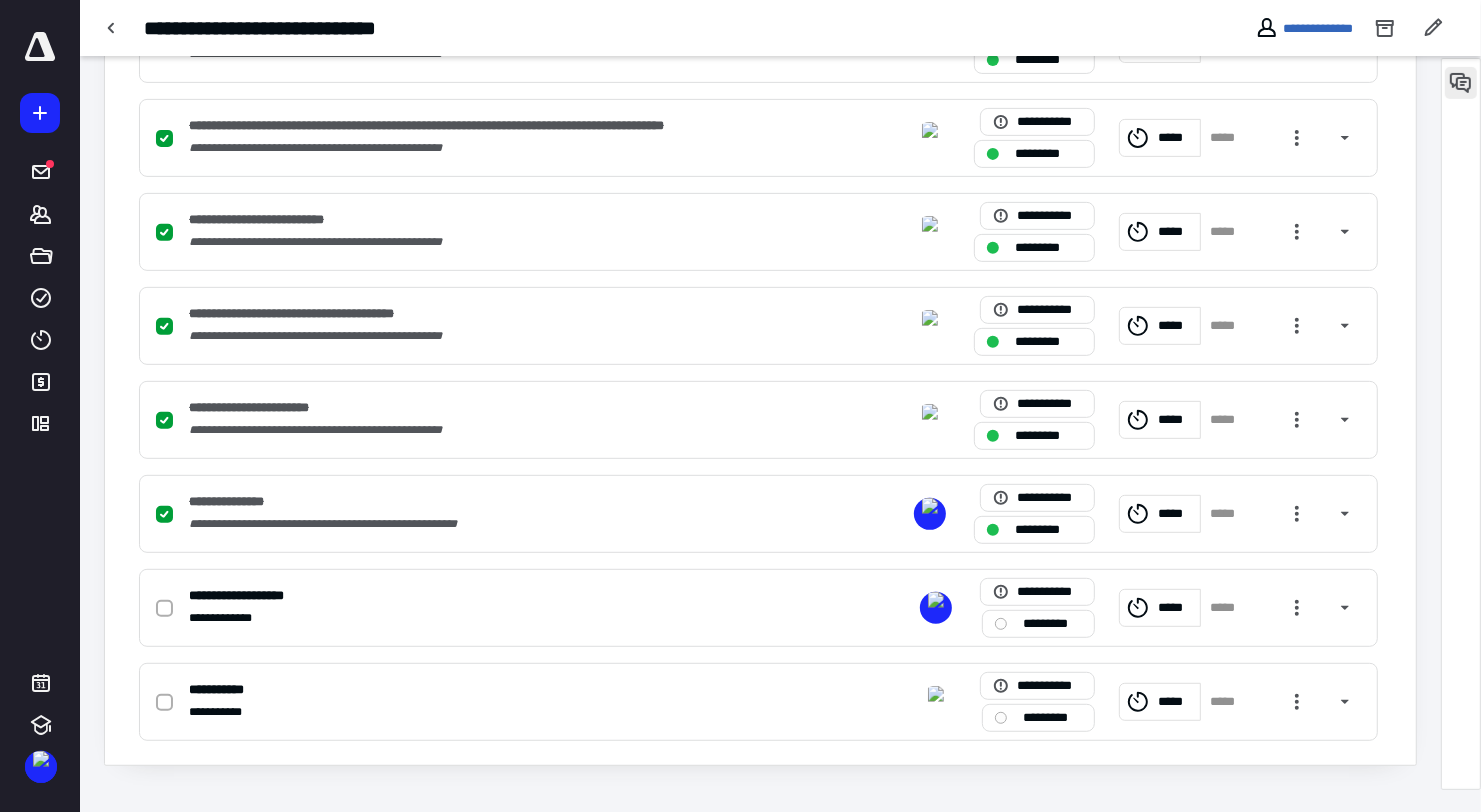 click at bounding box center [1461, 83] 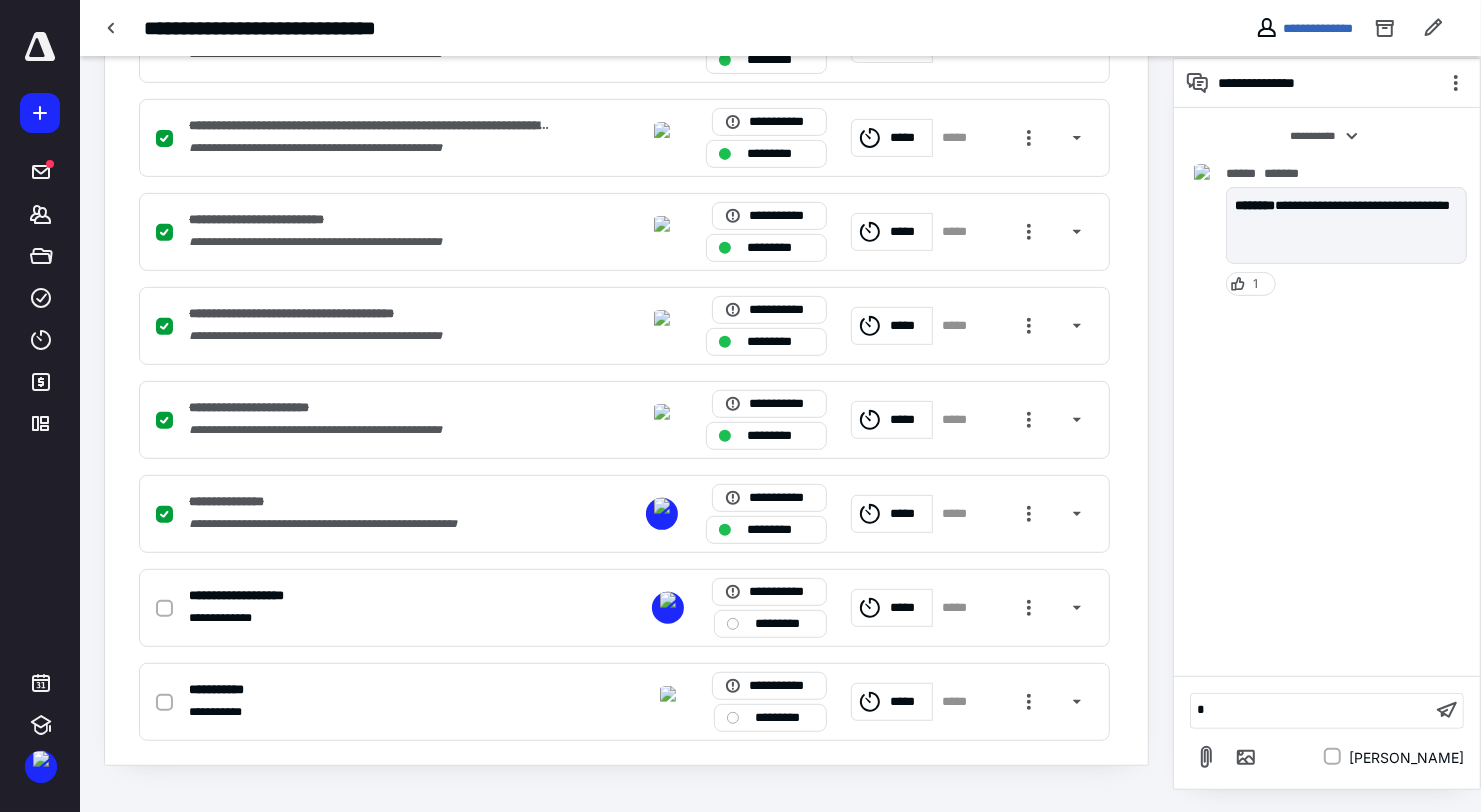 type 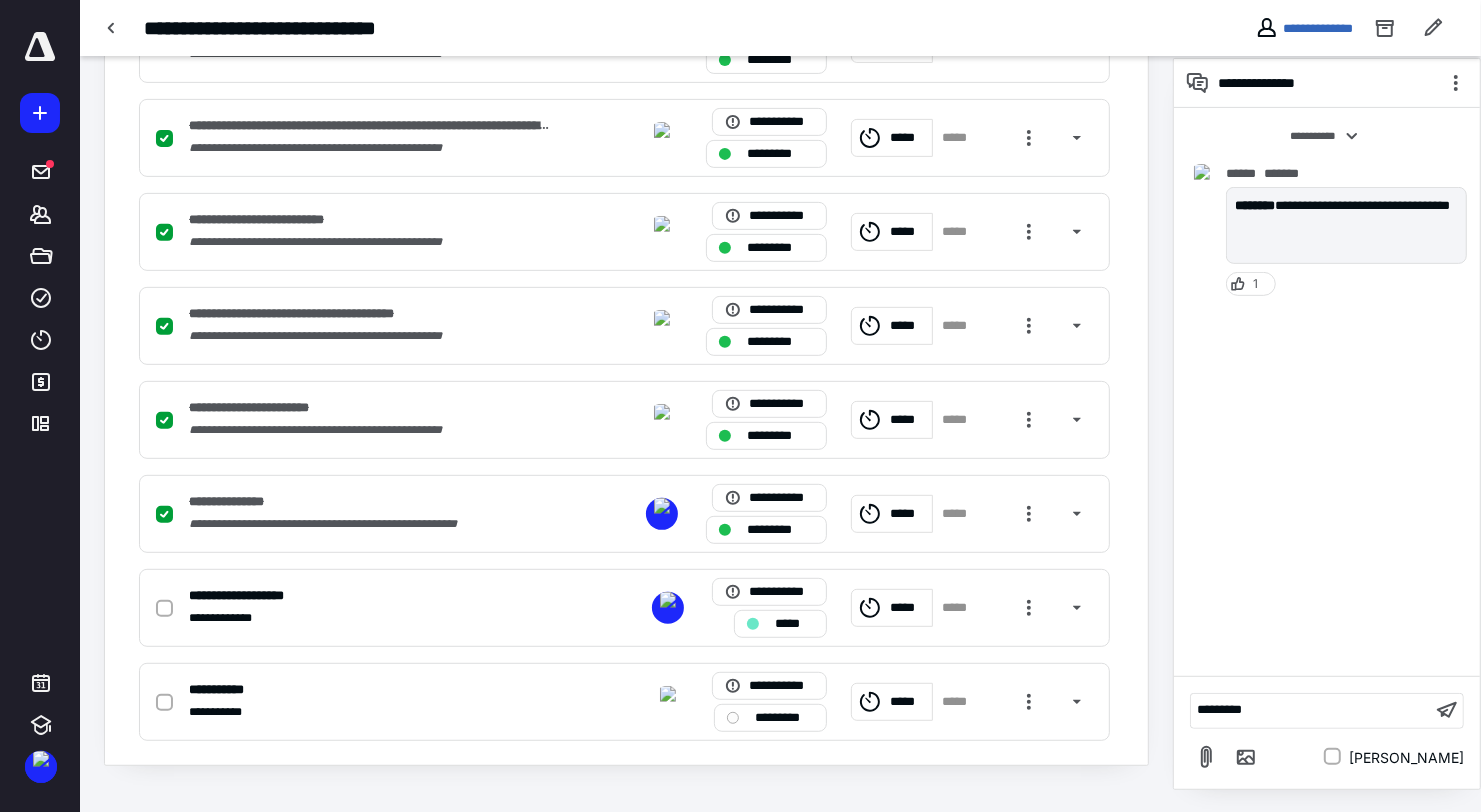 click on "*********" at bounding box center [1311, 710] 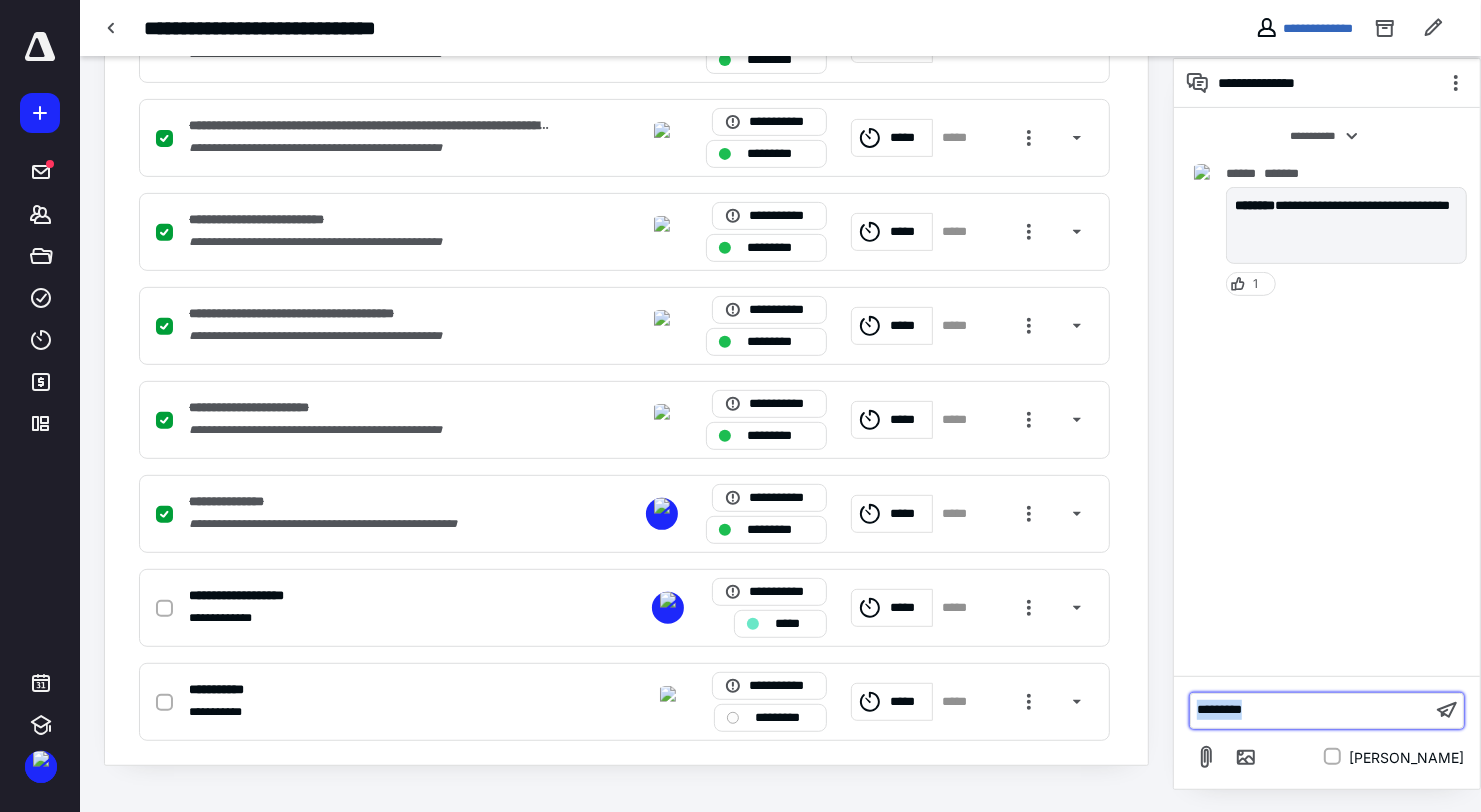 drag, startPoint x: 1258, startPoint y: 706, endPoint x: 1155, endPoint y: 701, distance: 103.121284 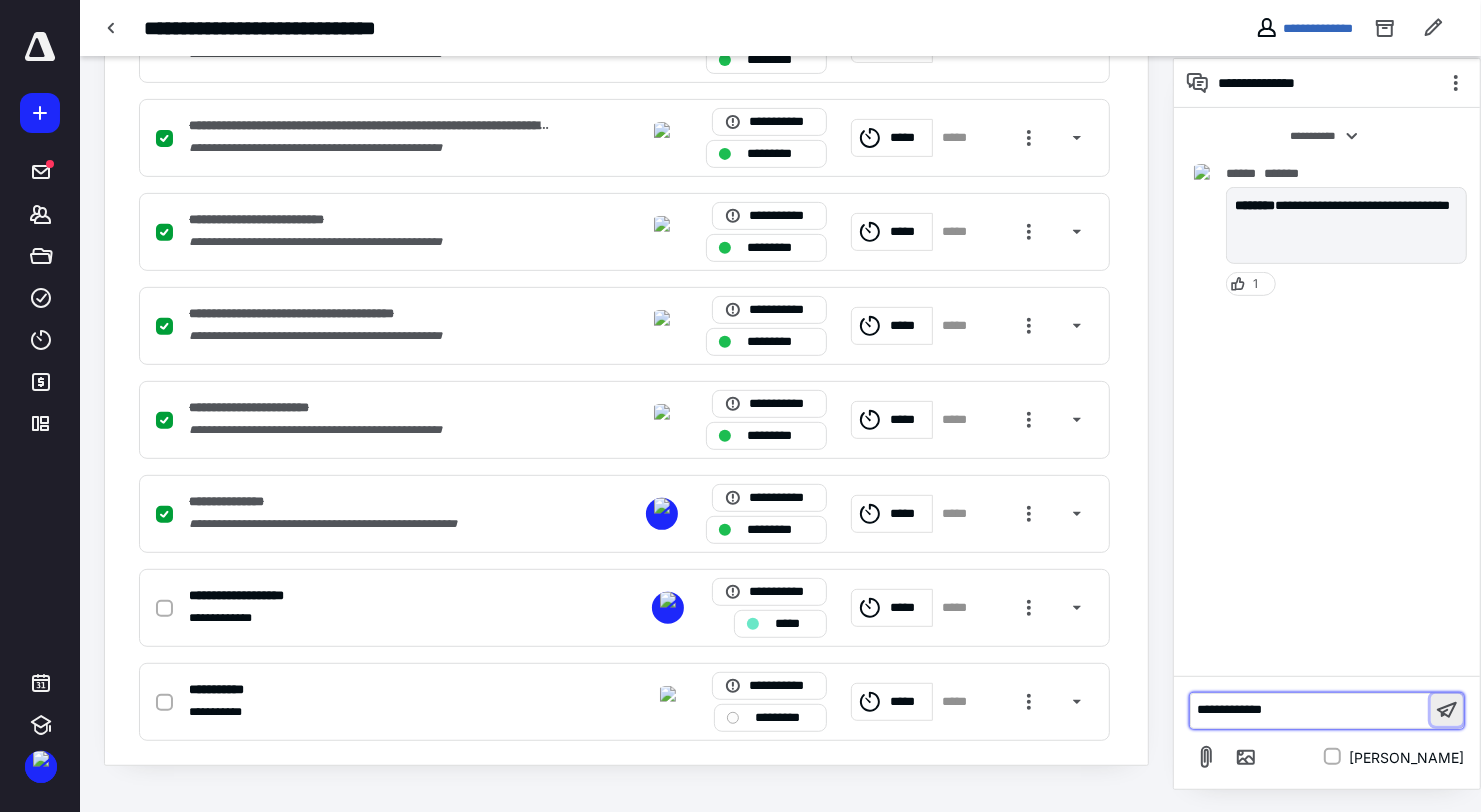 click at bounding box center [1447, 710] 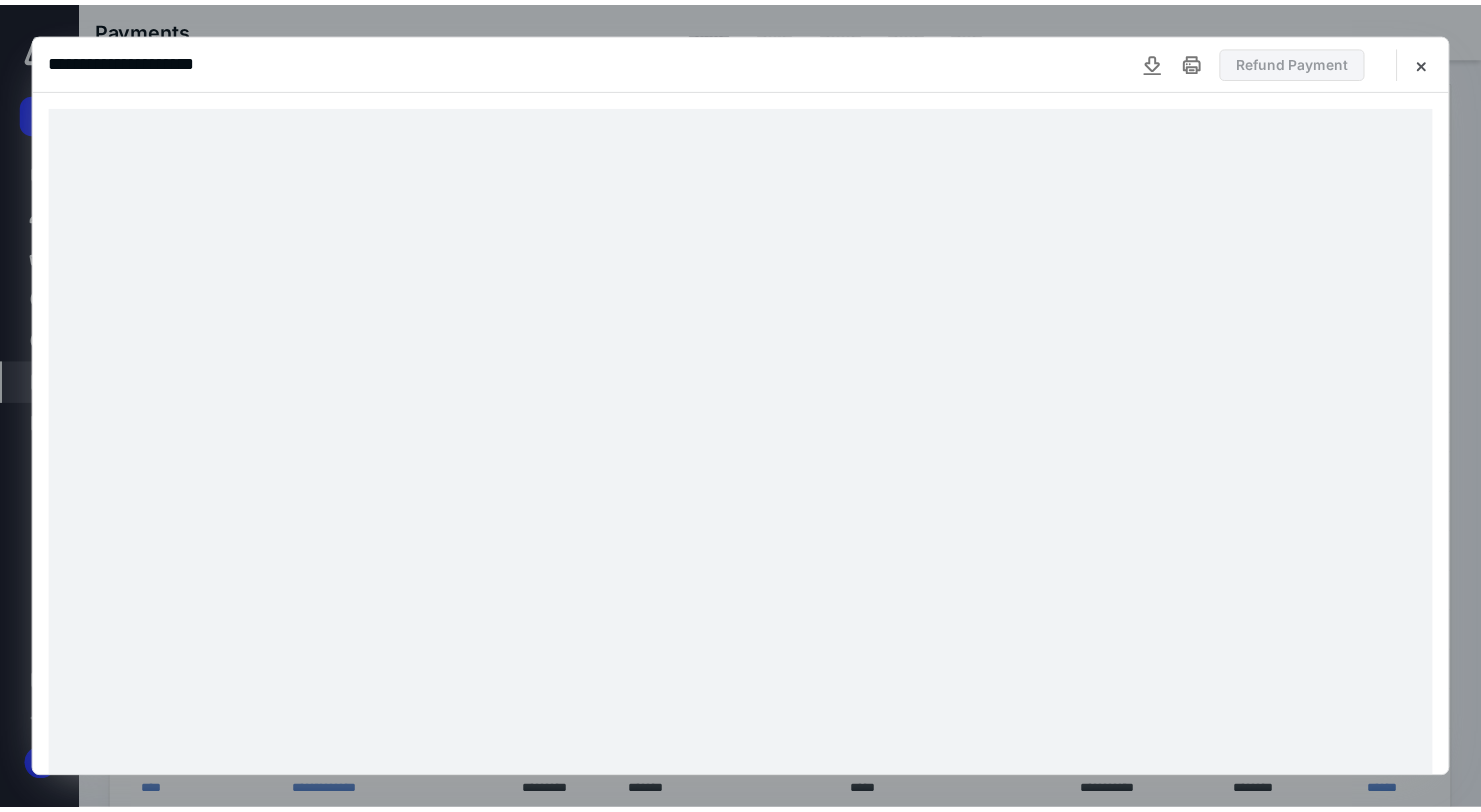 scroll, scrollTop: 0, scrollLeft: 0, axis: both 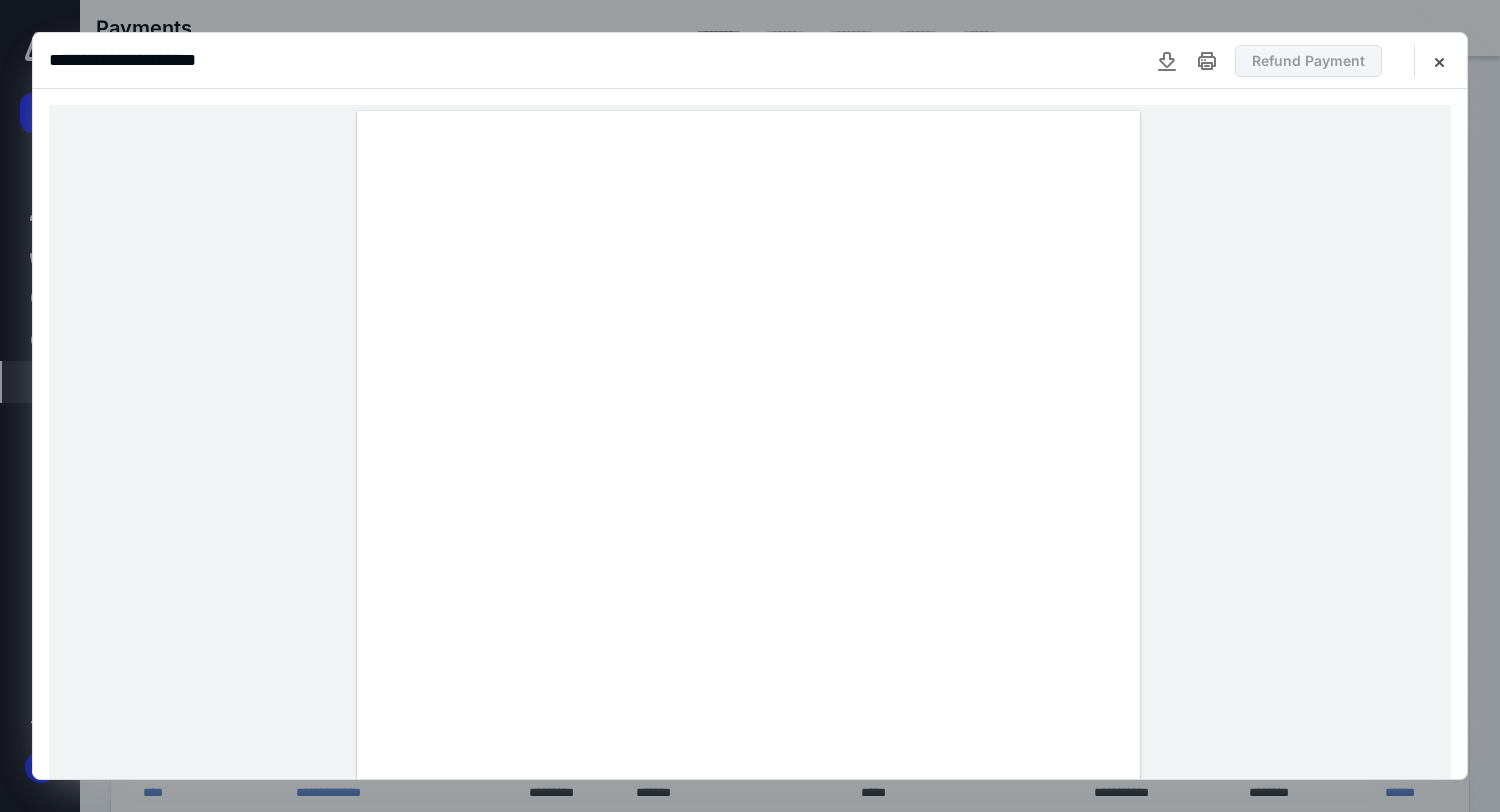 click 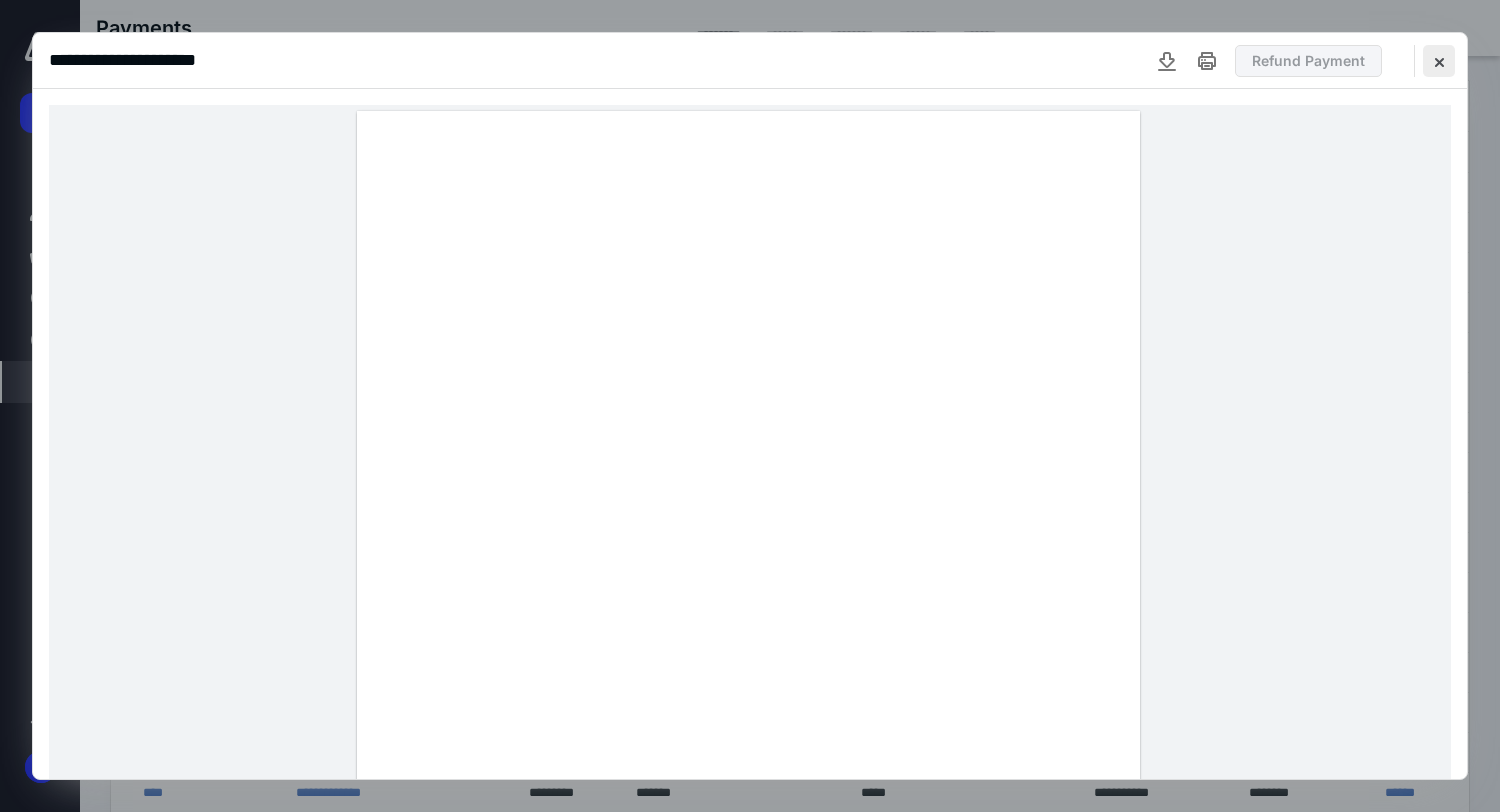 click at bounding box center (1439, 61) 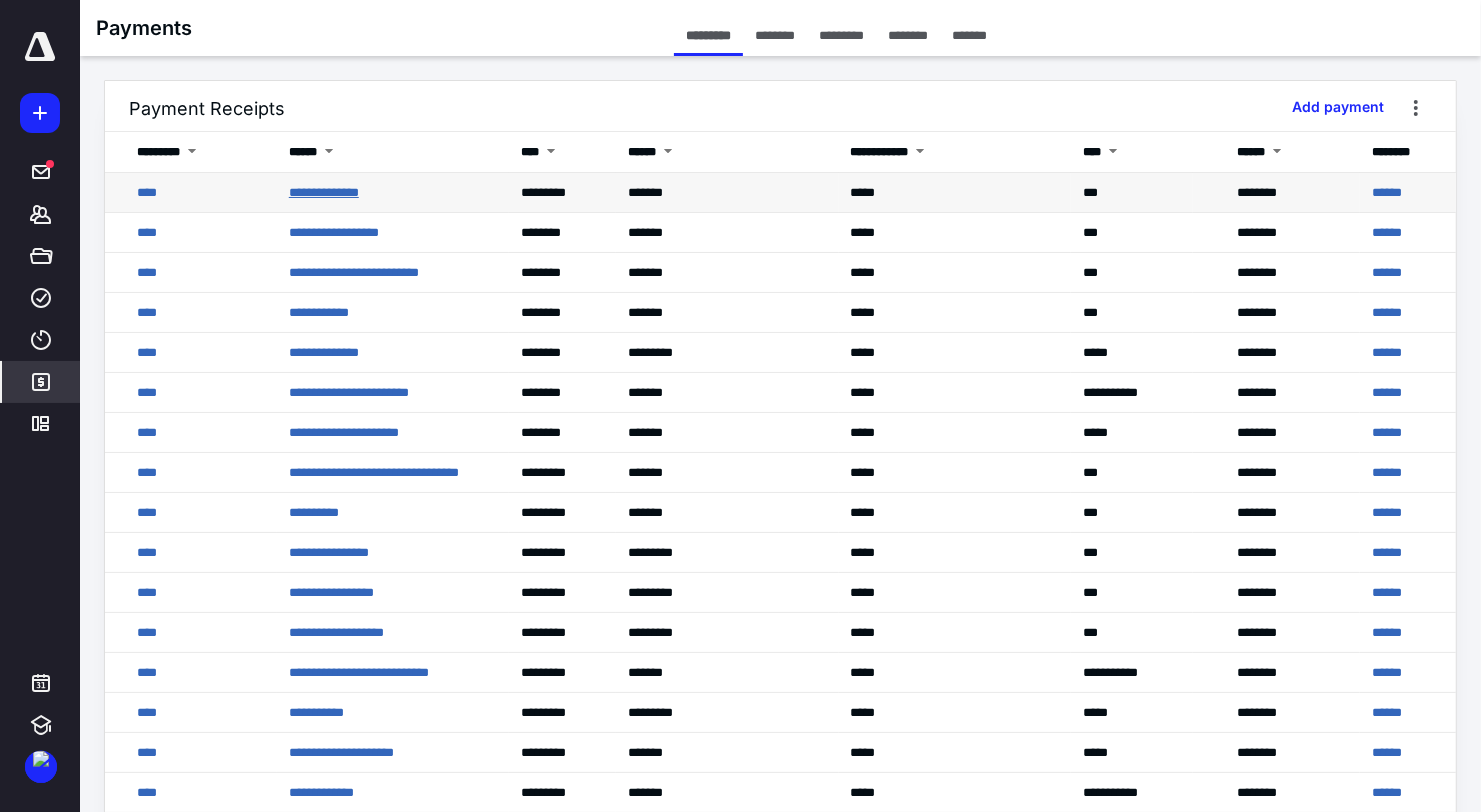 click on "**********" at bounding box center [324, 192] 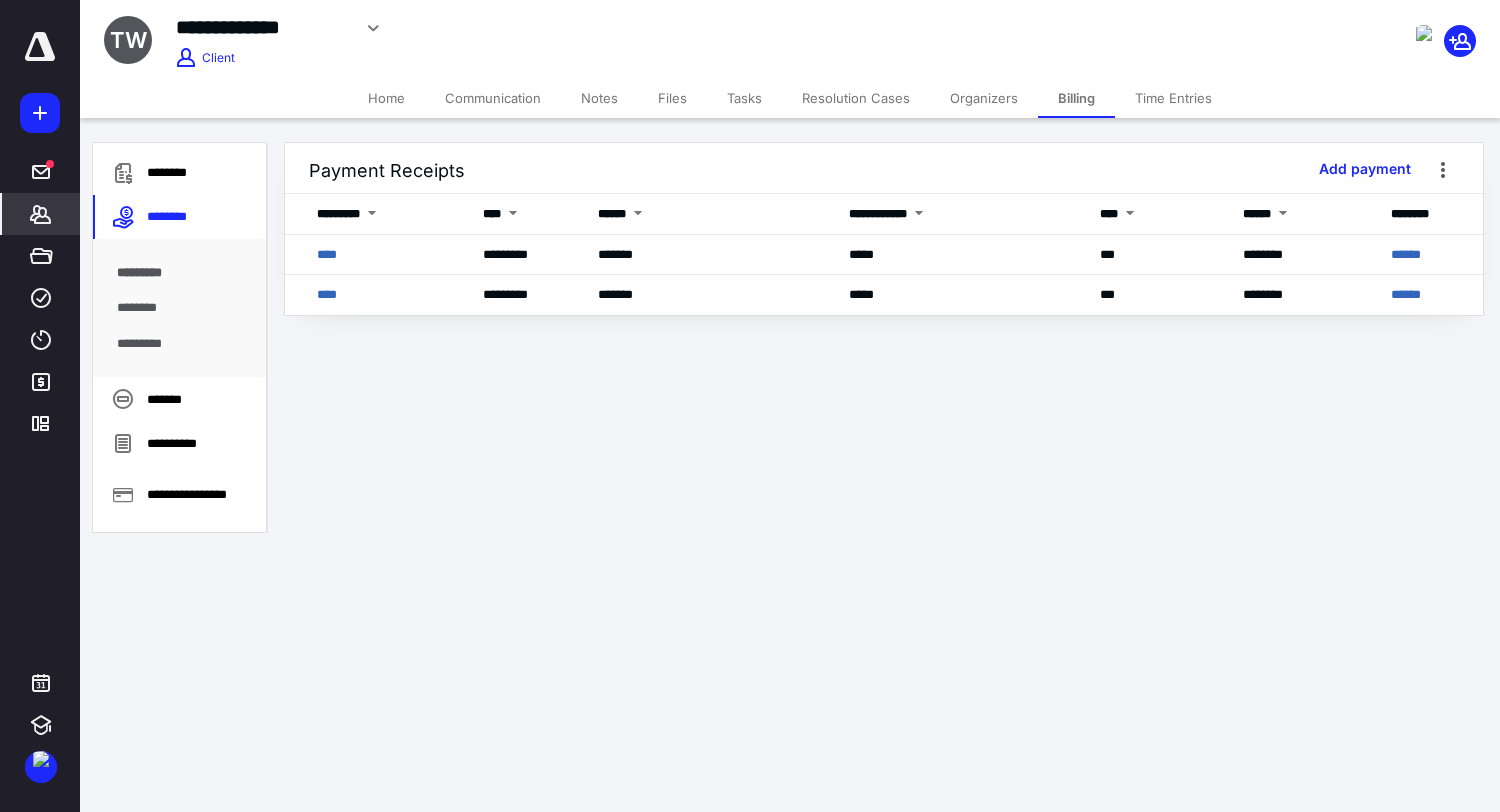 click on "Home" at bounding box center [386, 98] 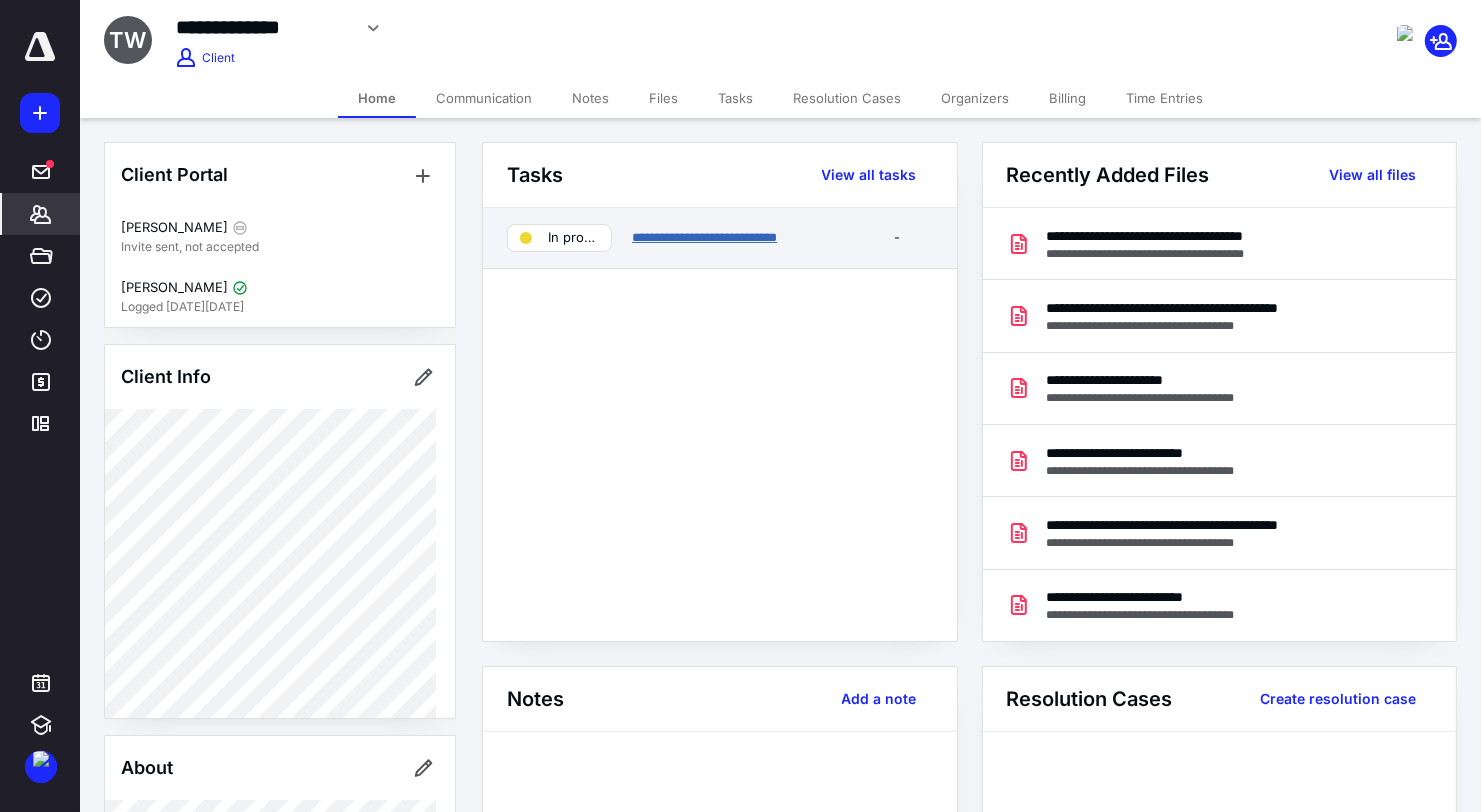 click on "**********" at bounding box center (704, 237) 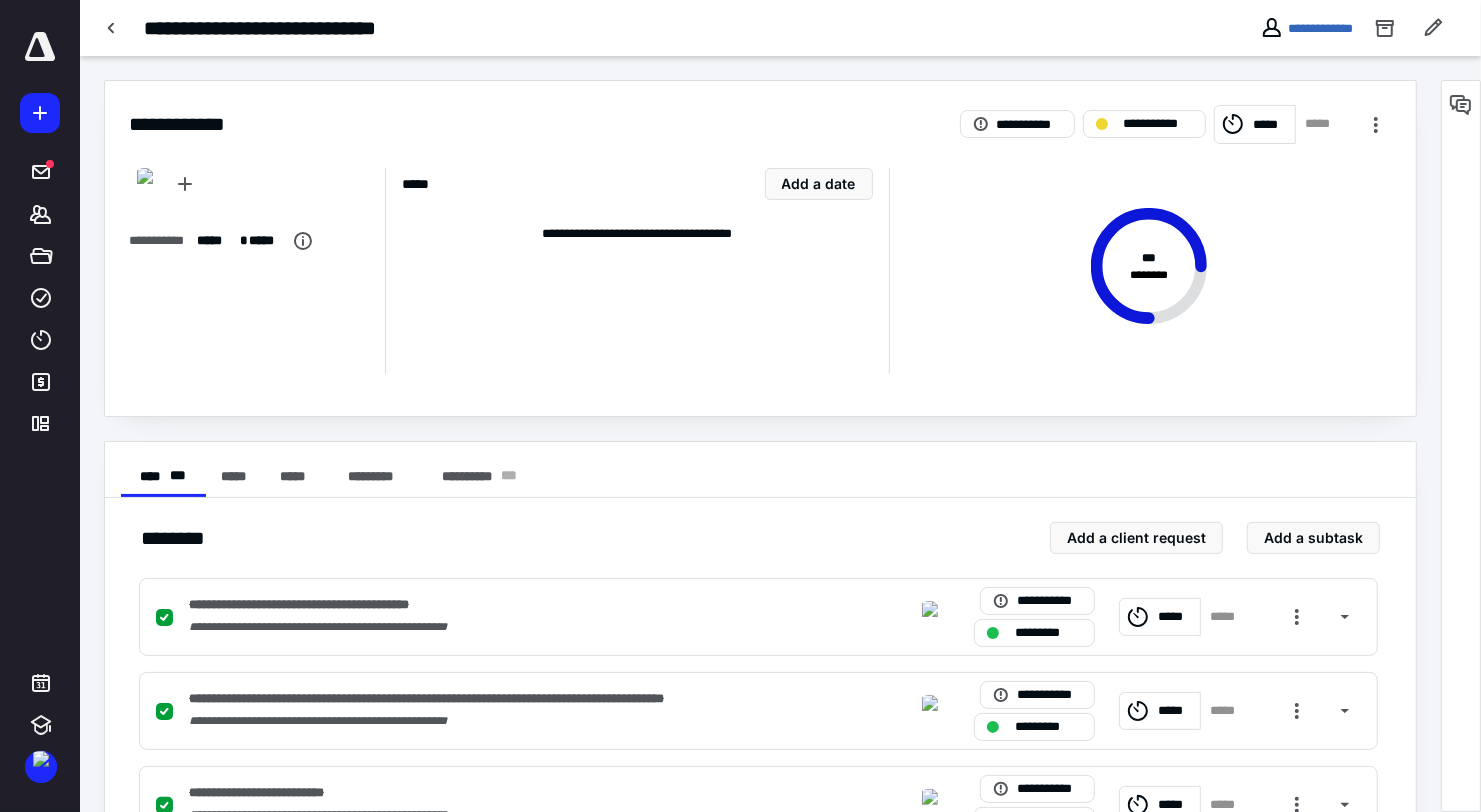 scroll, scrollTop: 573, scrollLeft: 0, axis: vertical 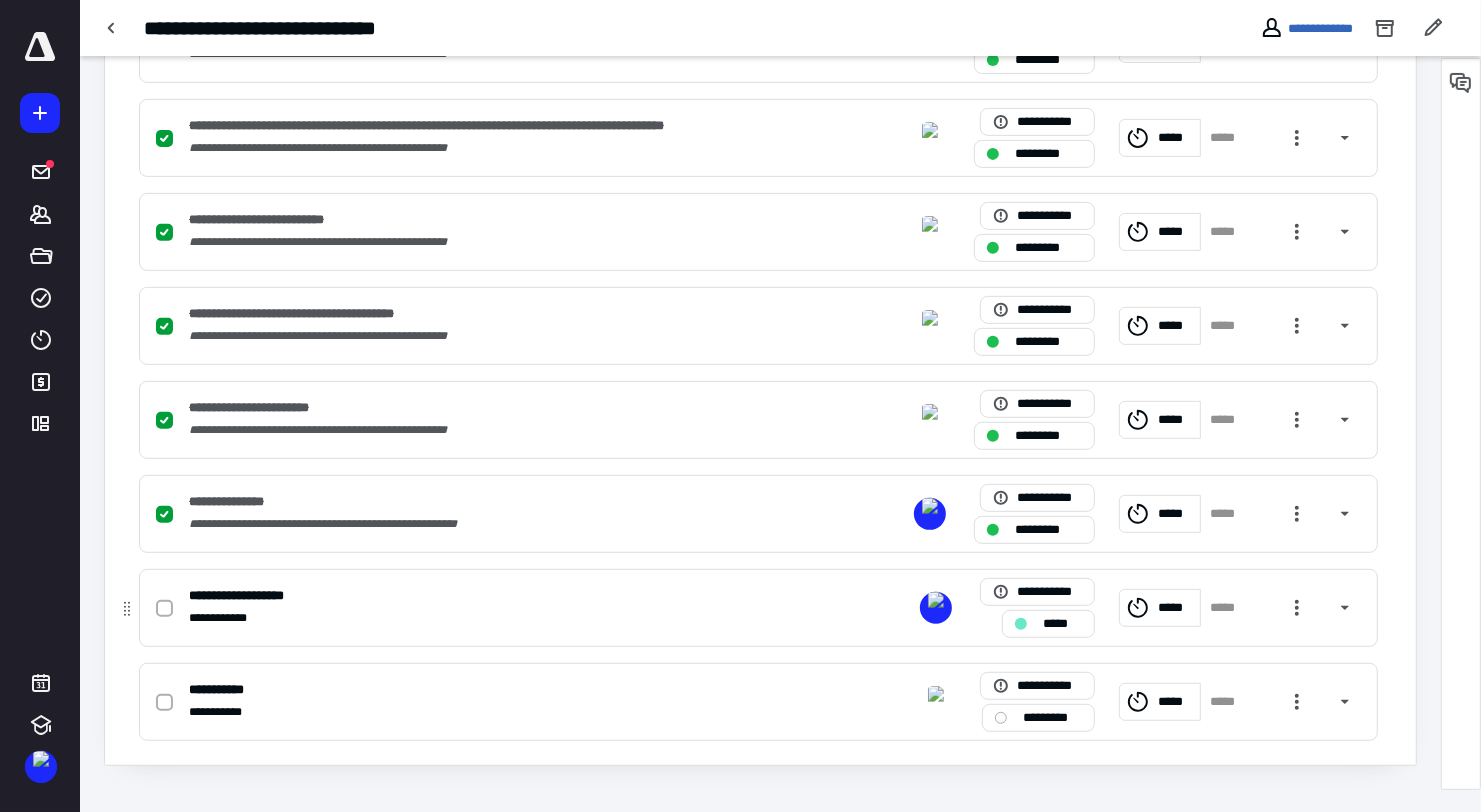 click 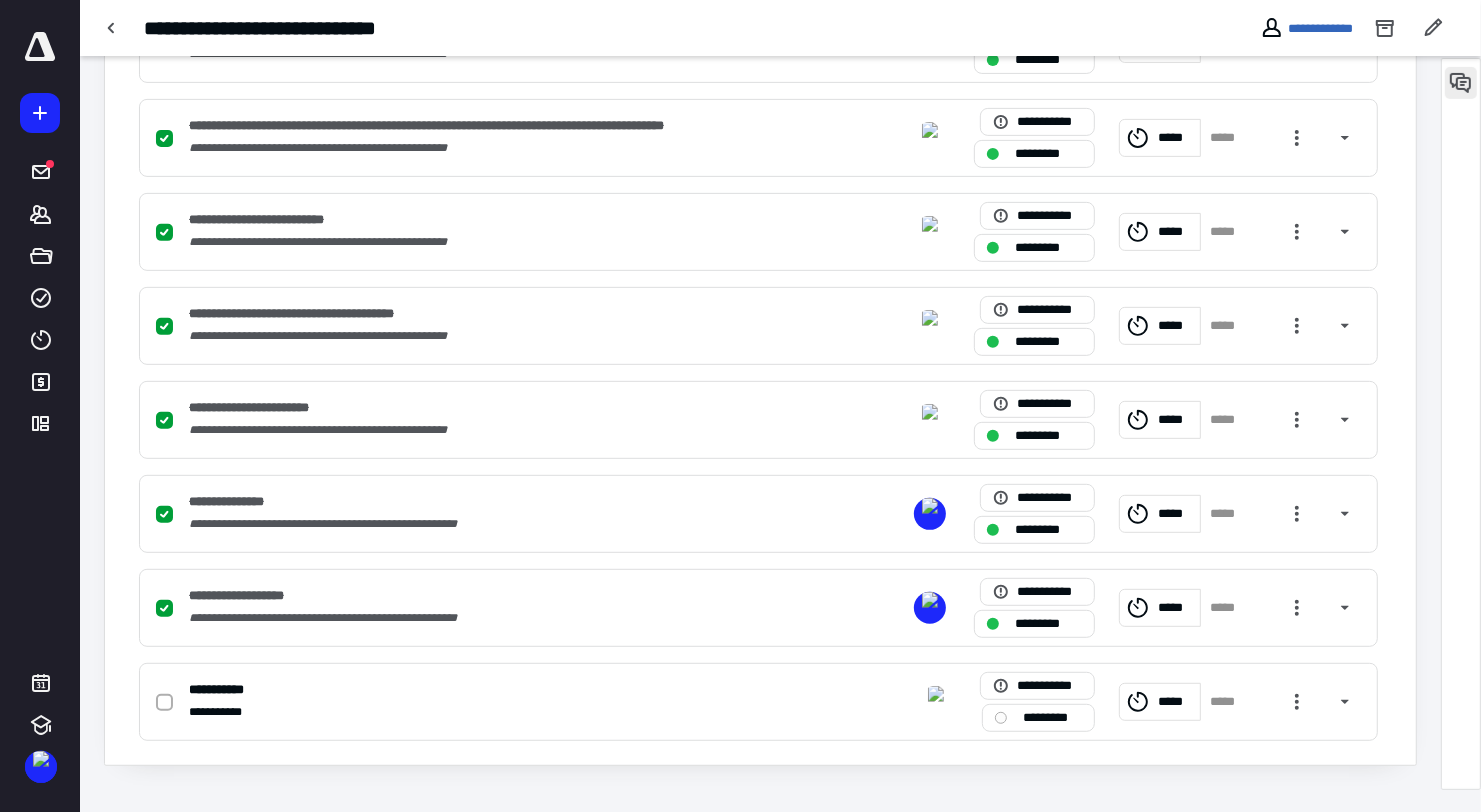 click at bounding box center (1461, 83) 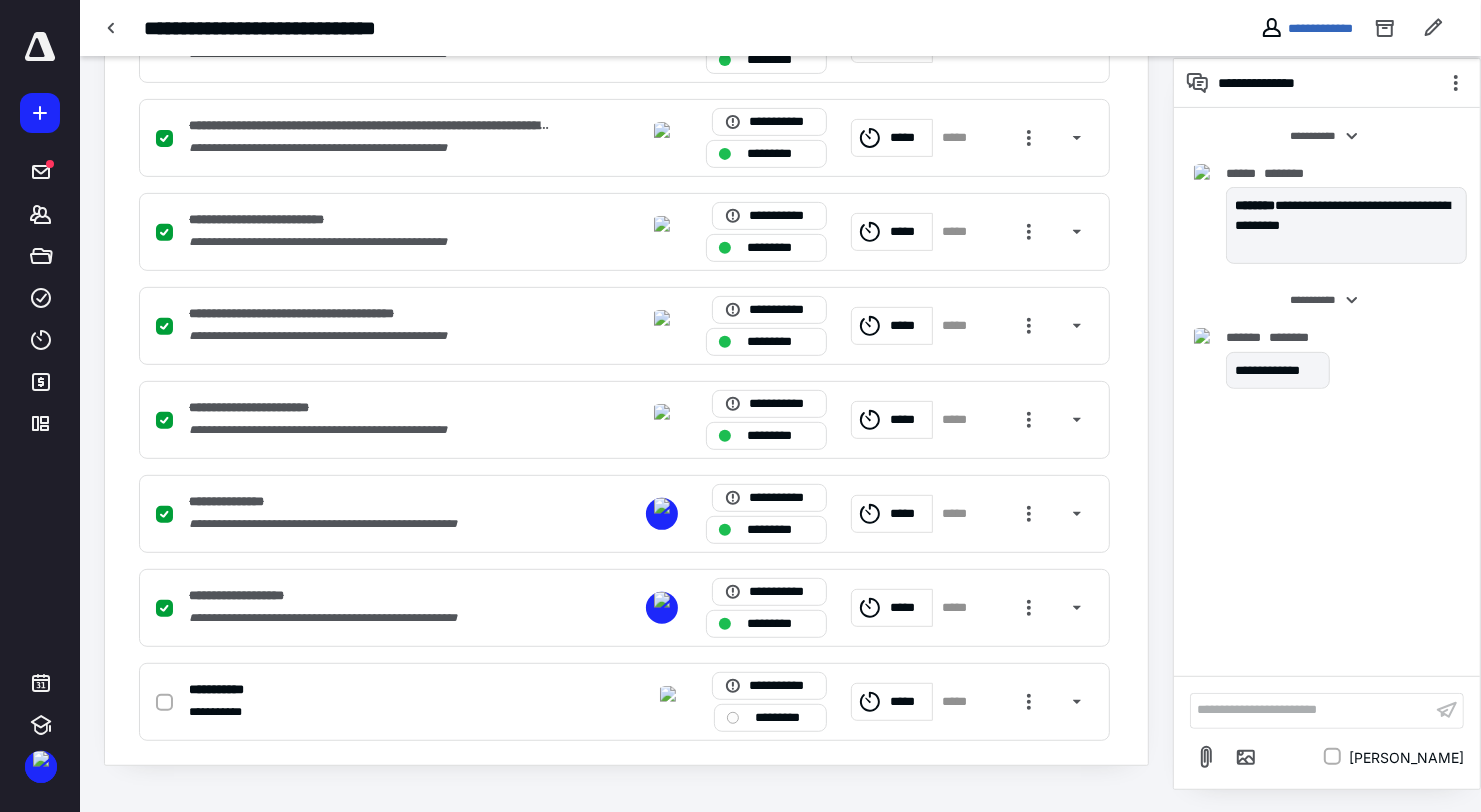 click on "**********" at bounding box center [1311, 710] 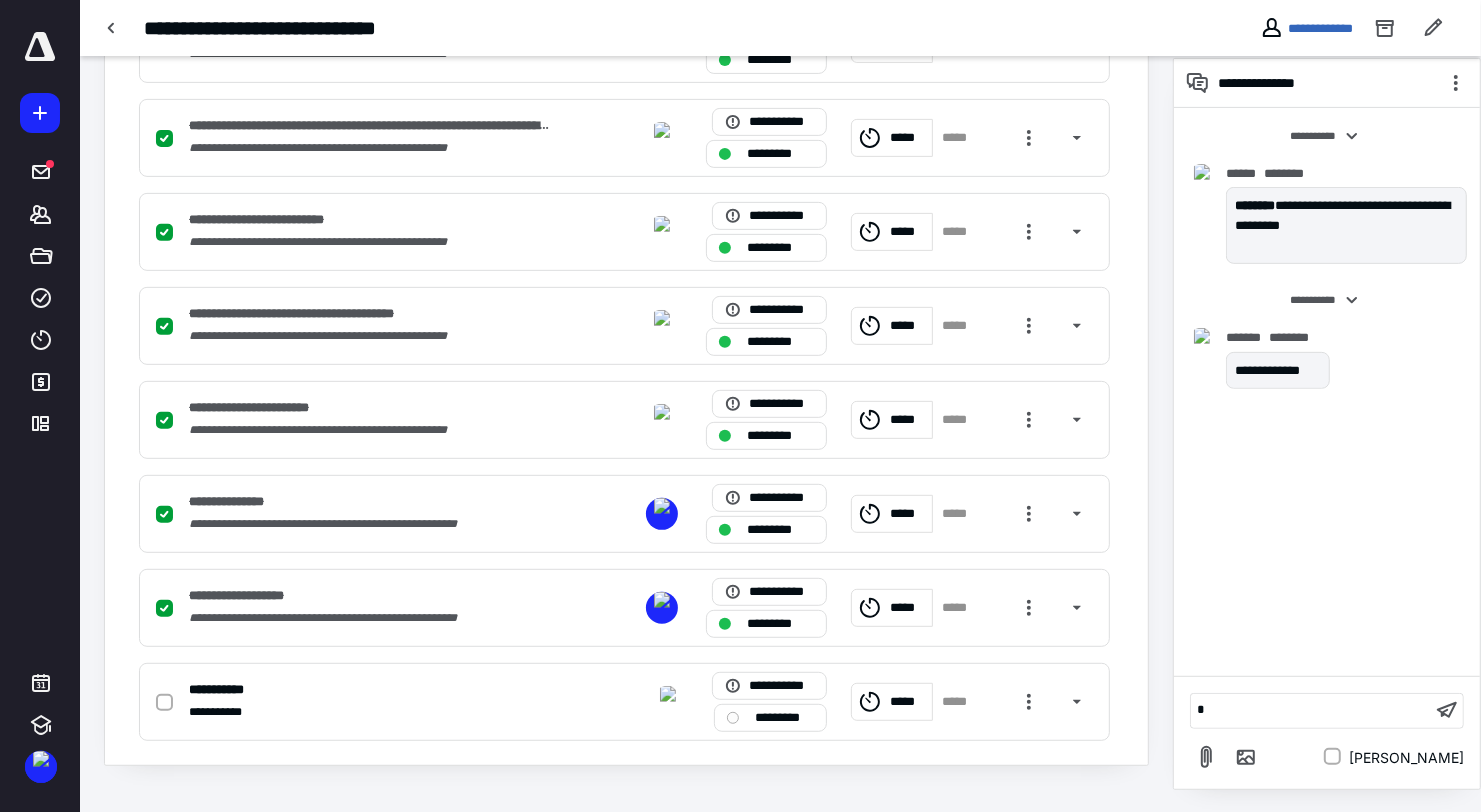 type 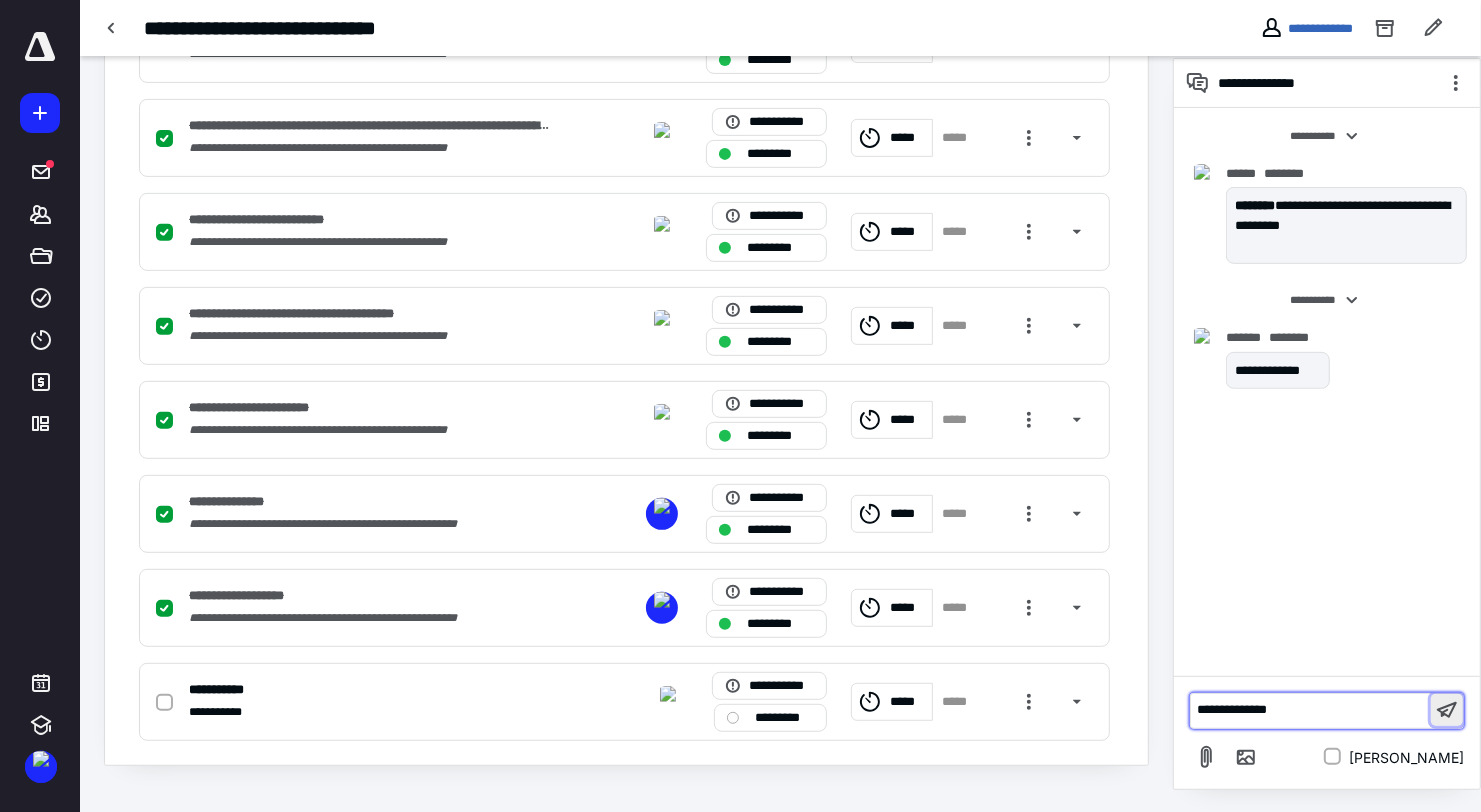click at bounding box center [1447, 710] 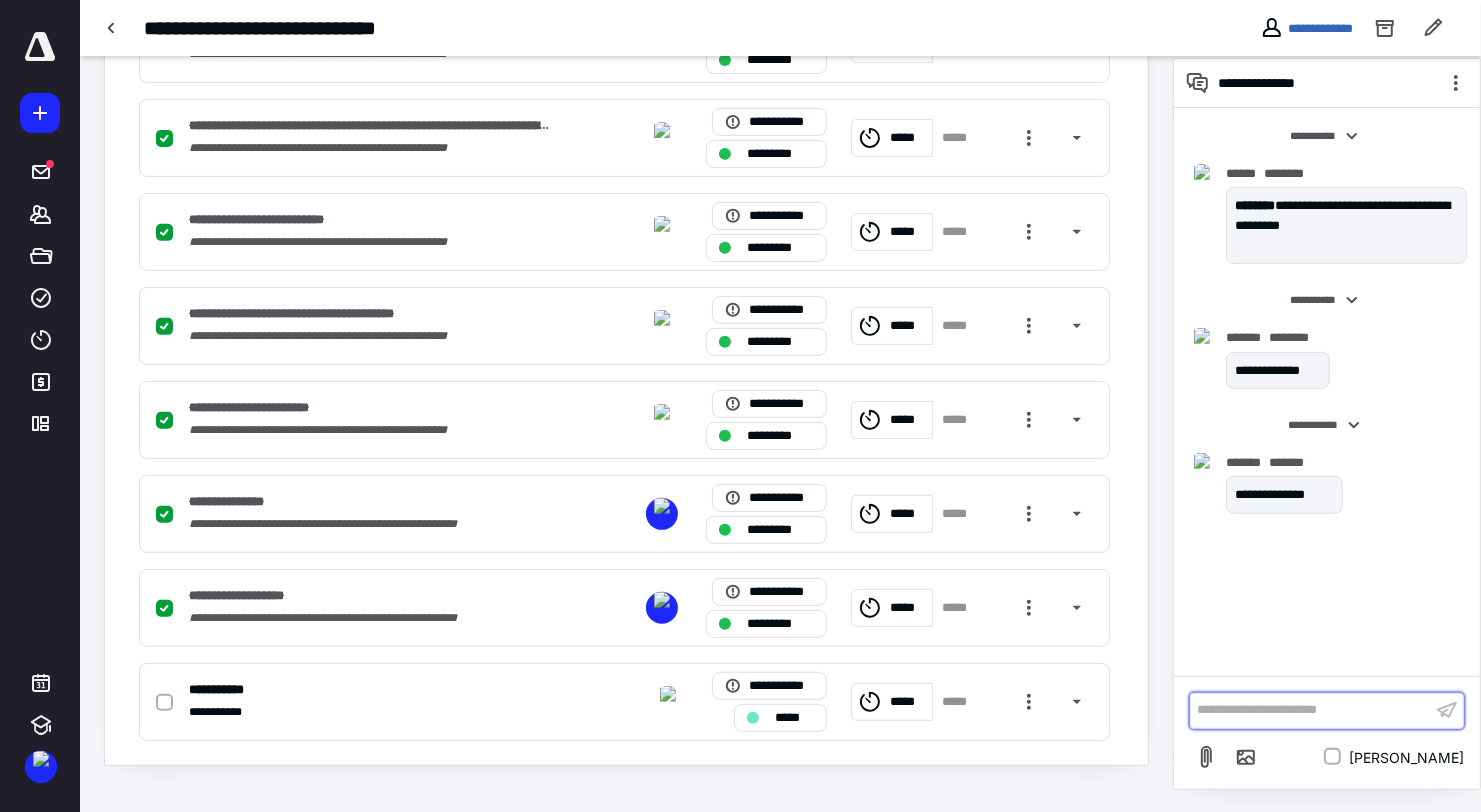 click on "**********" at bounding box center [1311, 710] 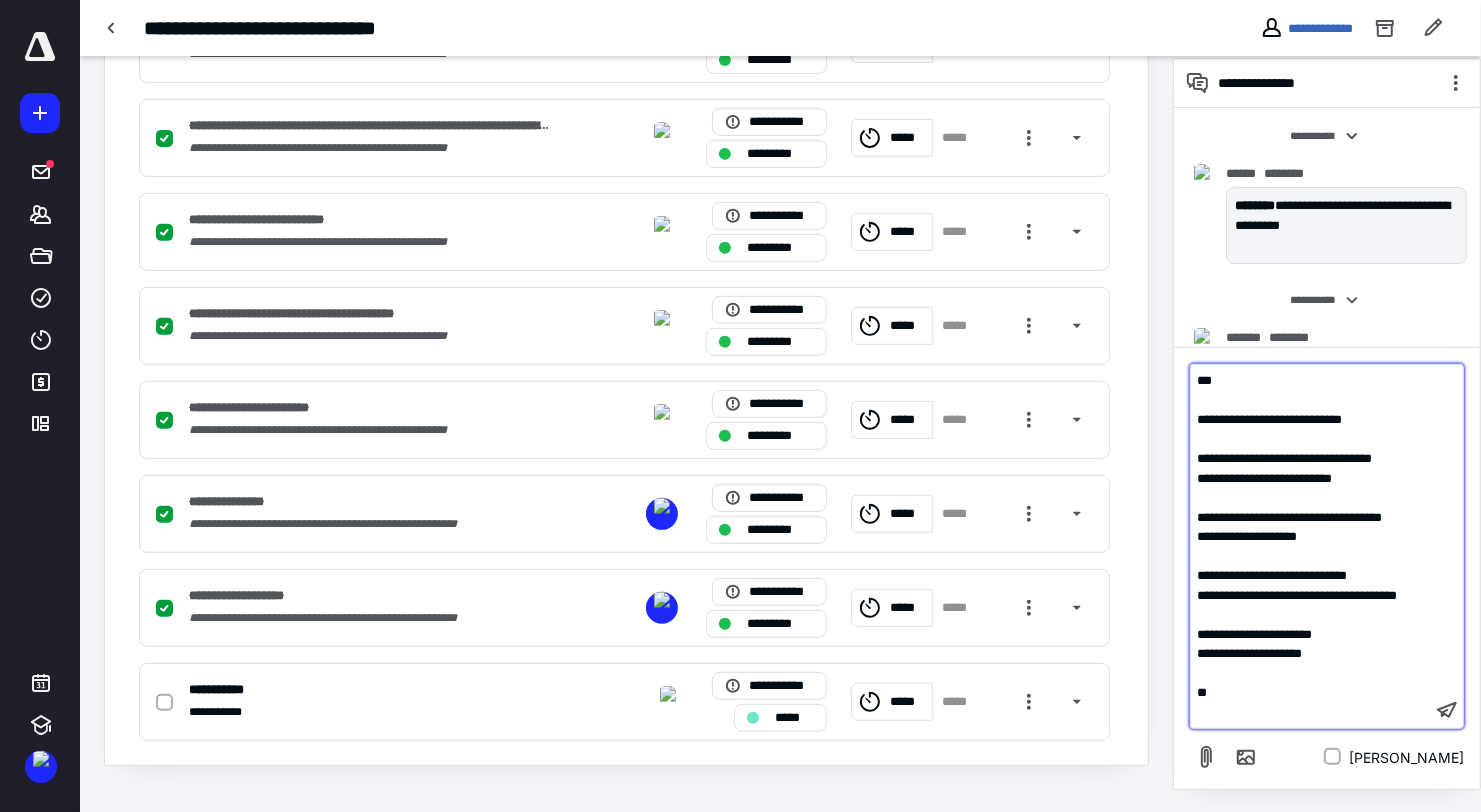 scroll, scrollTop: 92, scrollLeft: 0, axis: vertical 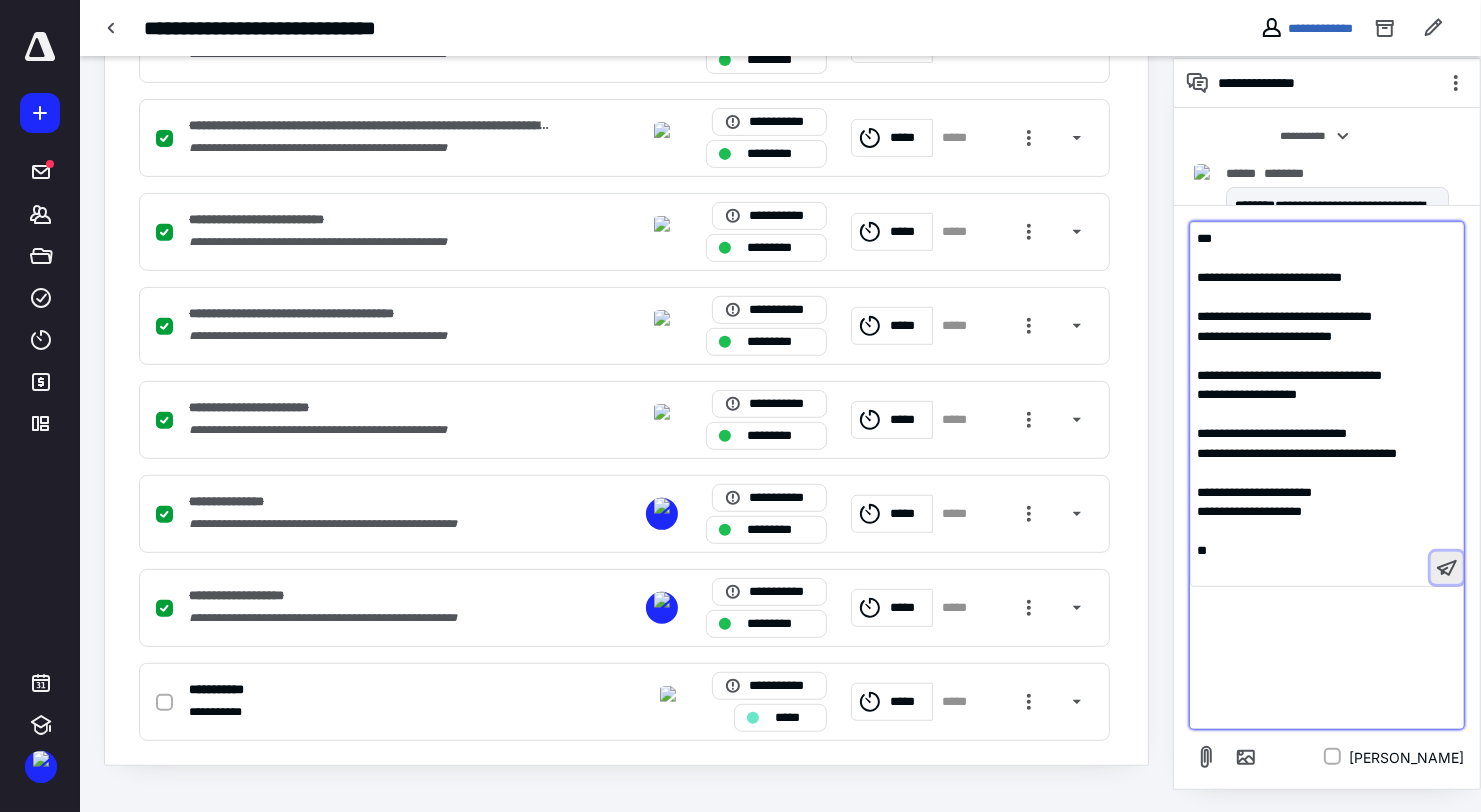click at bounding box center [1447, 568] 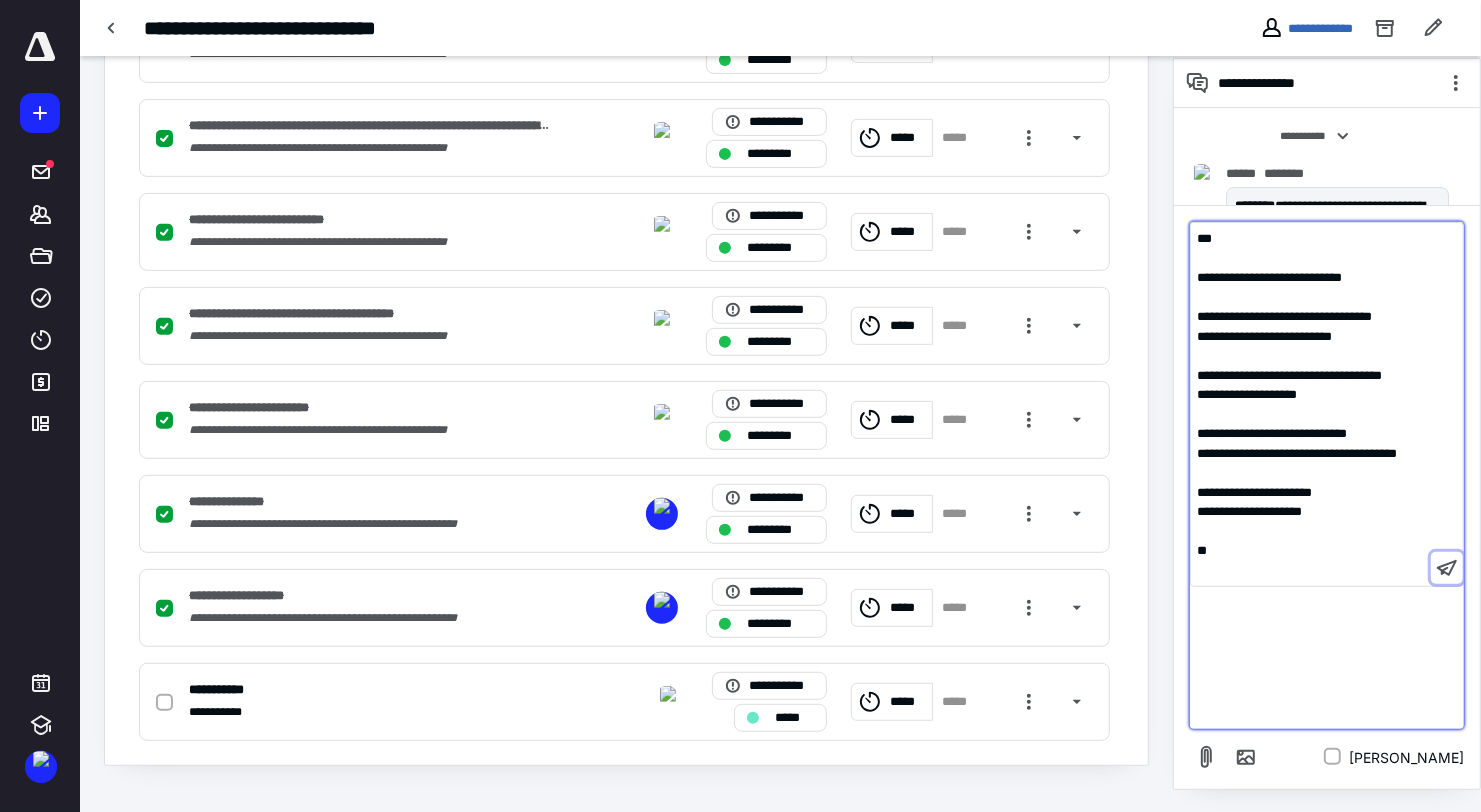 scroll, scrollTop: 375, scrollLeft: 0, axis: vertical 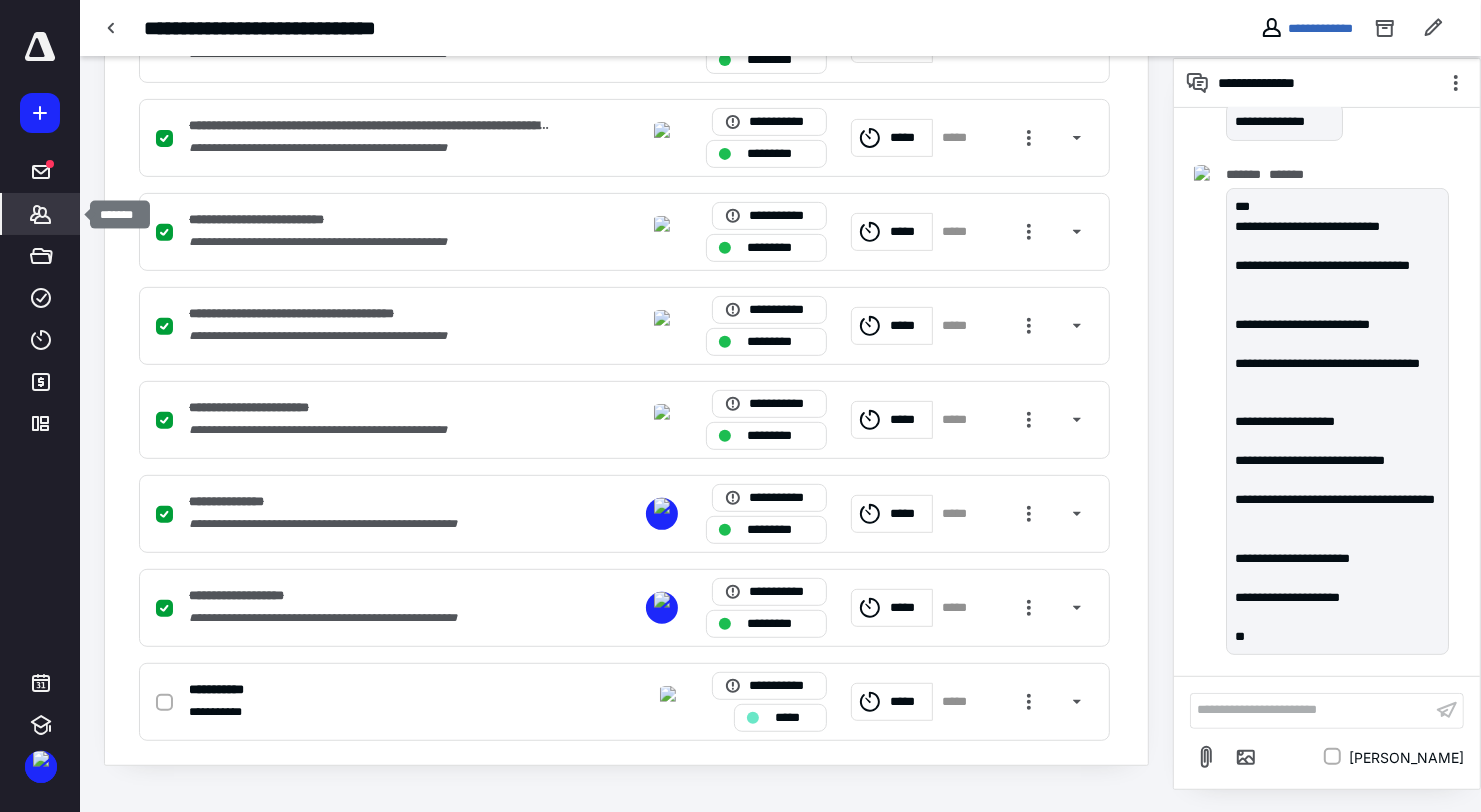 click 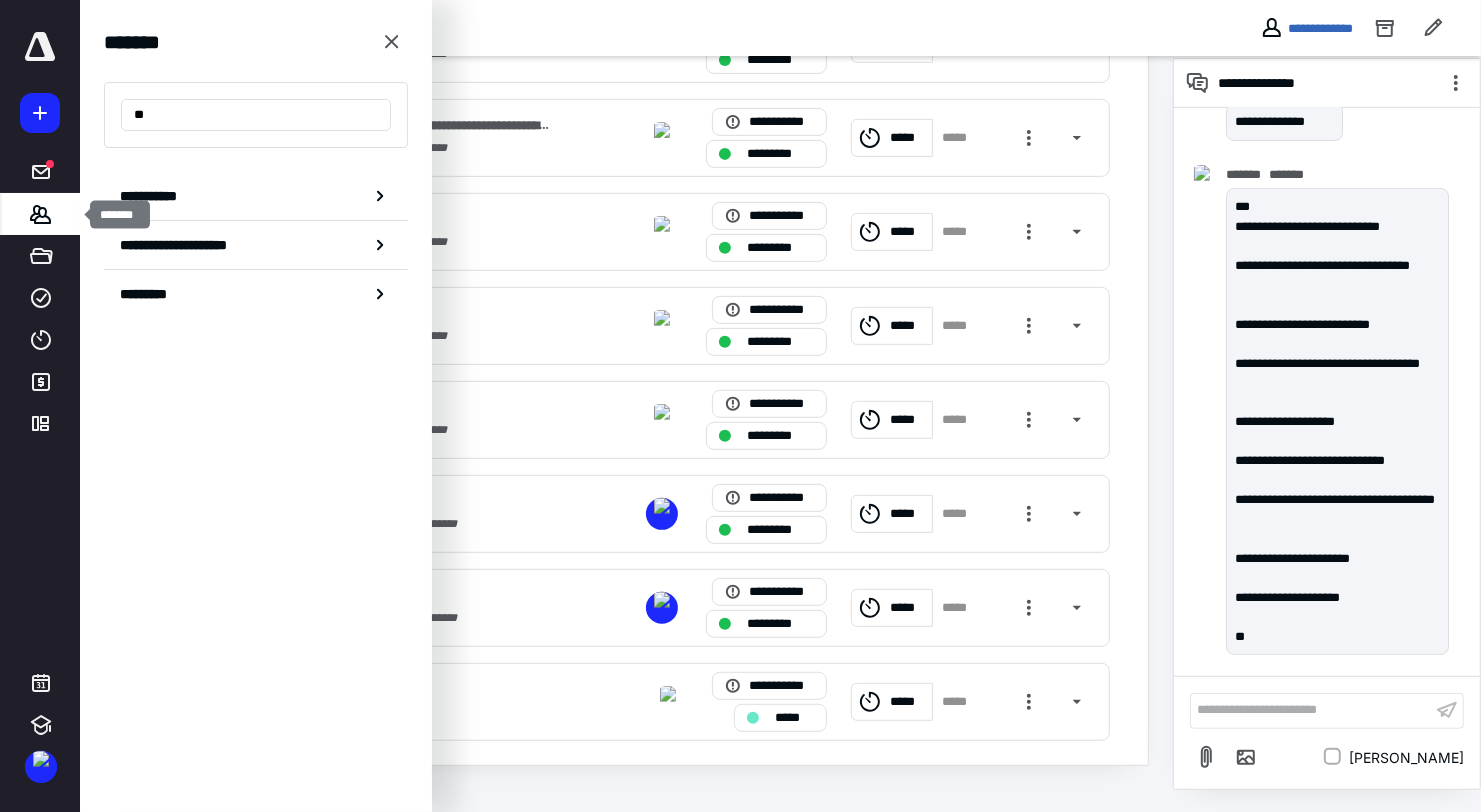 type on "*" 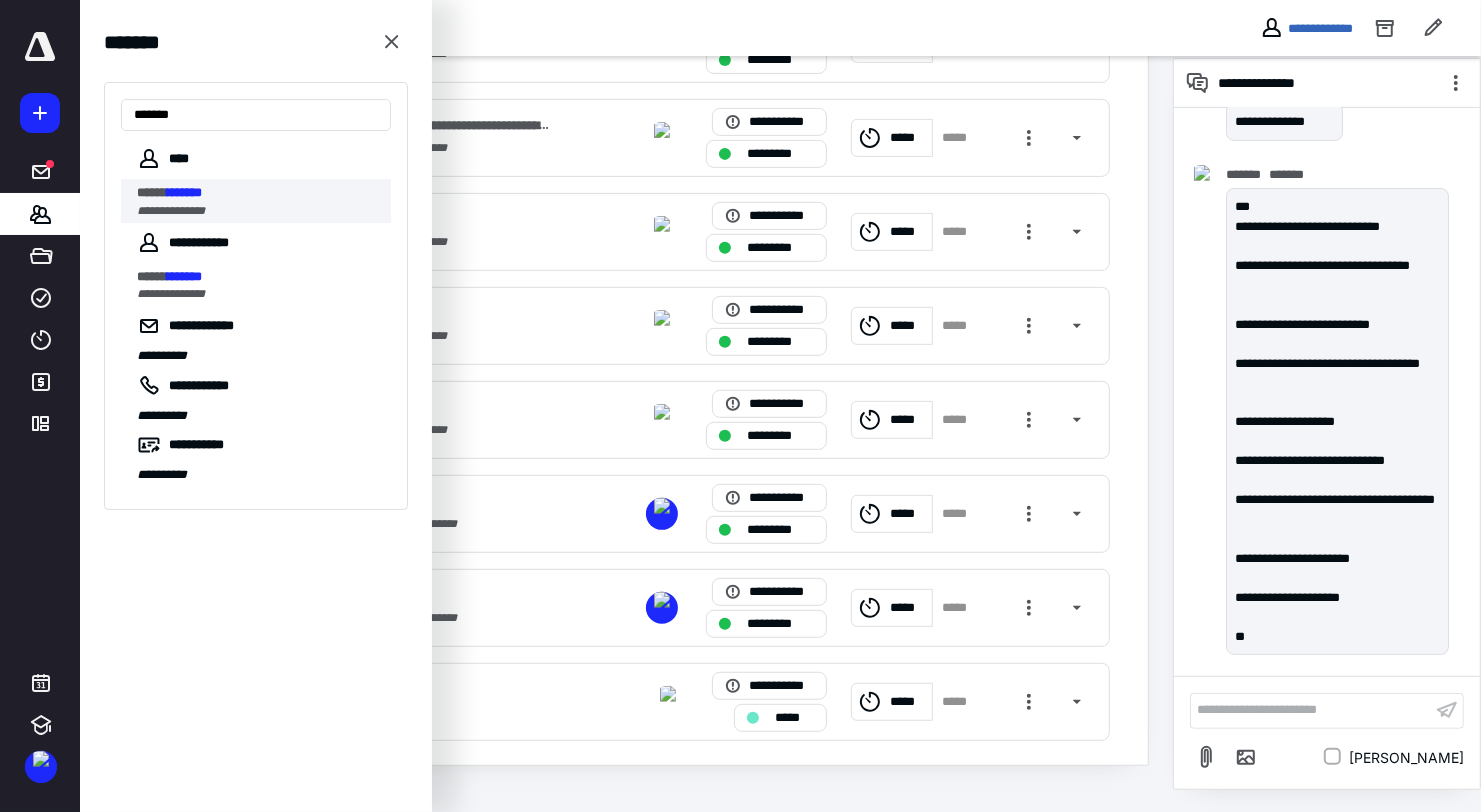 type on "*******" 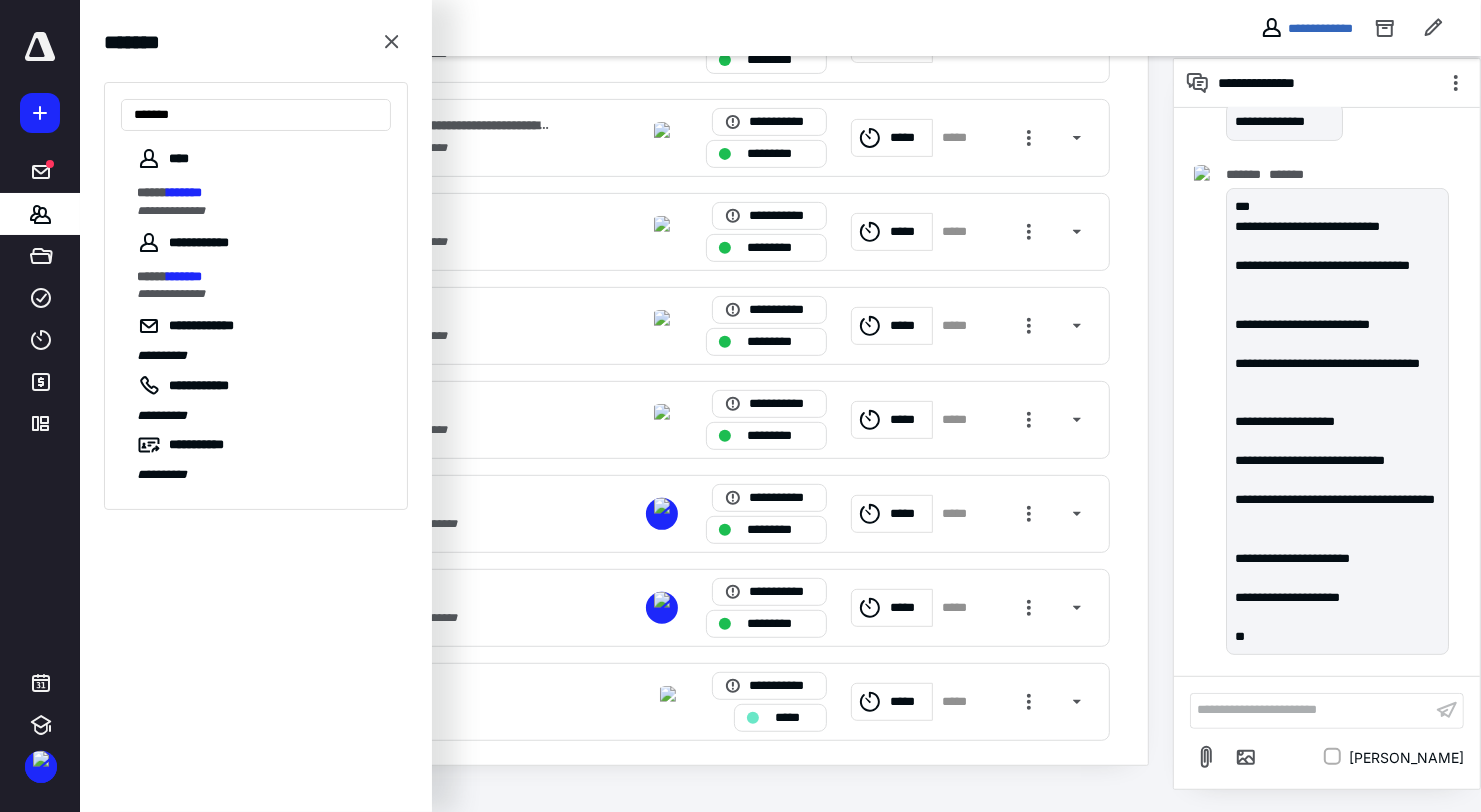 click on "**********" at bounding box center [171, 211] 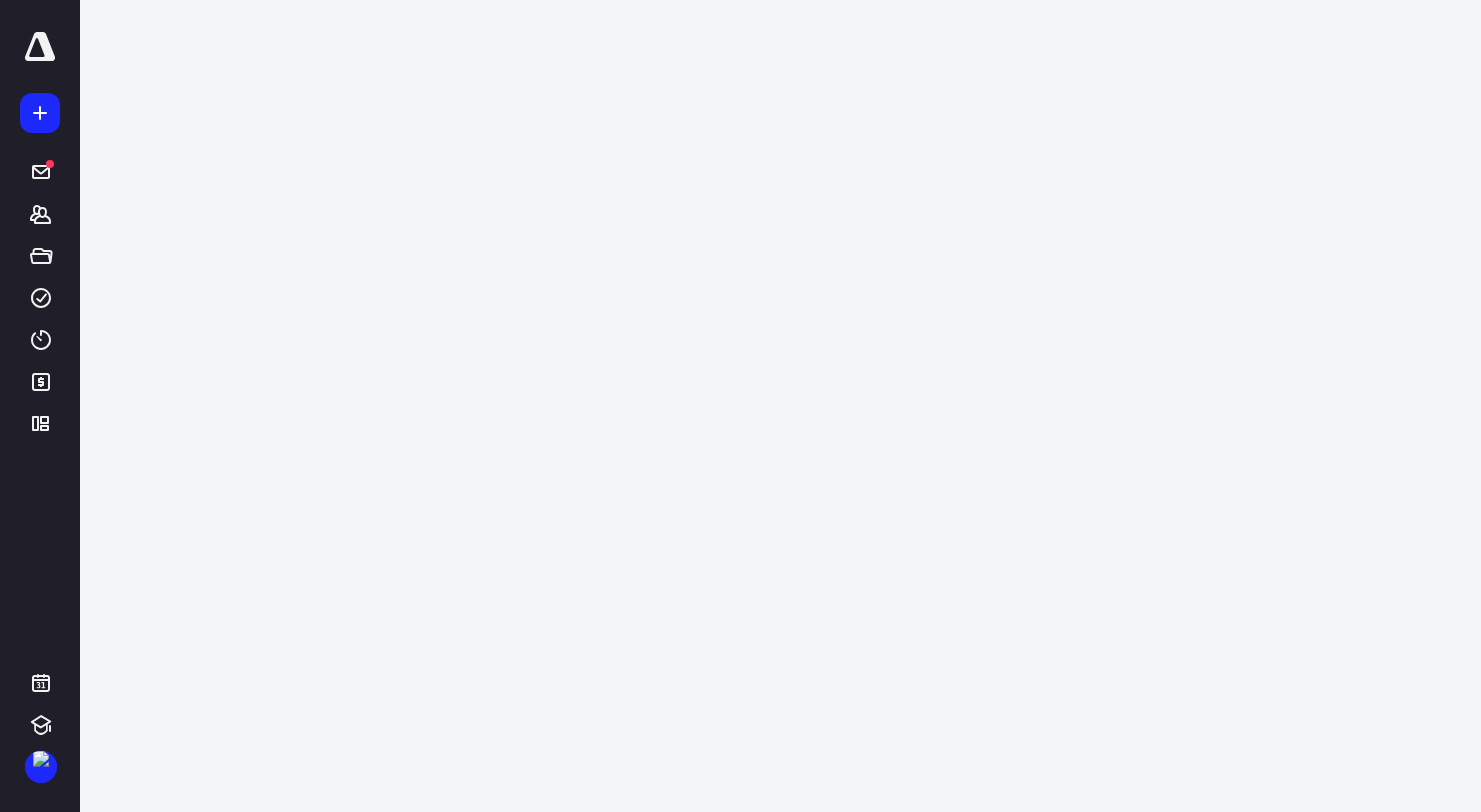 scroll, scrollTop: 0, scrollLeft: 0, axis: both 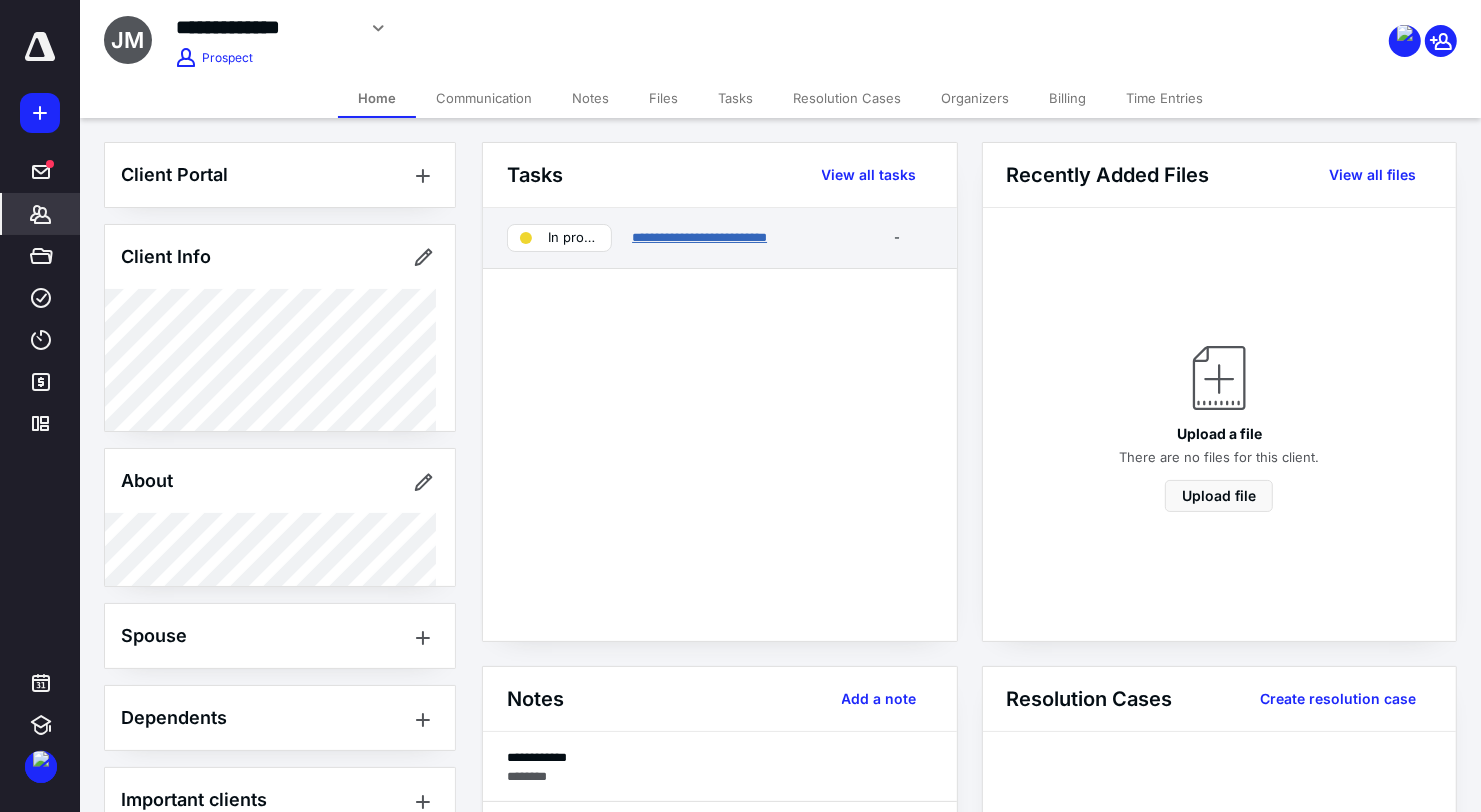 click on "**********" at bounding box center [699, 237] 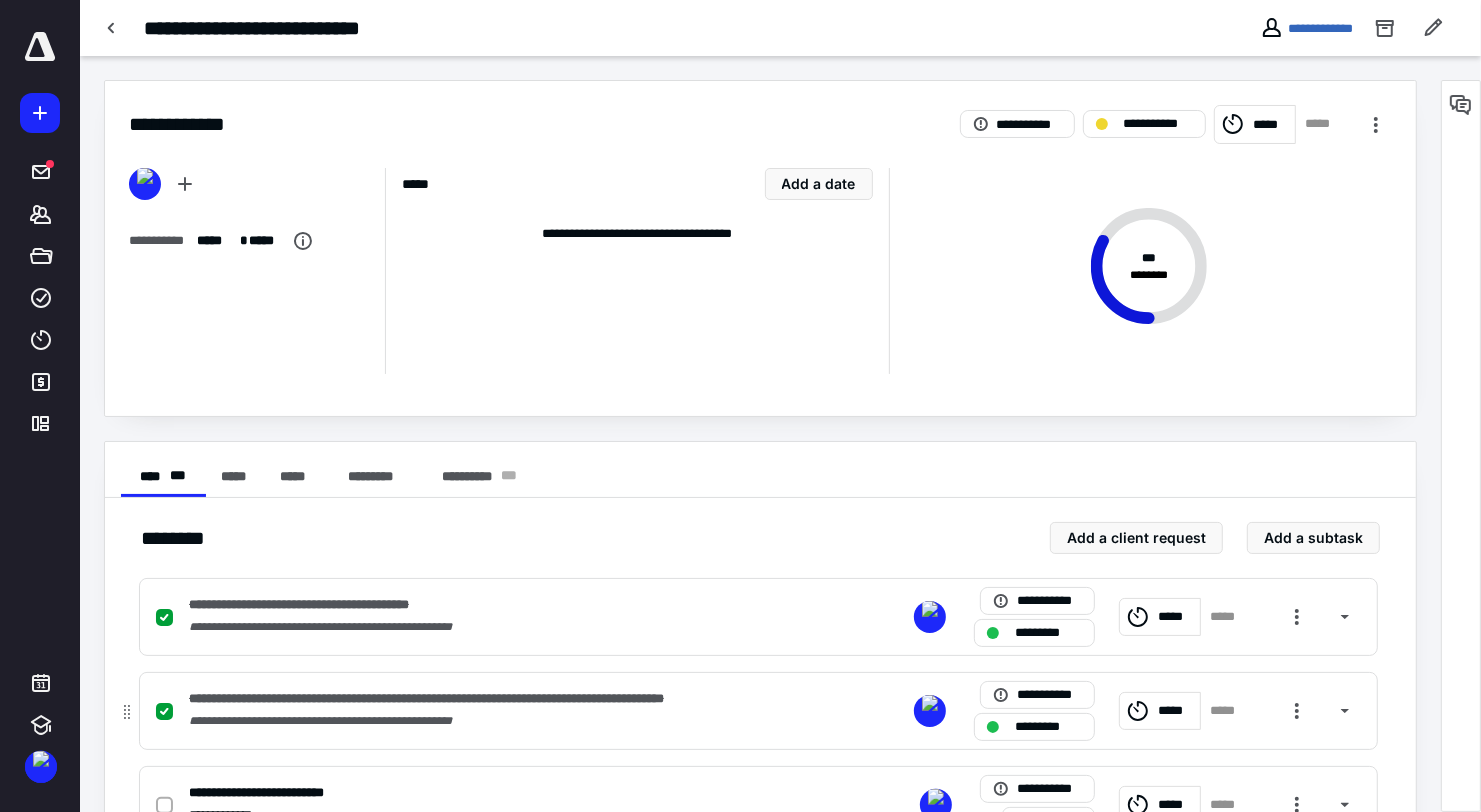 scroll, scrollTop: 375, scrollLeft: 0, axis: vertical 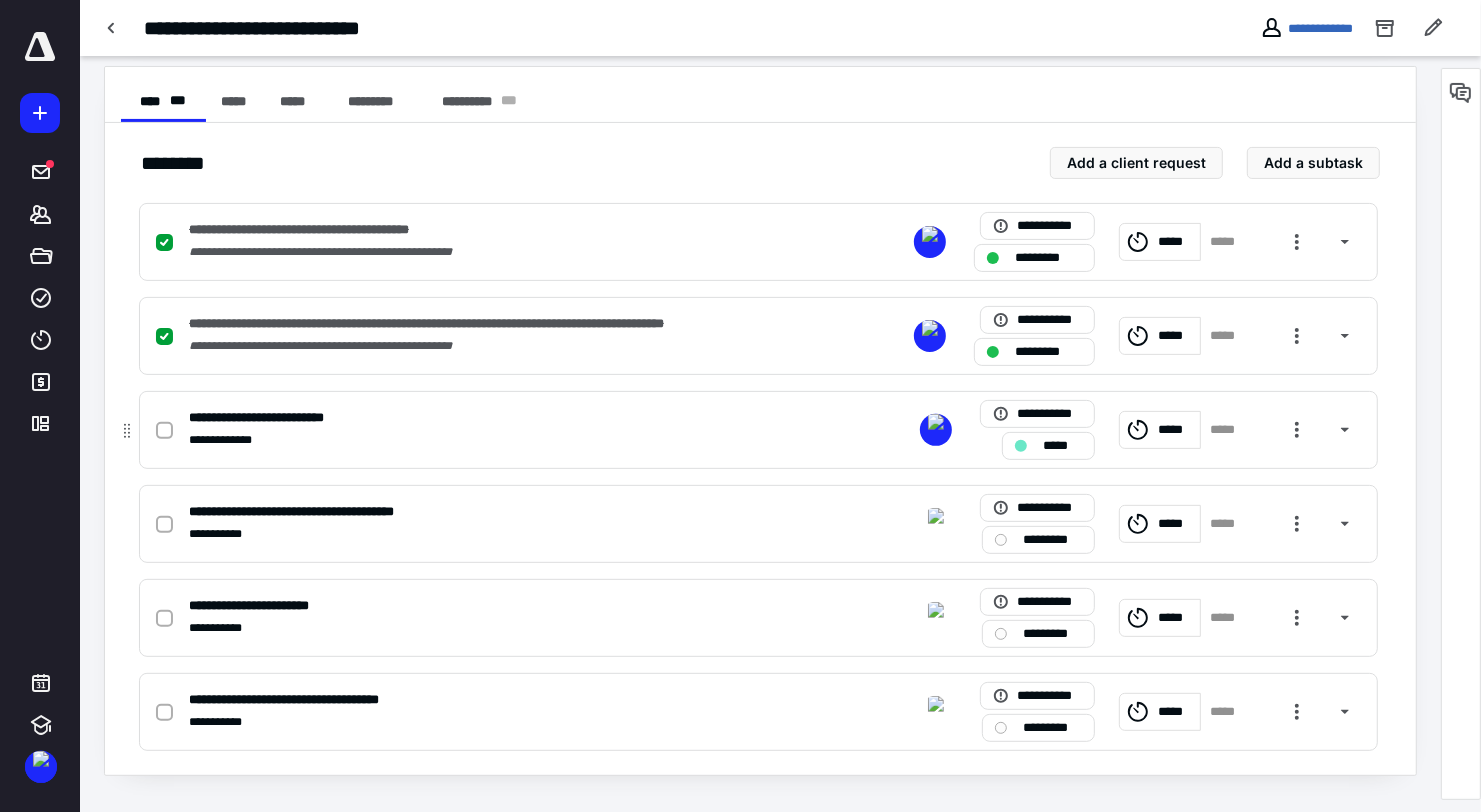click 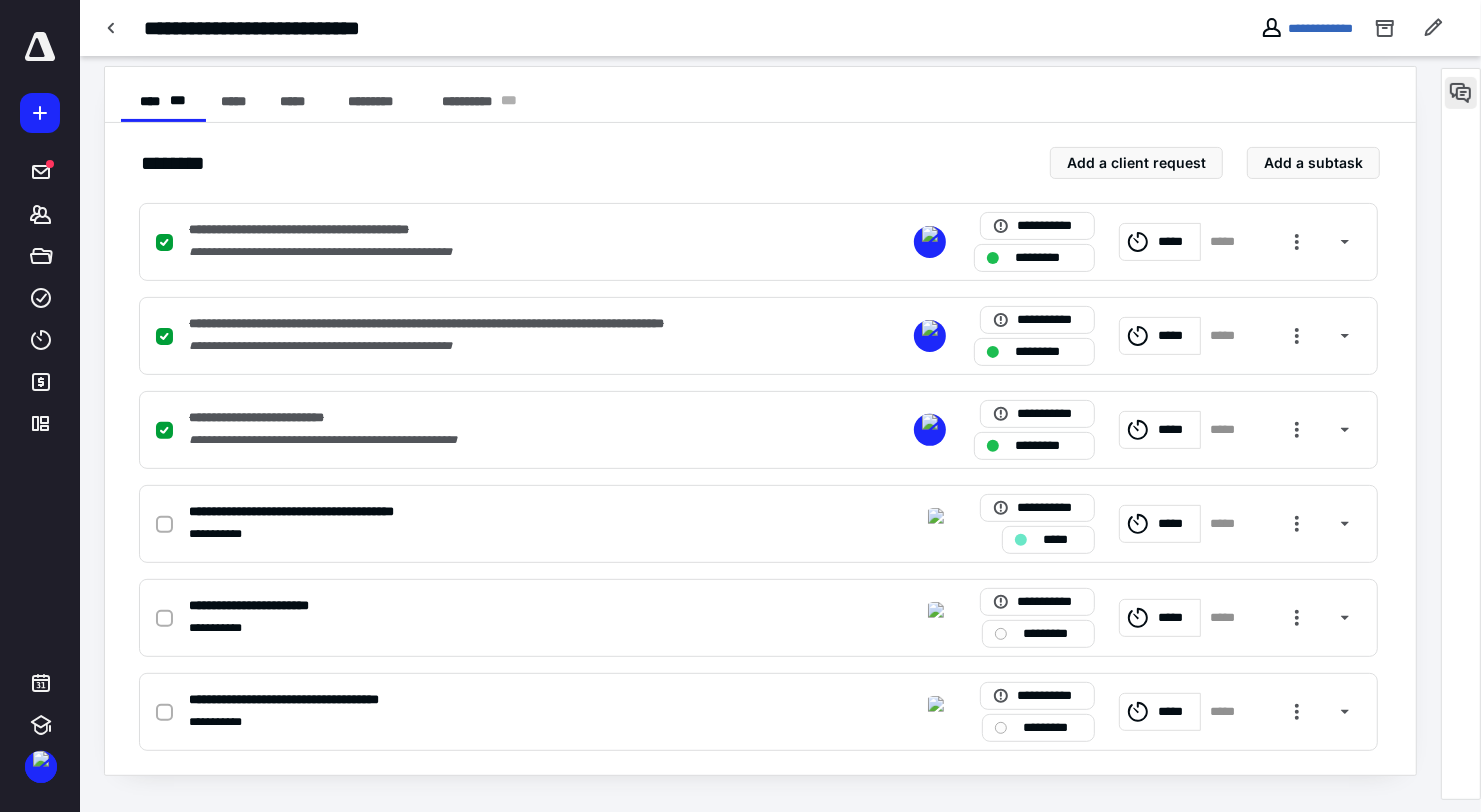 click at bounding box center [1461, 93] 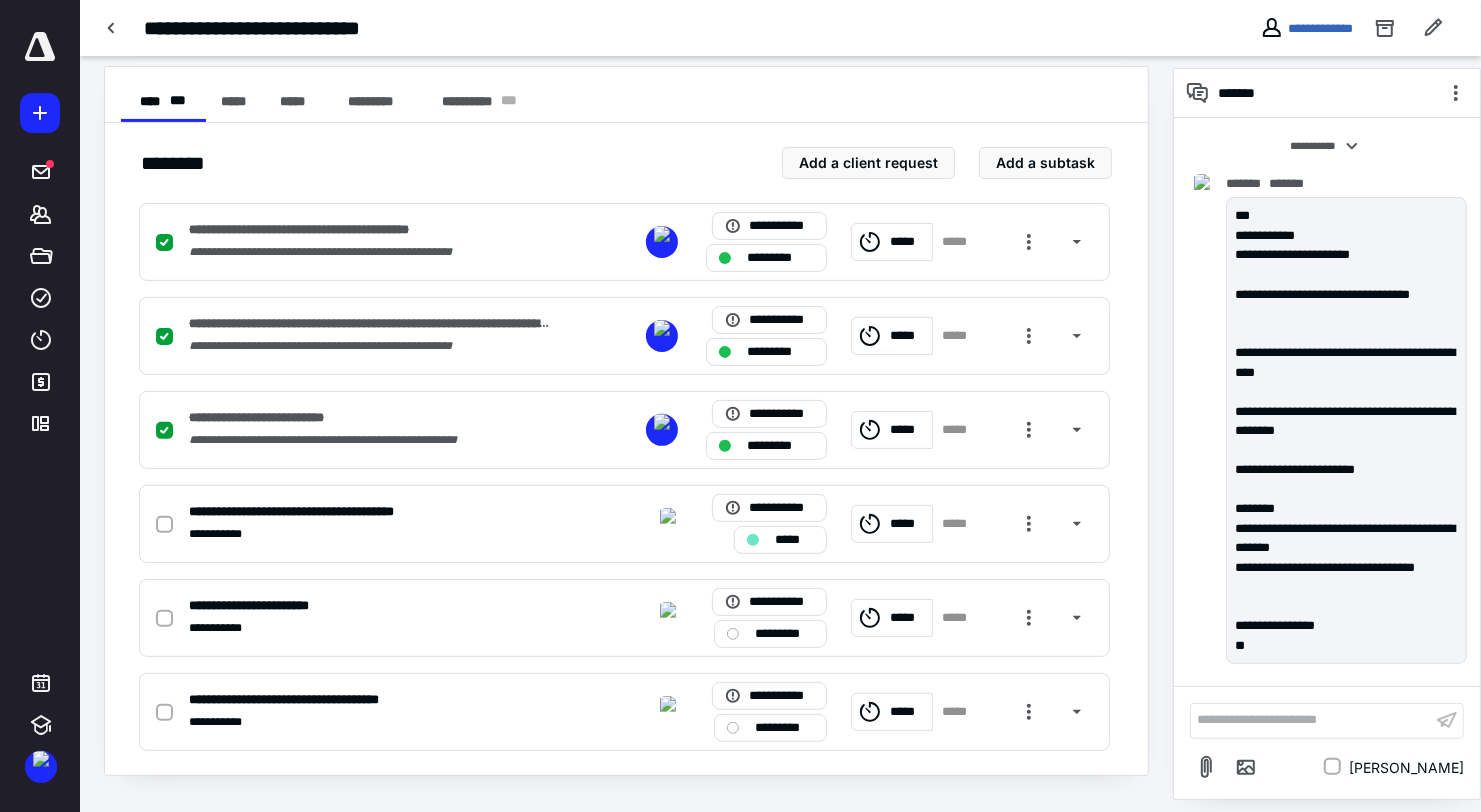 click on "**********" at bounding box center (1311, 720) 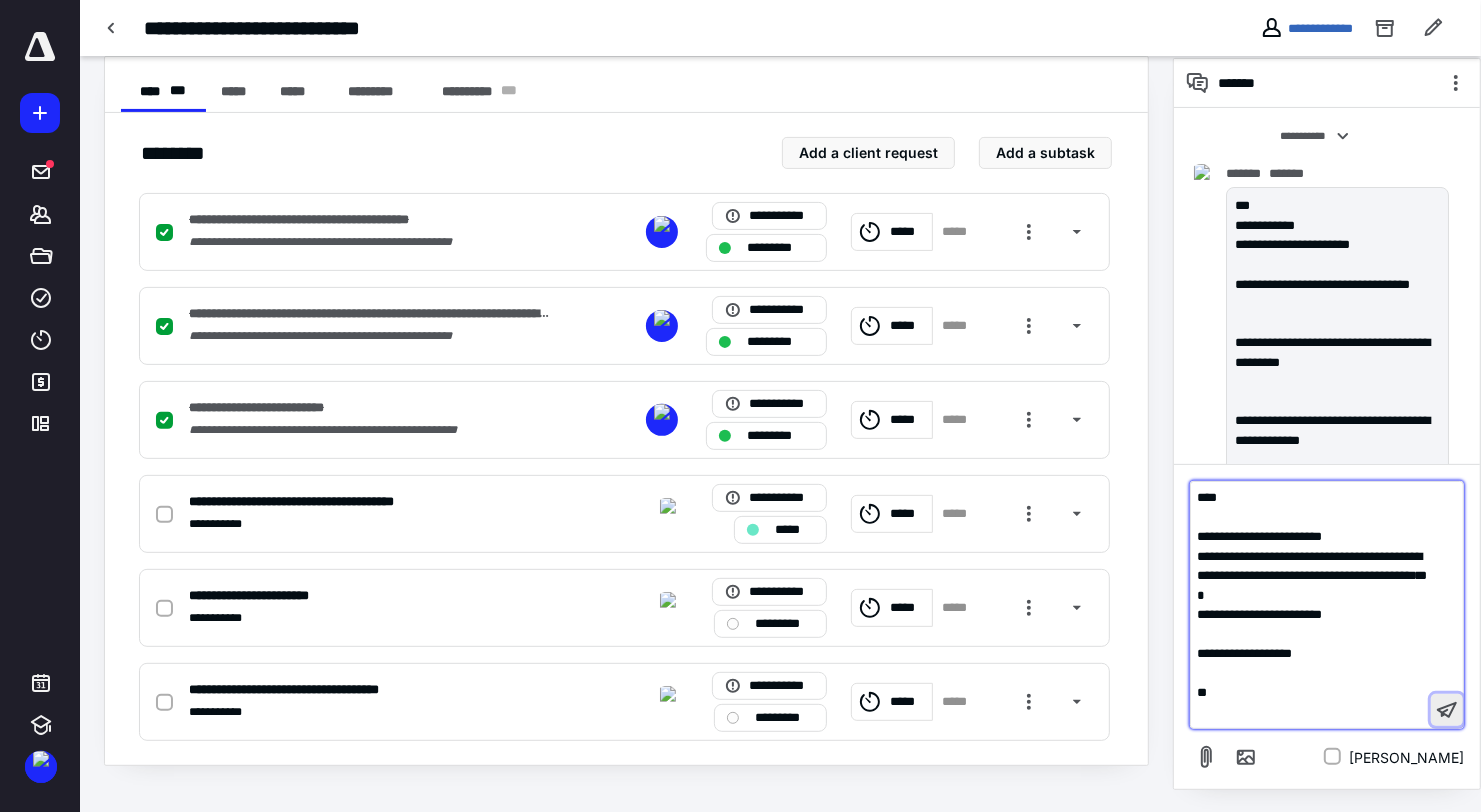 click at bounding box center (1447, 710) 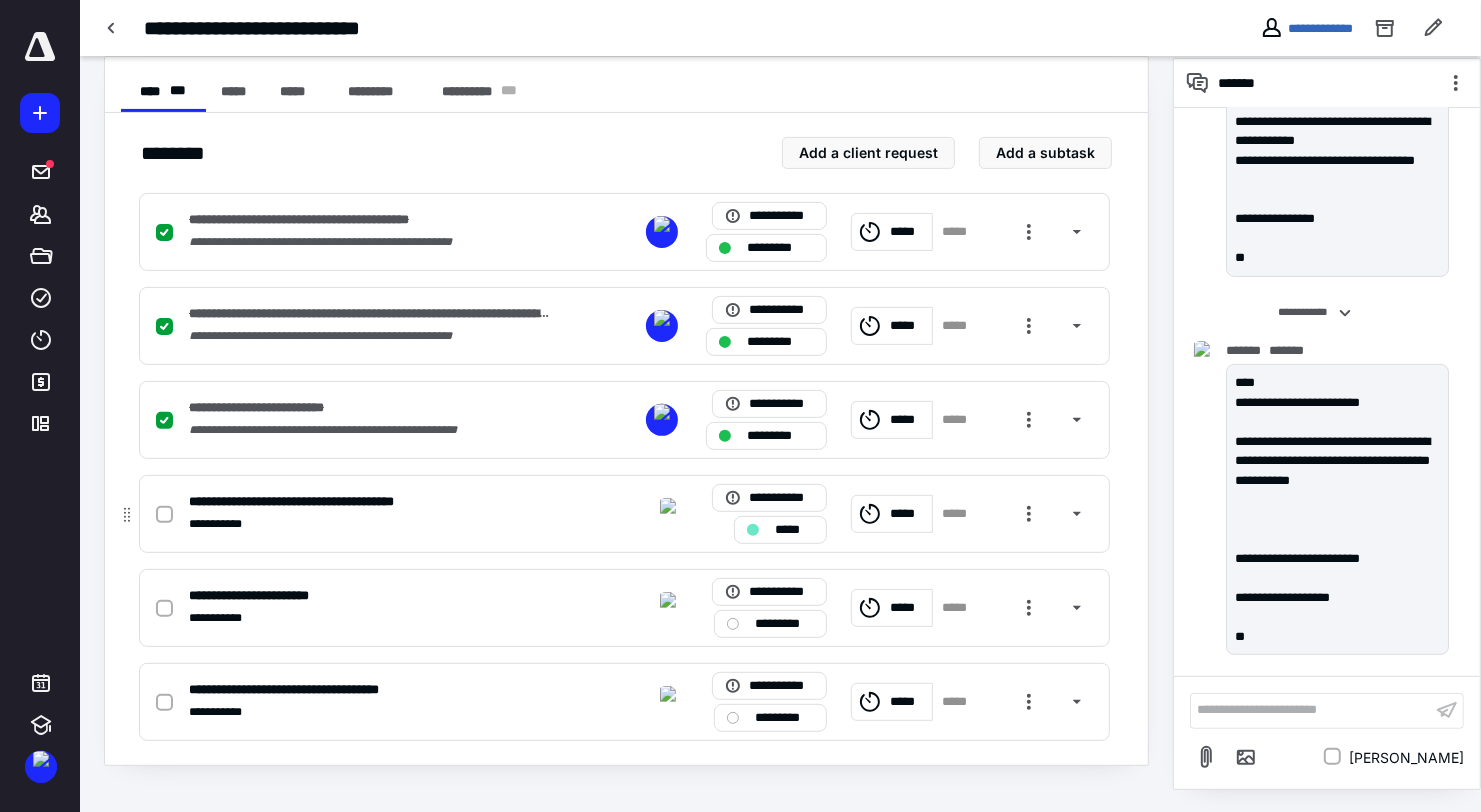 click 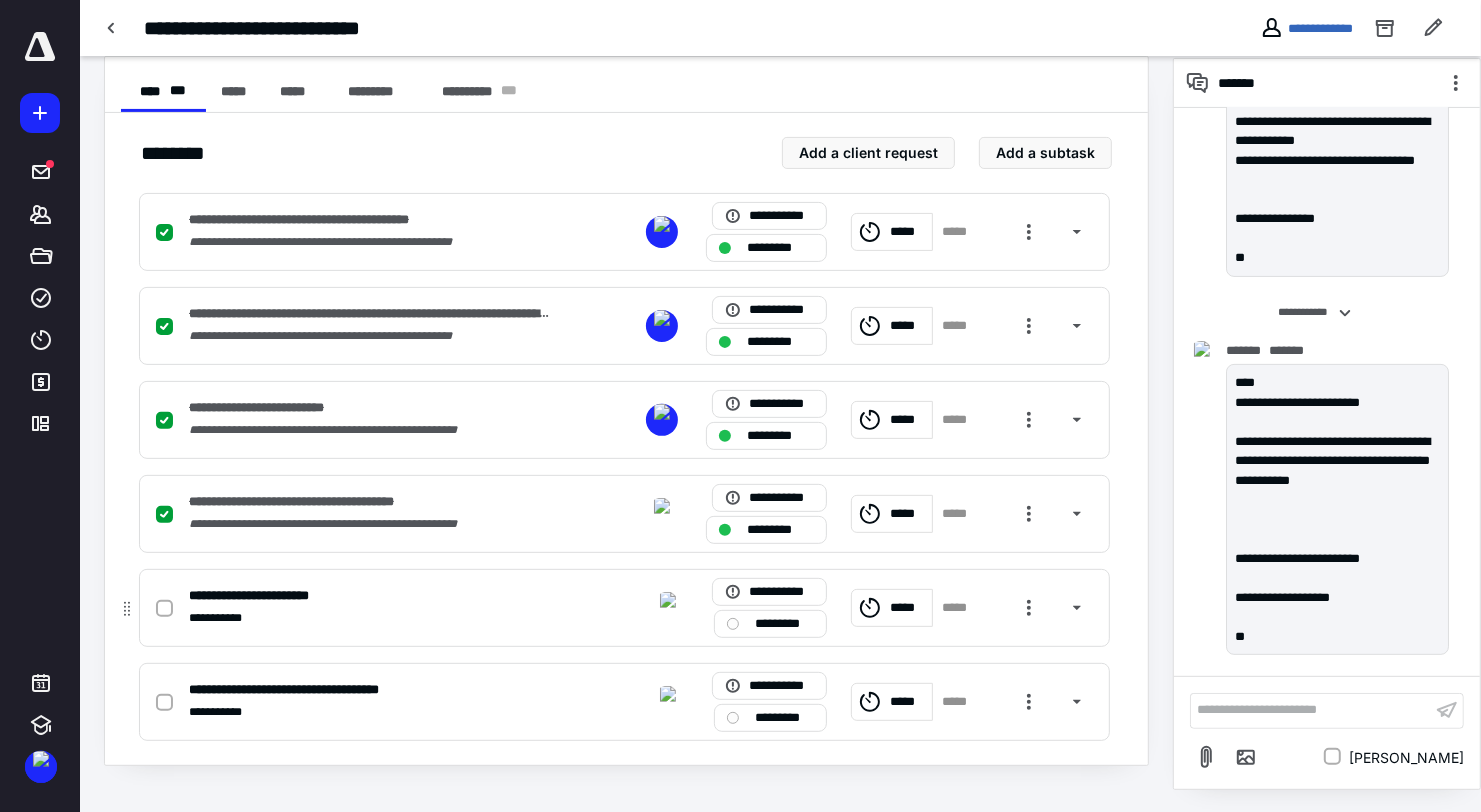 click 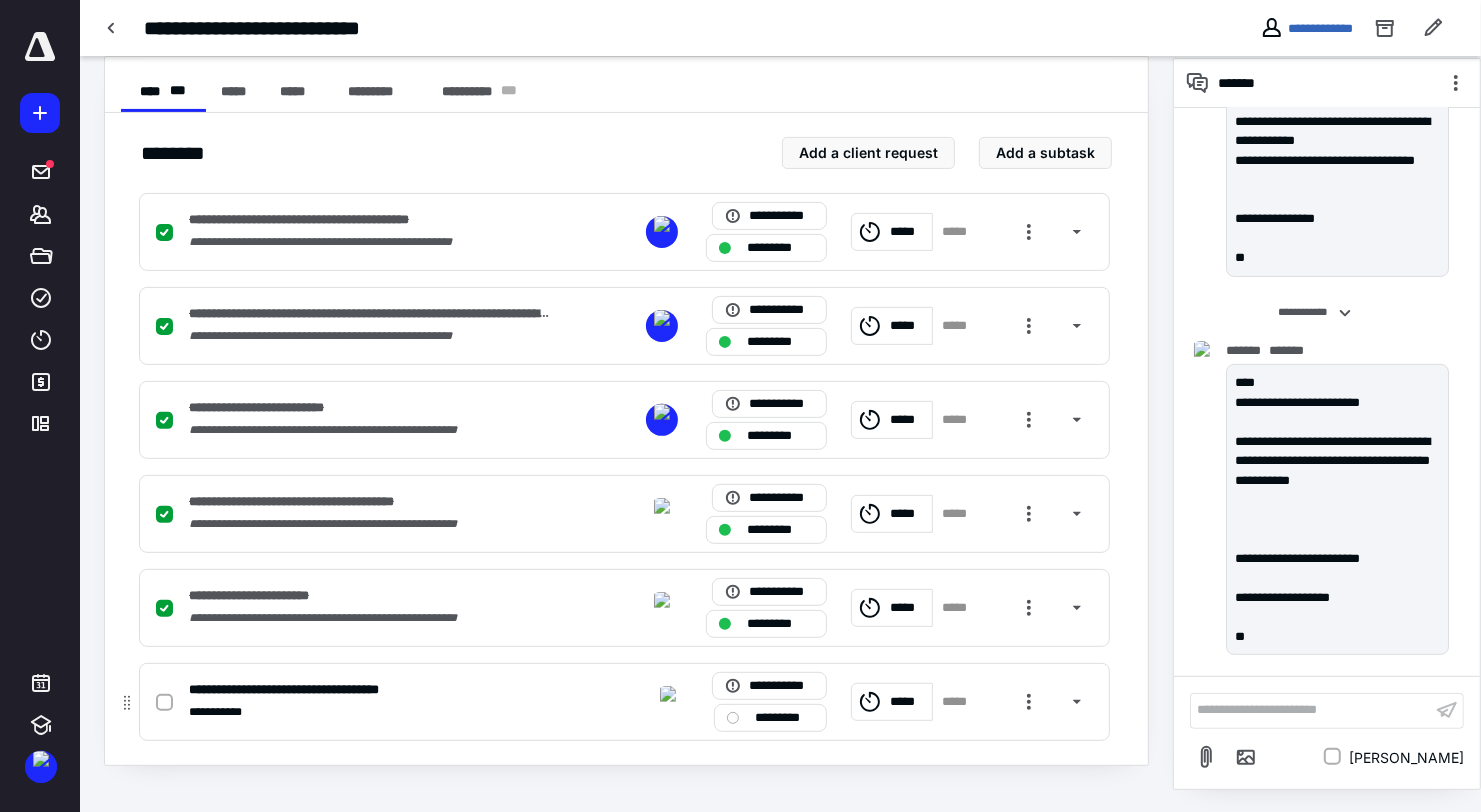 click 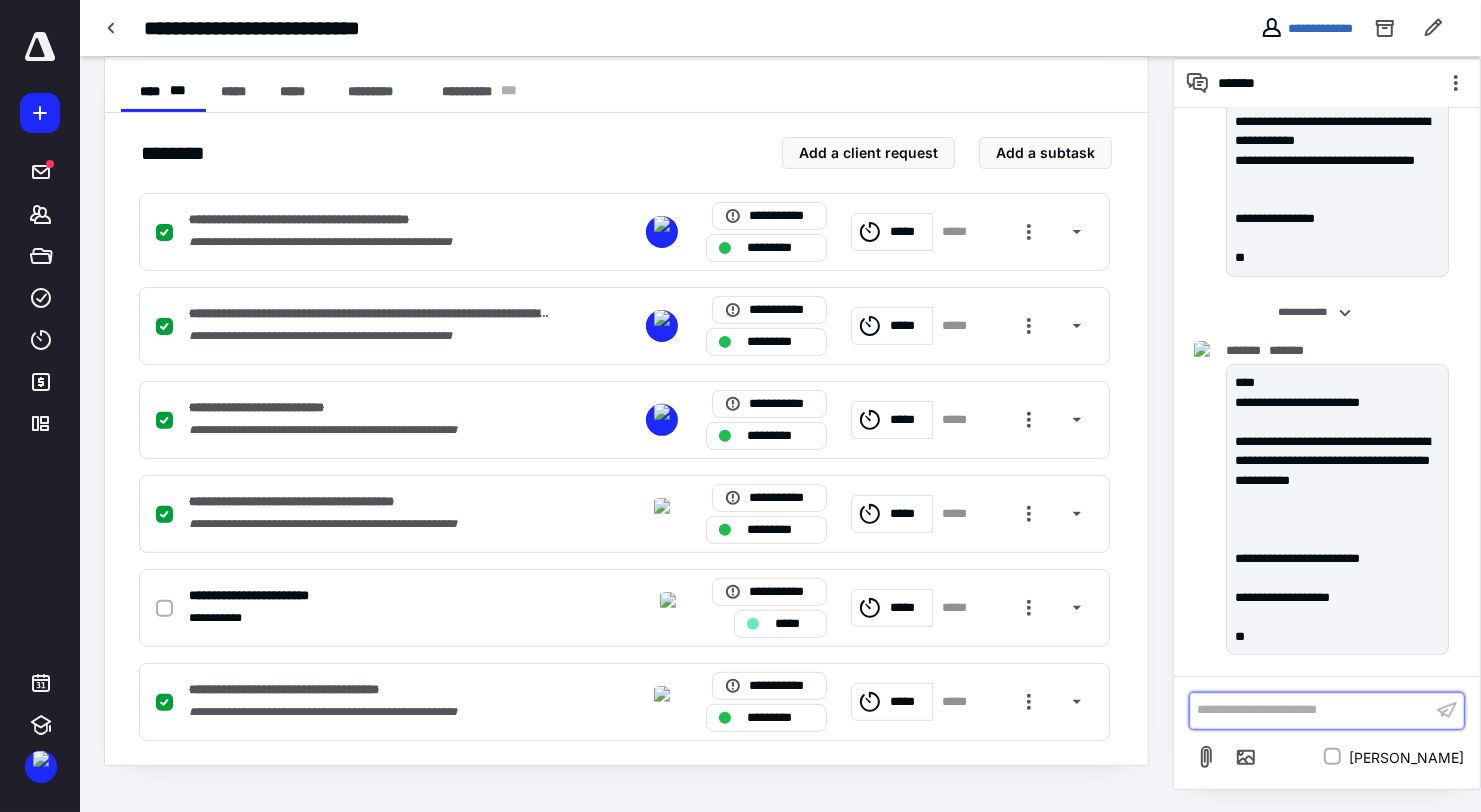 click on "**********" at bounding box center (1311, 710) 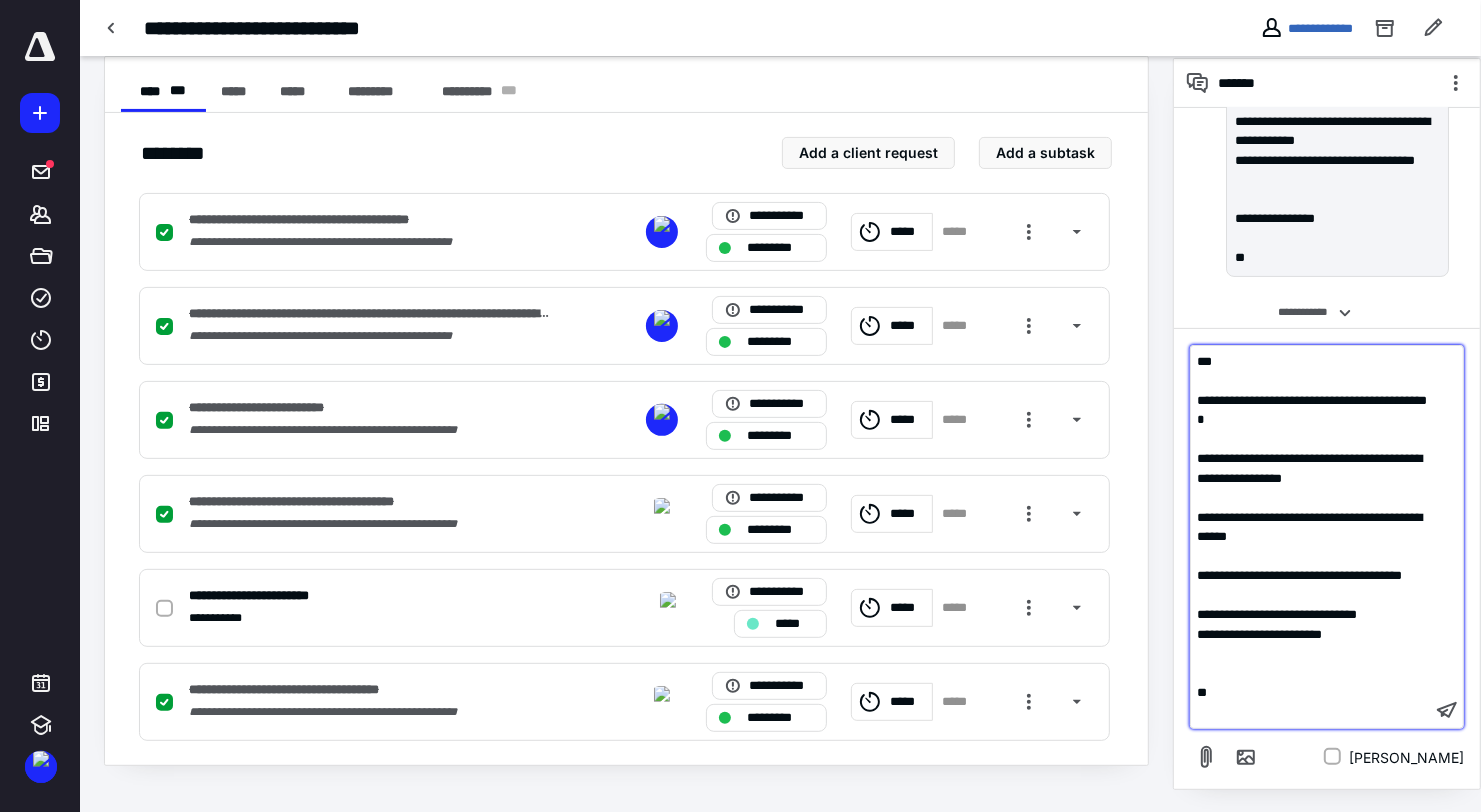 scroll, scrollTop: 53, scrollLeft: 0, axis: vertical 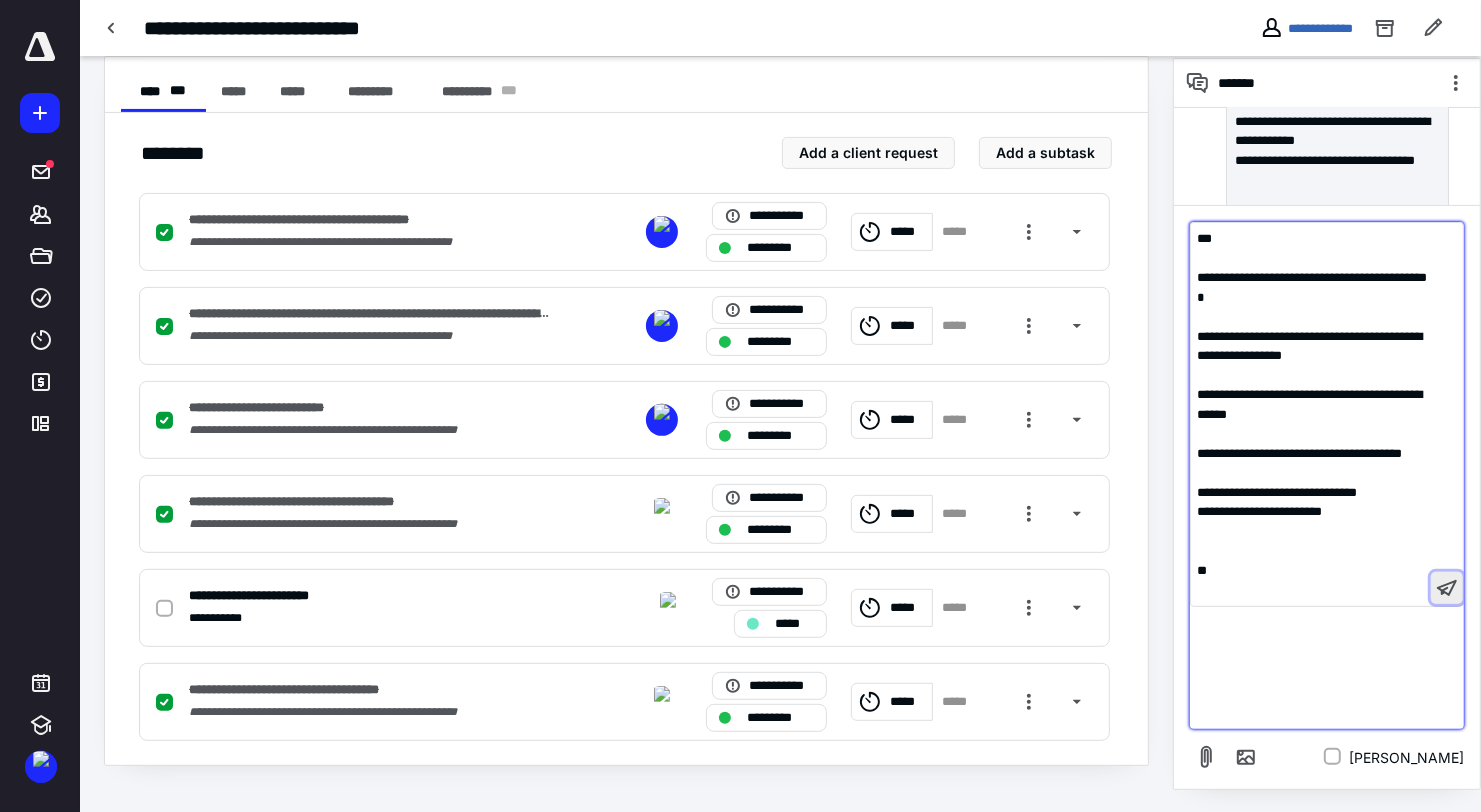 click at bounding box center [1447, 588] 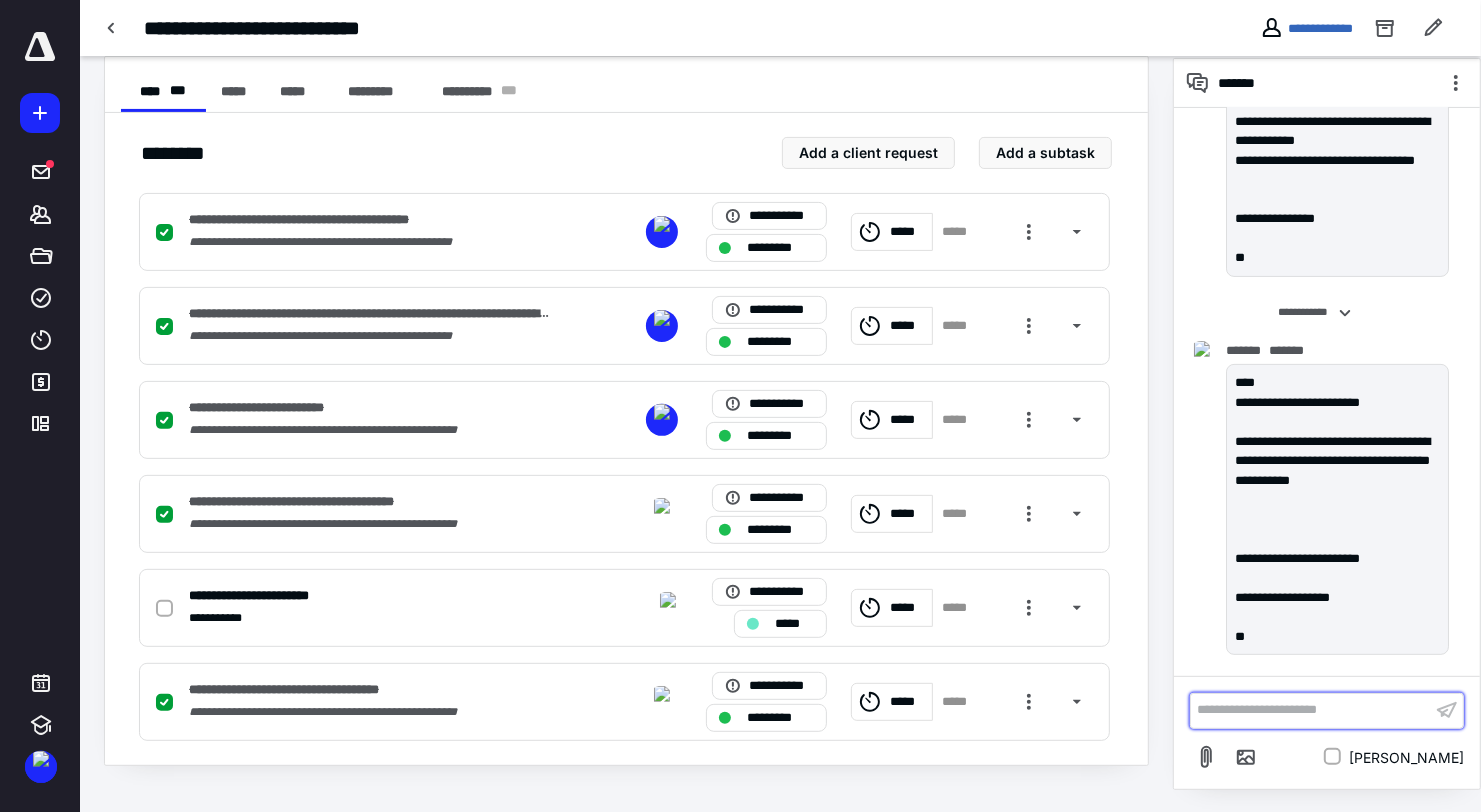 scroll, scrollTop: 951, scrollLeft: 0, axis: vertical 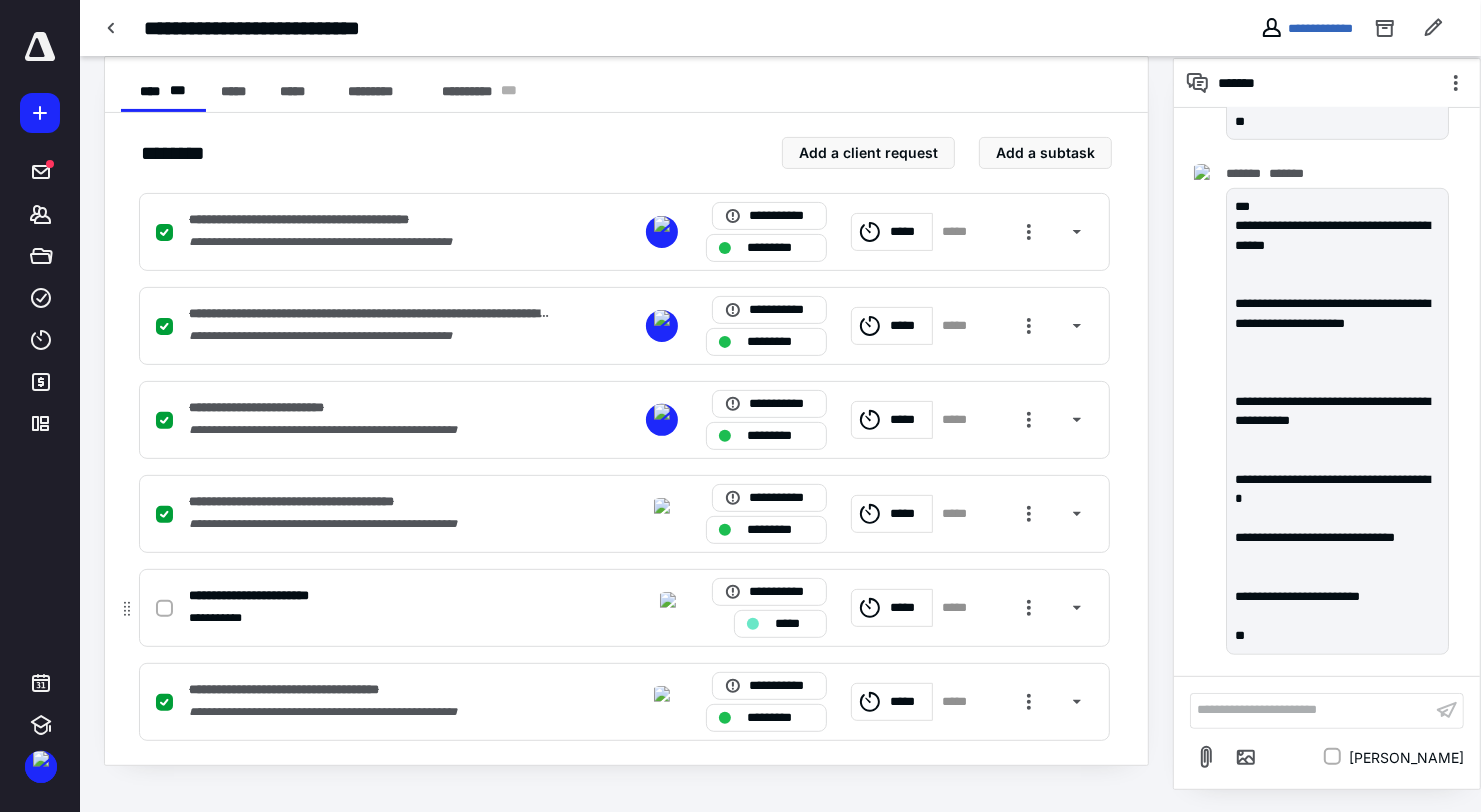click 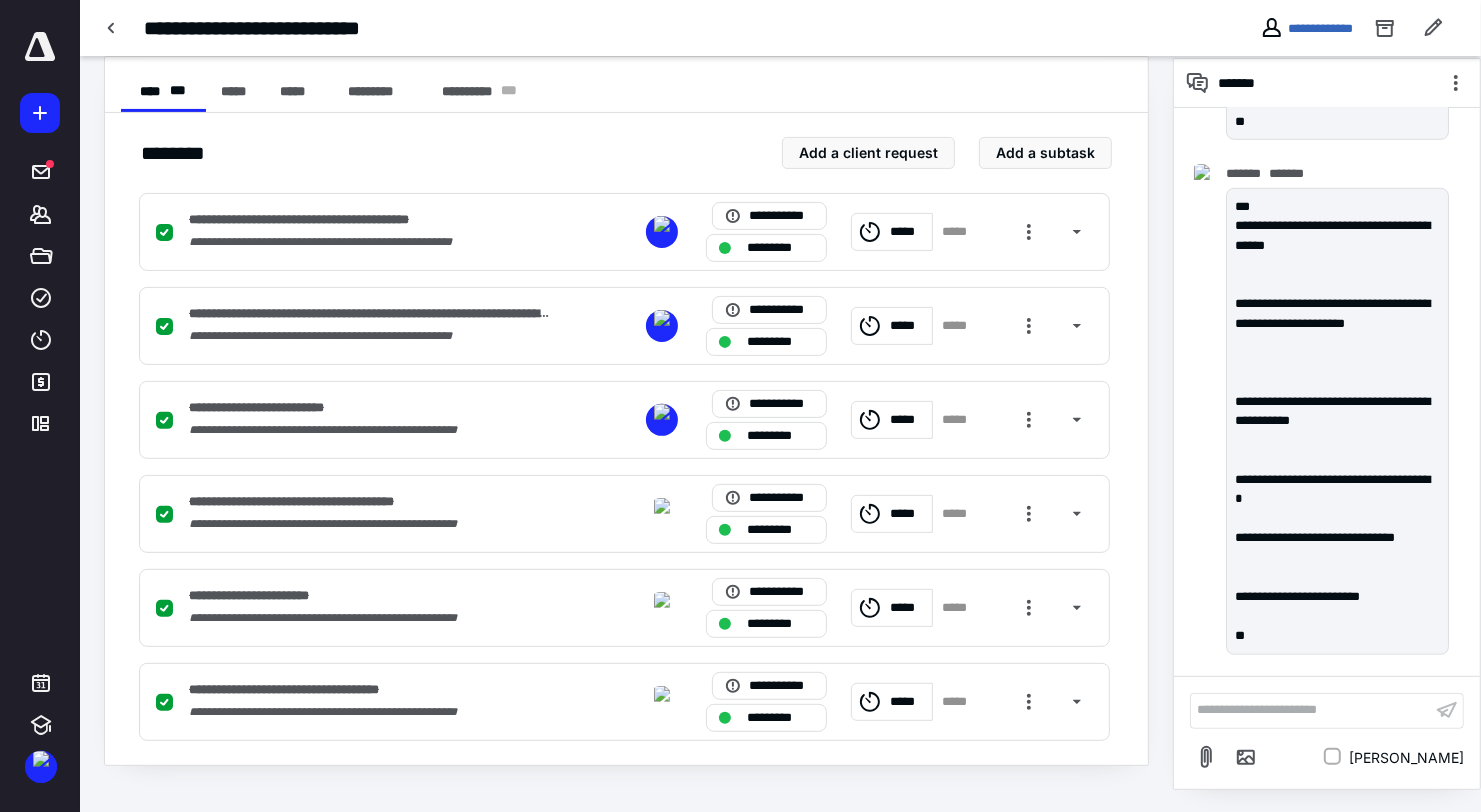 checkbox on "false" 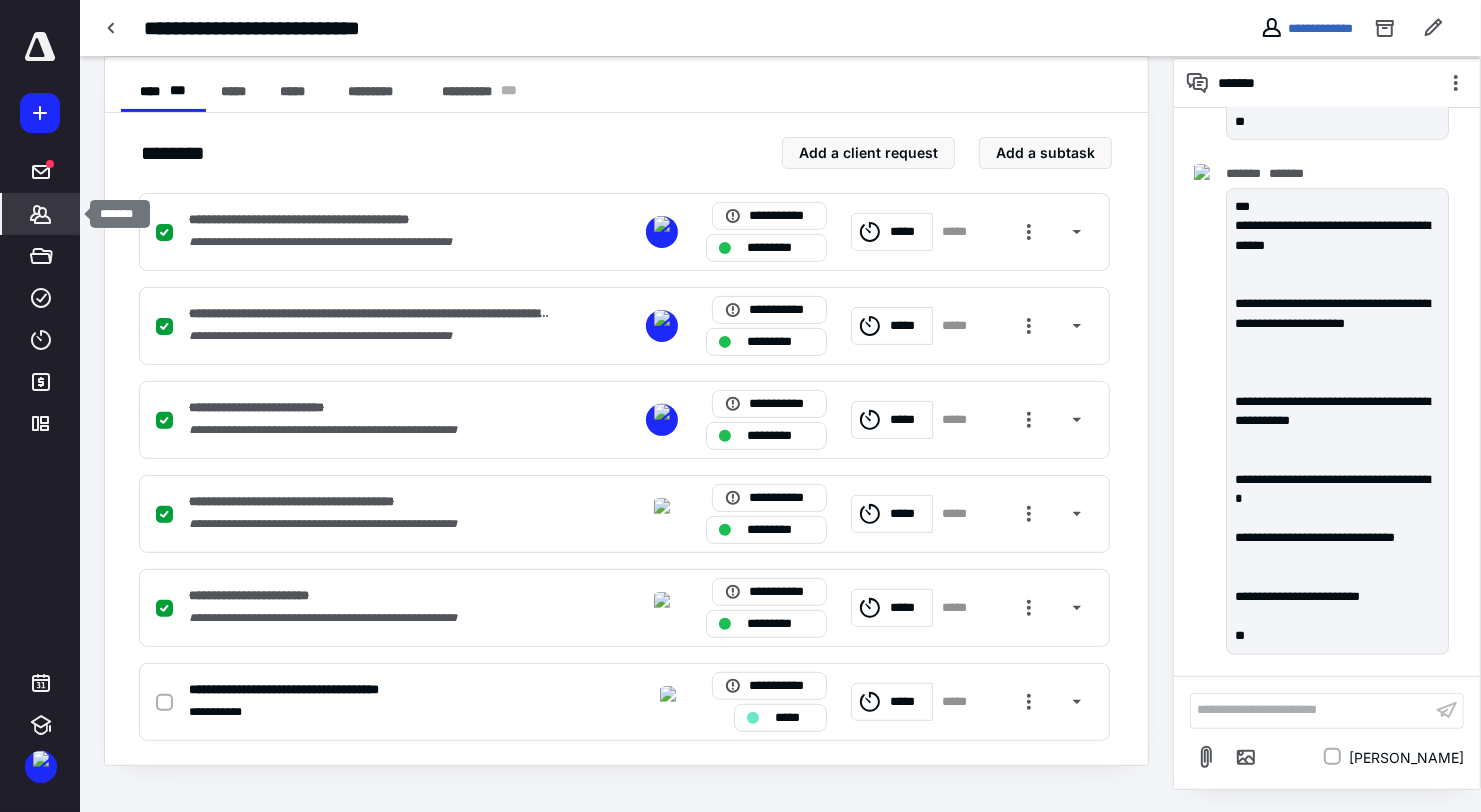 click 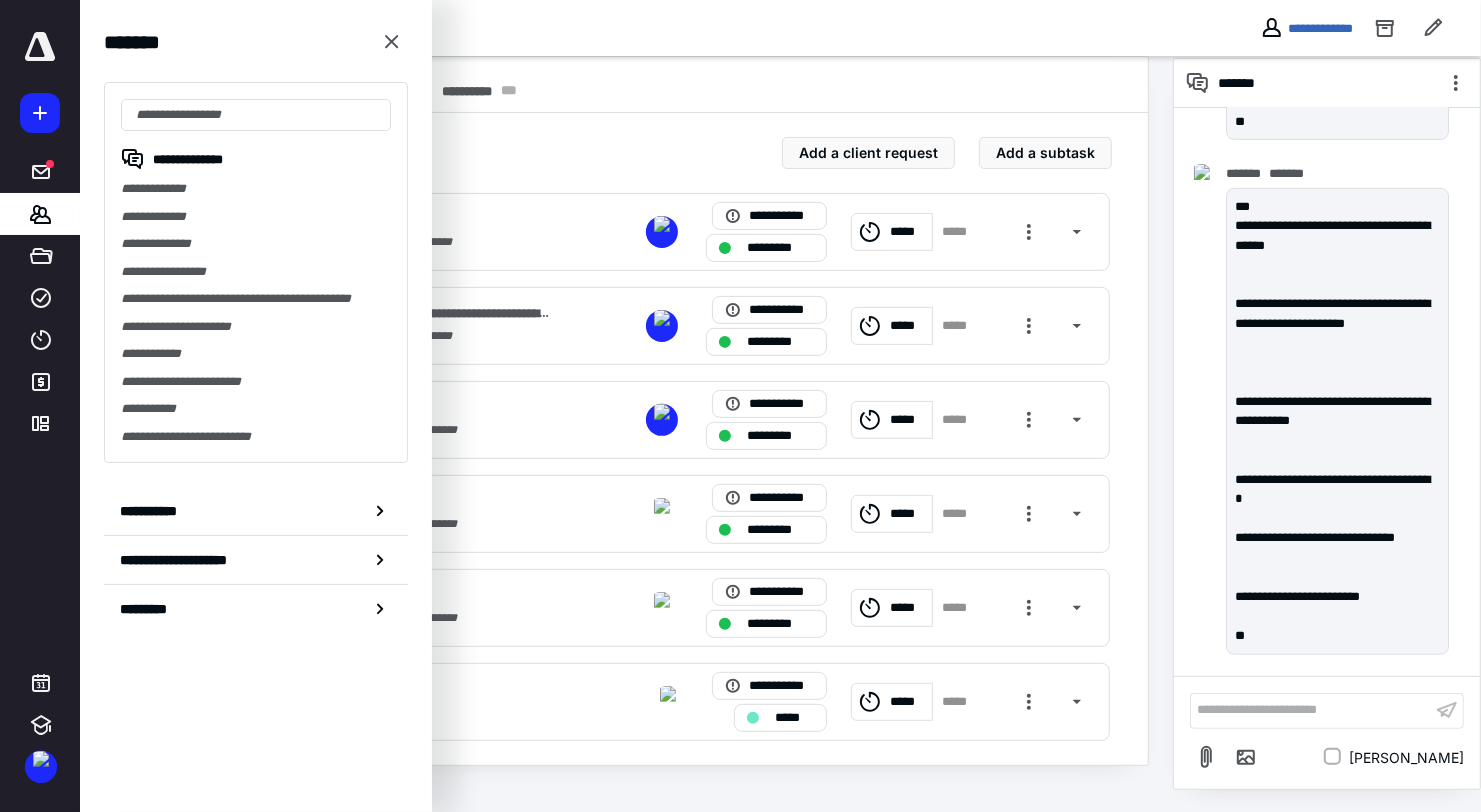 click on "**********" at bounding box center (256, 272) 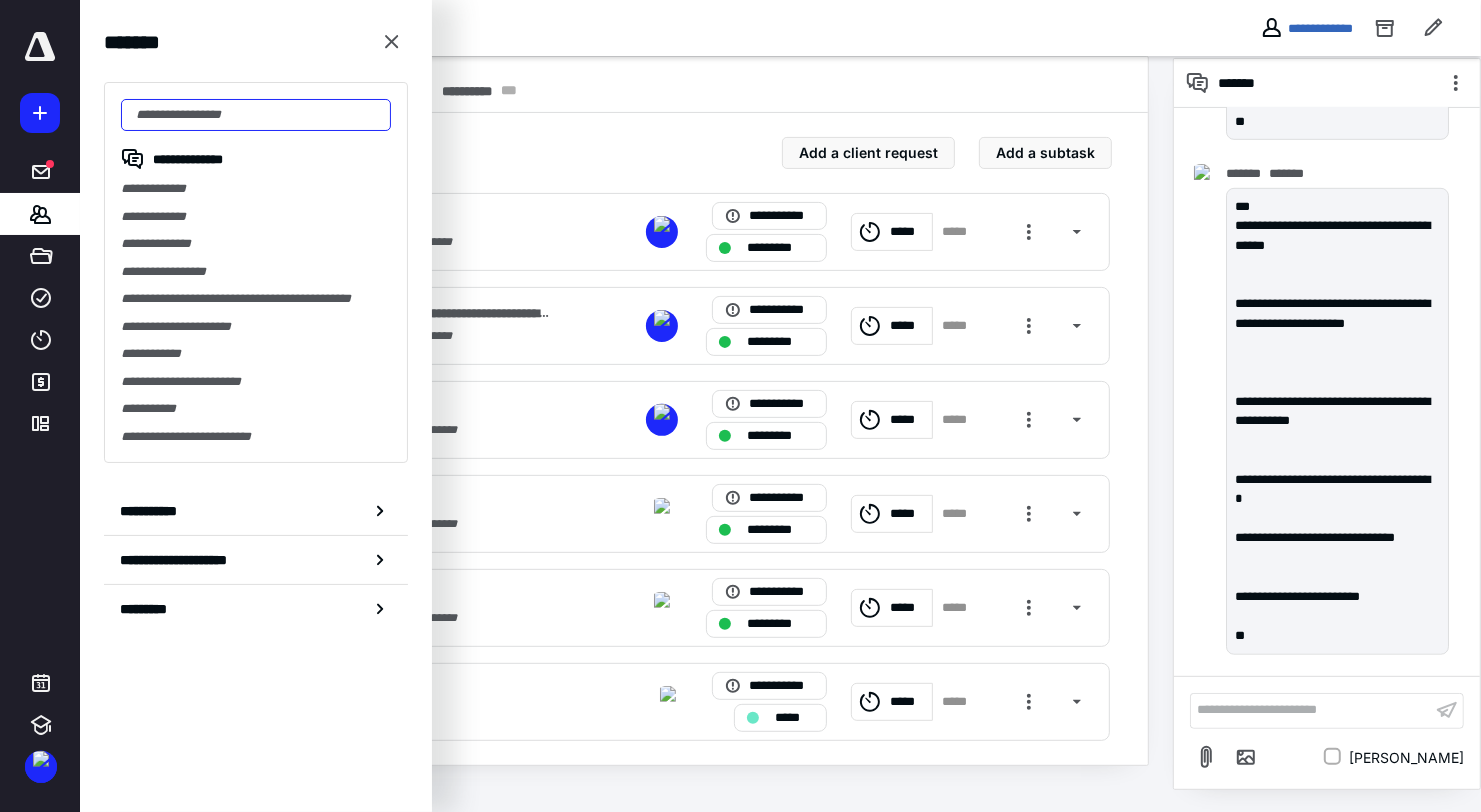 click at bounding box center [256, 115] 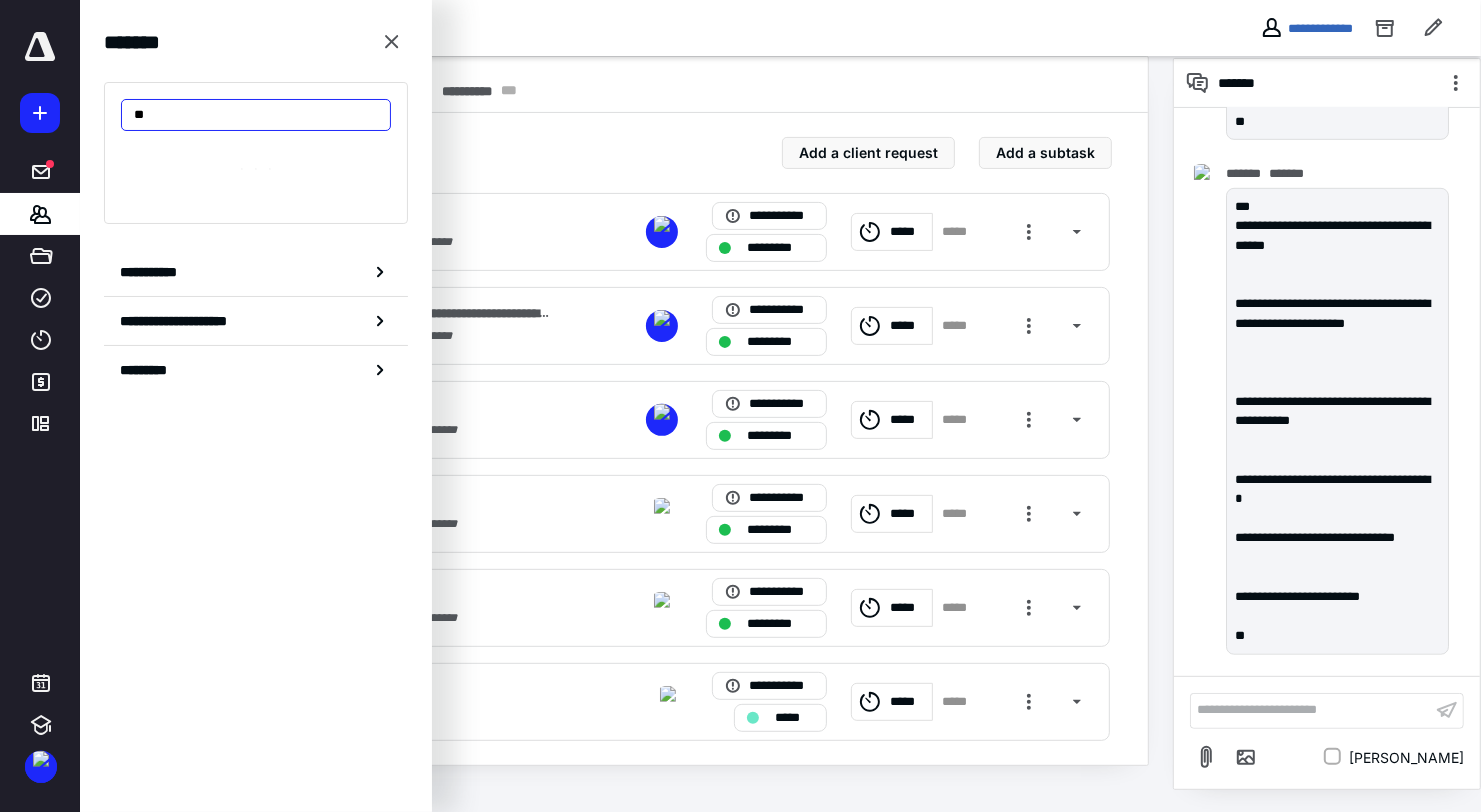 type on "*" 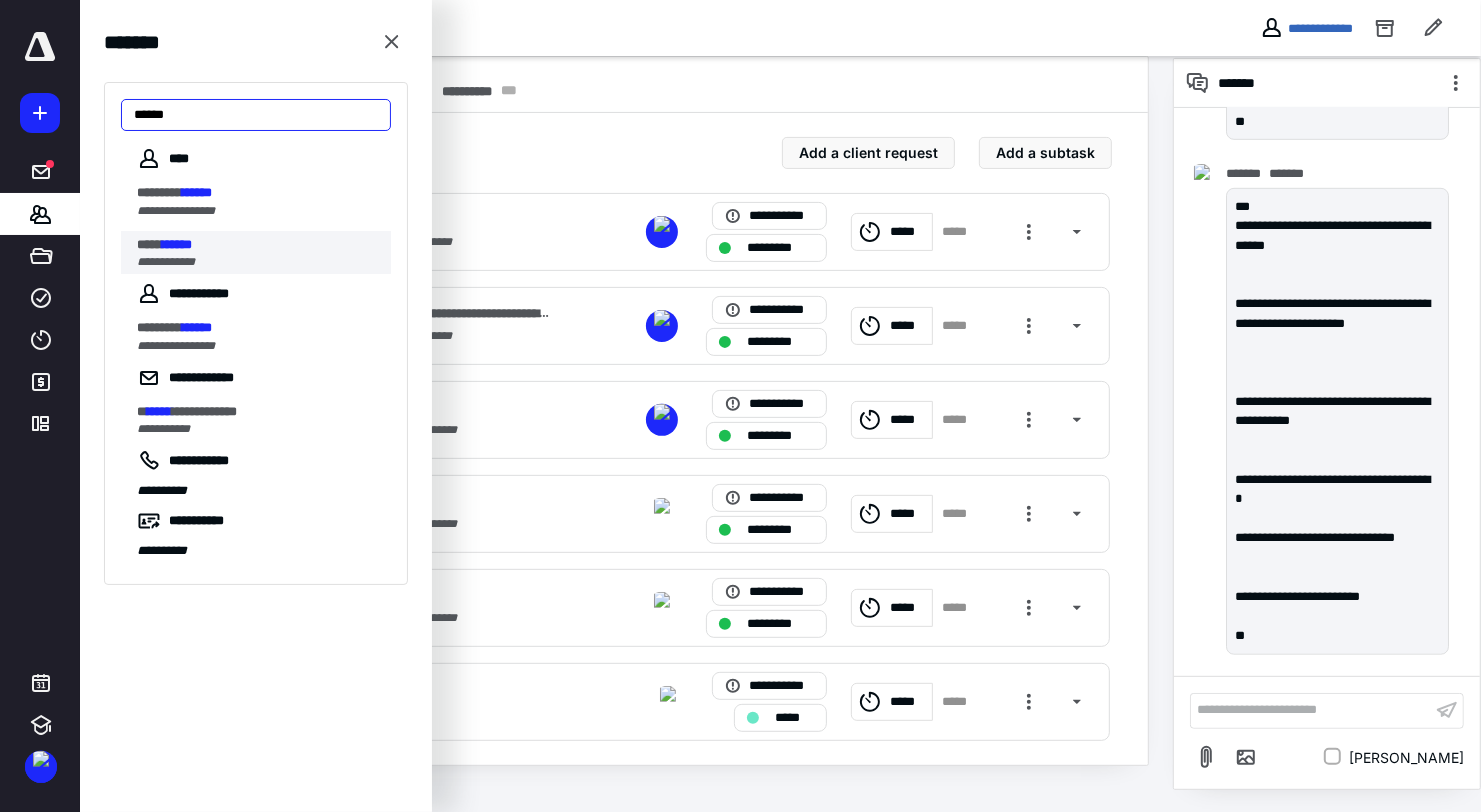 type on "******" 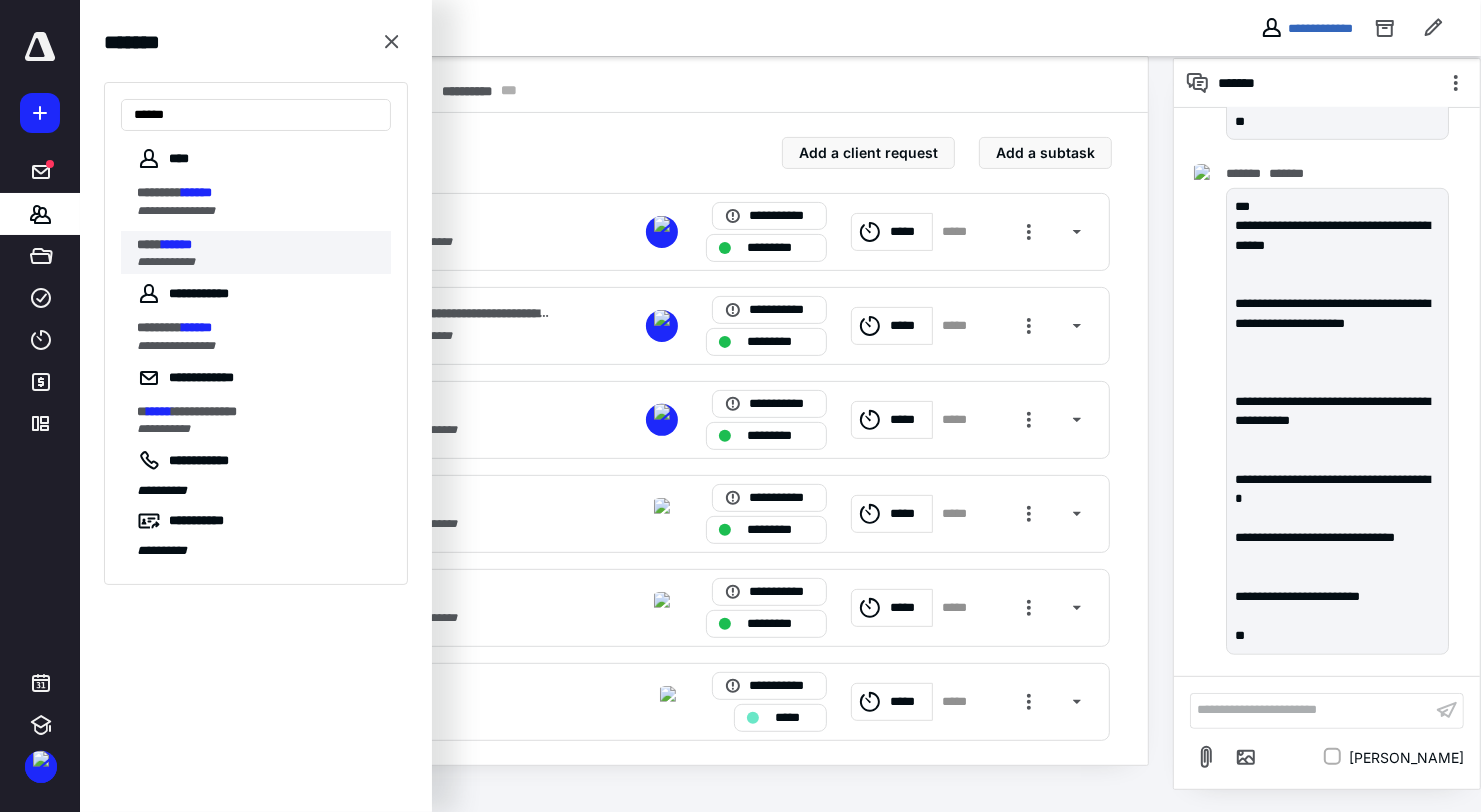 click on "******" at bounding box center (177, 244) 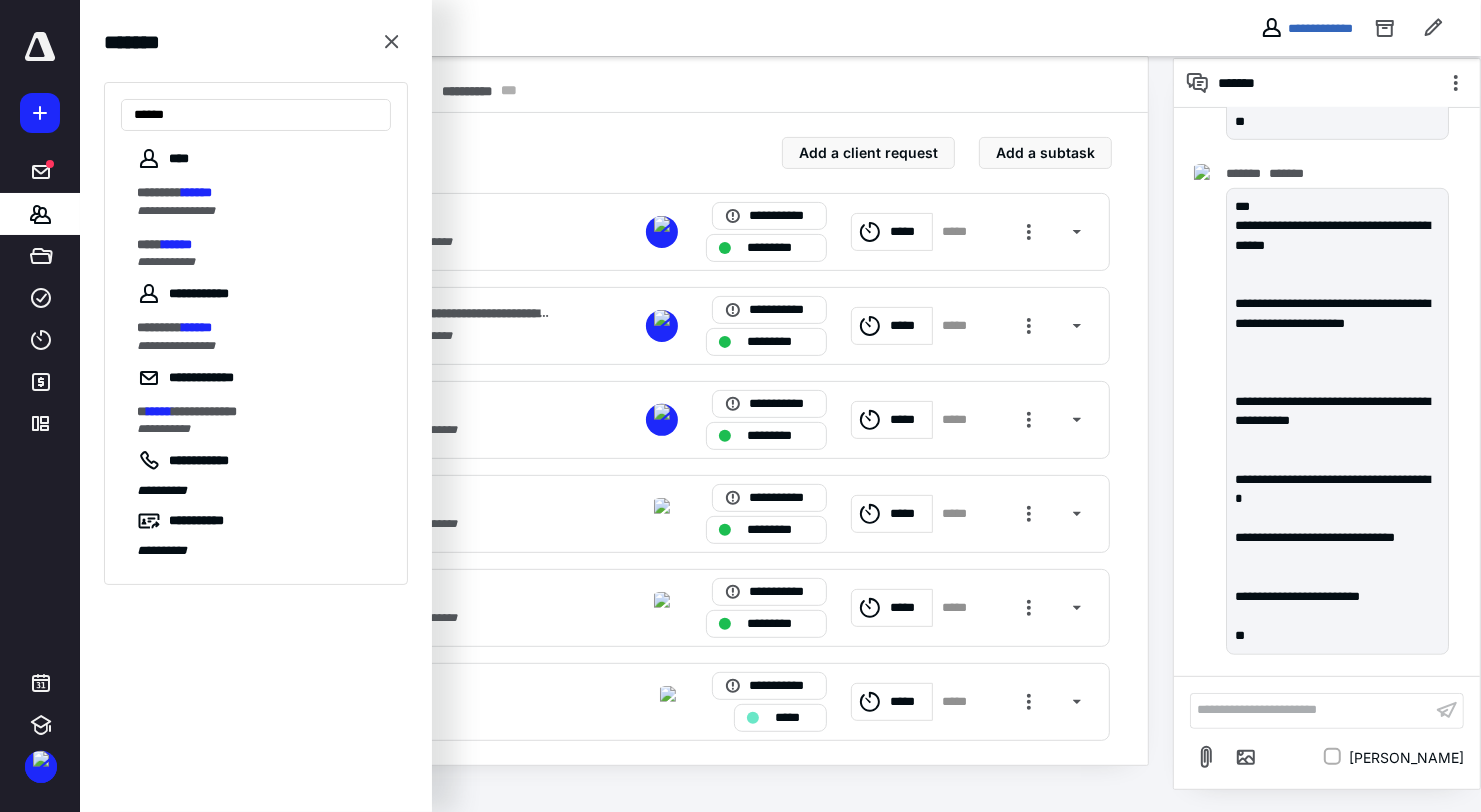 scroll, scrollTop: 0, scrollLeft: 0, axis: both 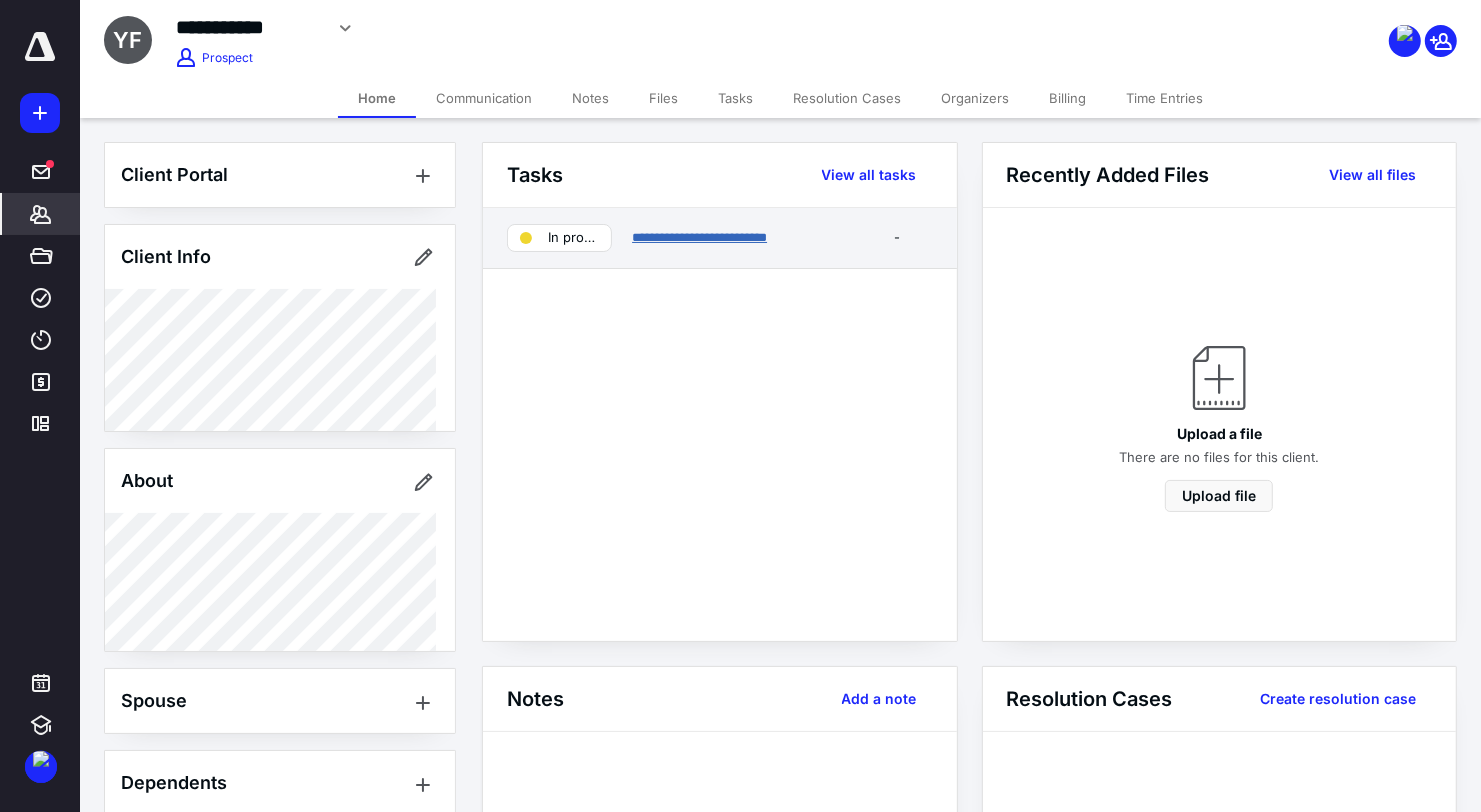 click on "**********" at bounding box center (699, 237) 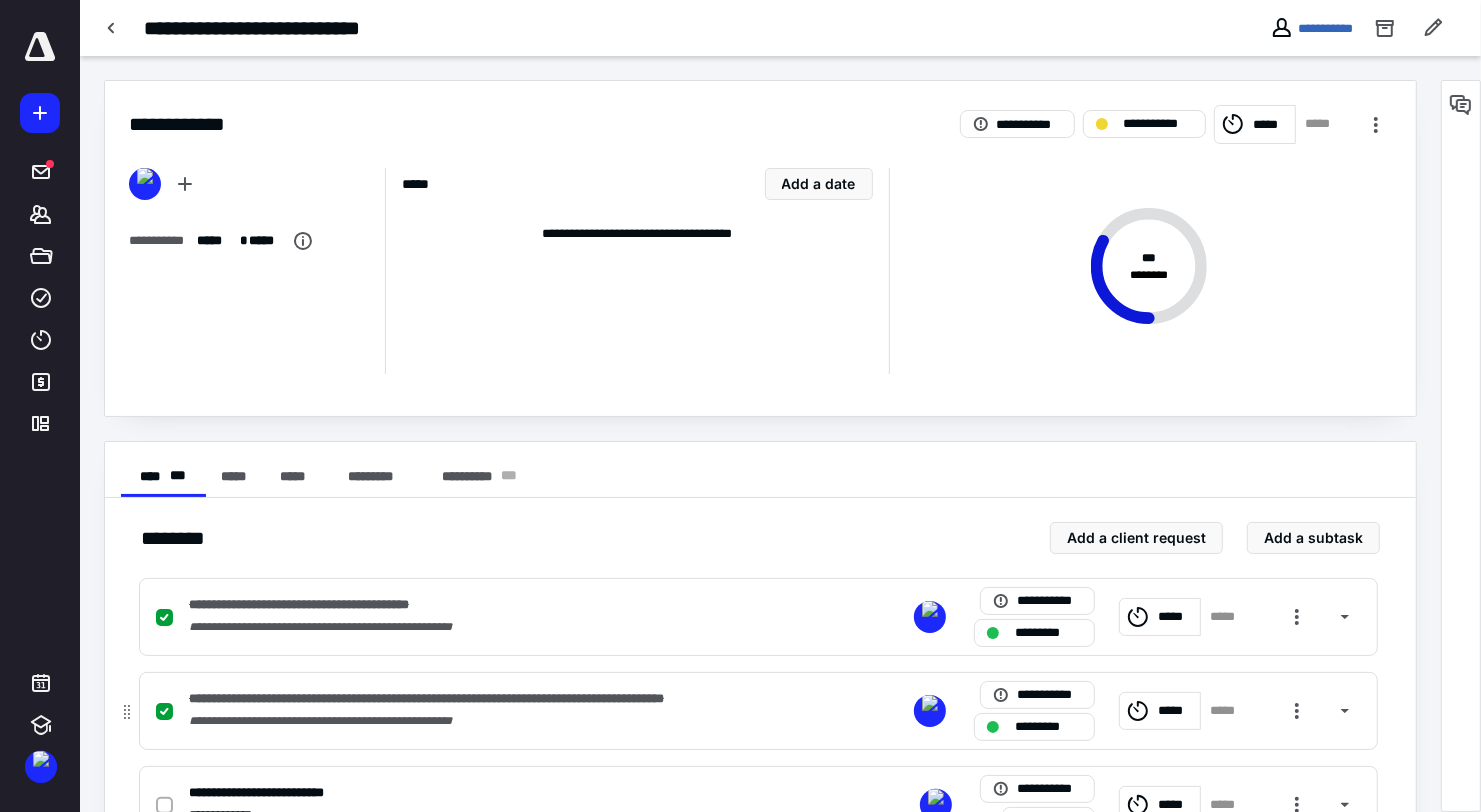 scroll, scrollTop: 385, scrollLeft: 0, axis: vertical 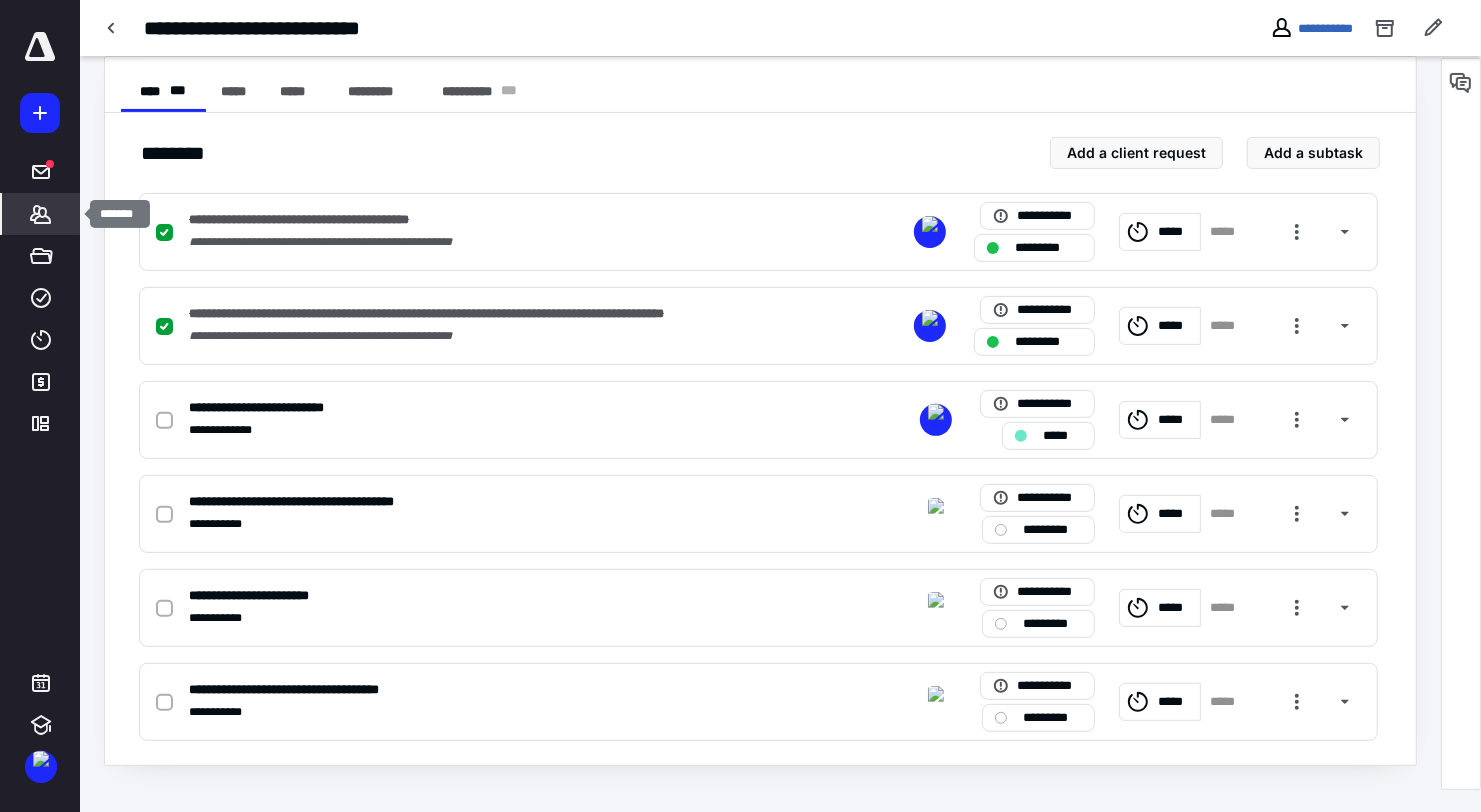 click 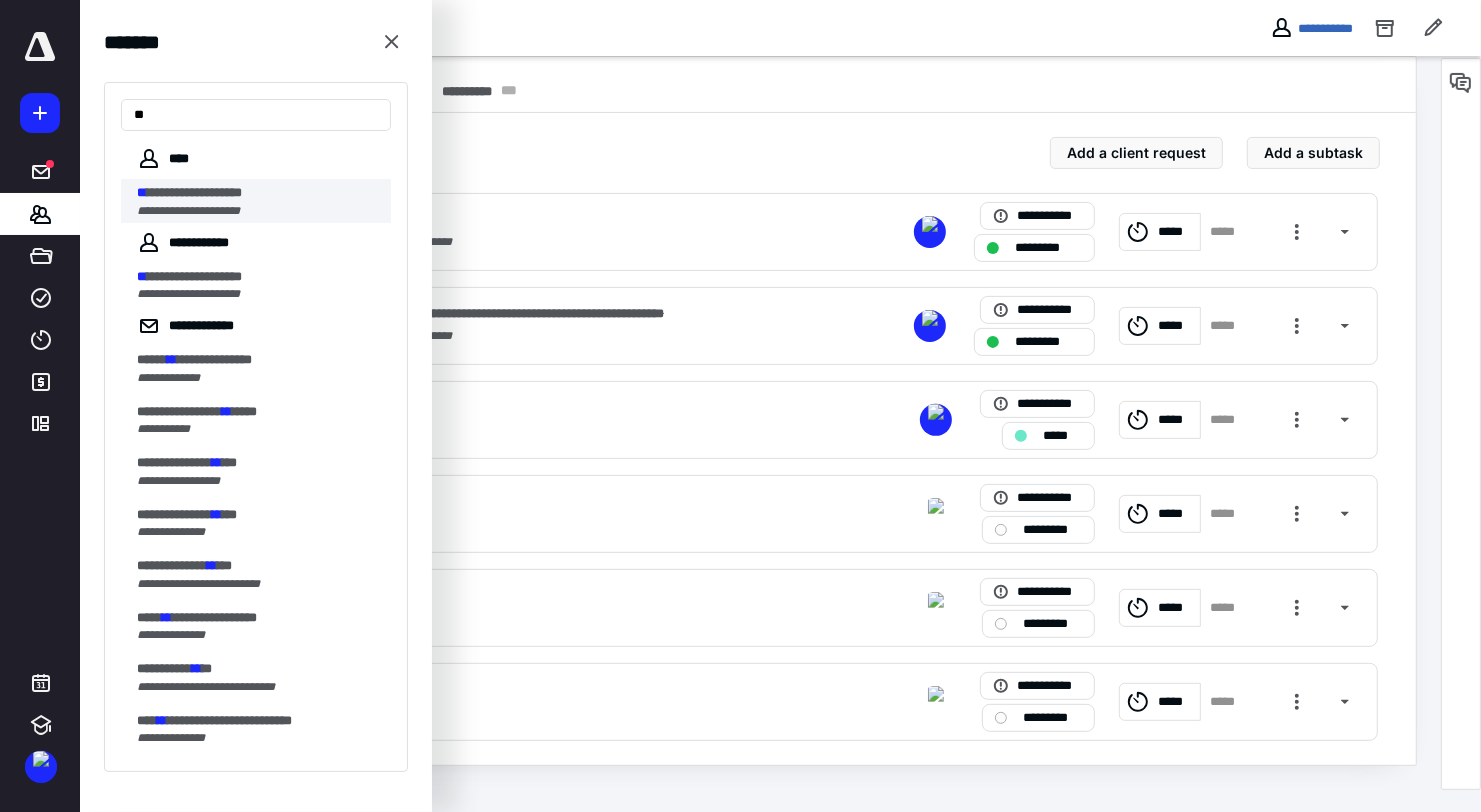 type on "**" 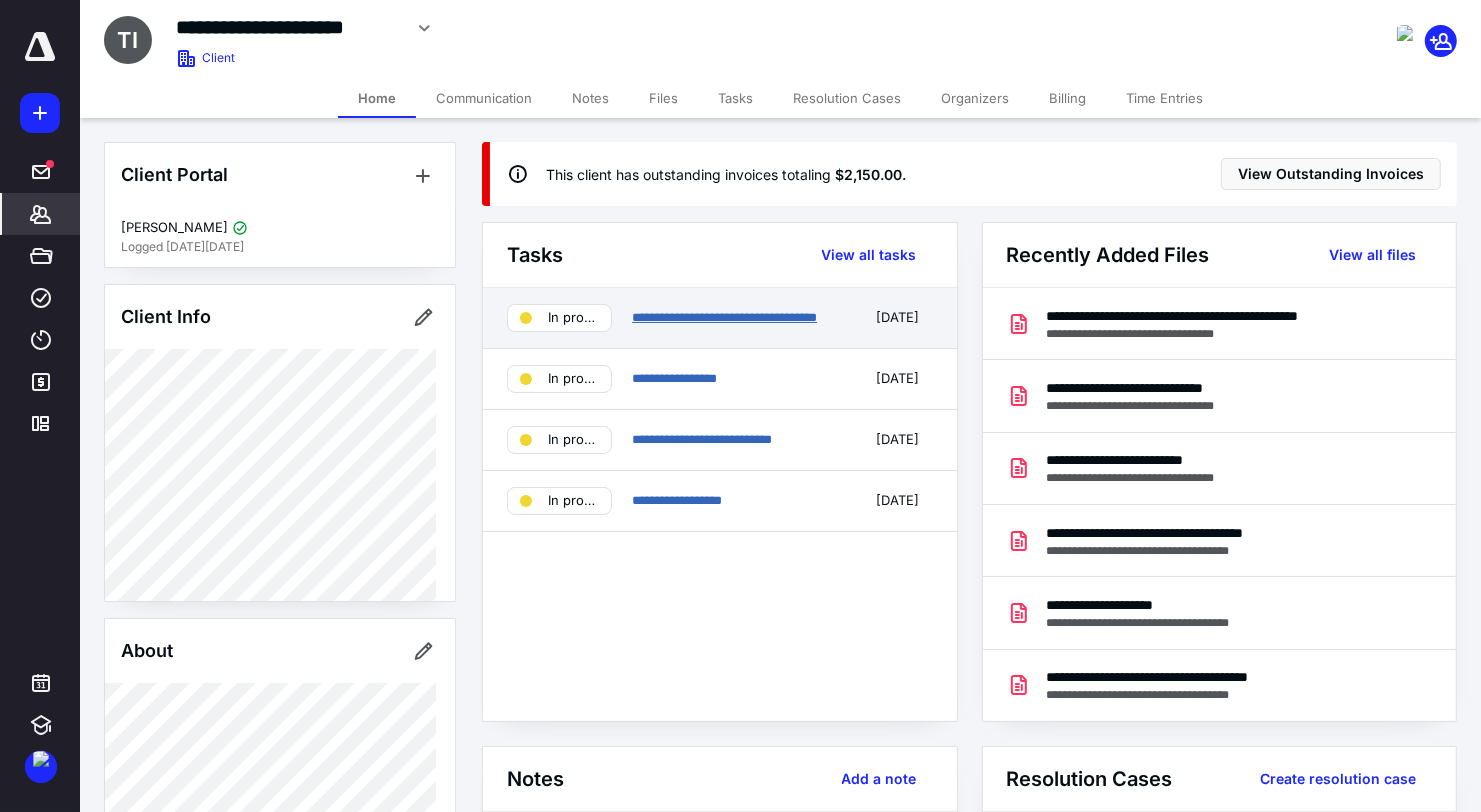 click on "**********" at bounding box center (724, 317) 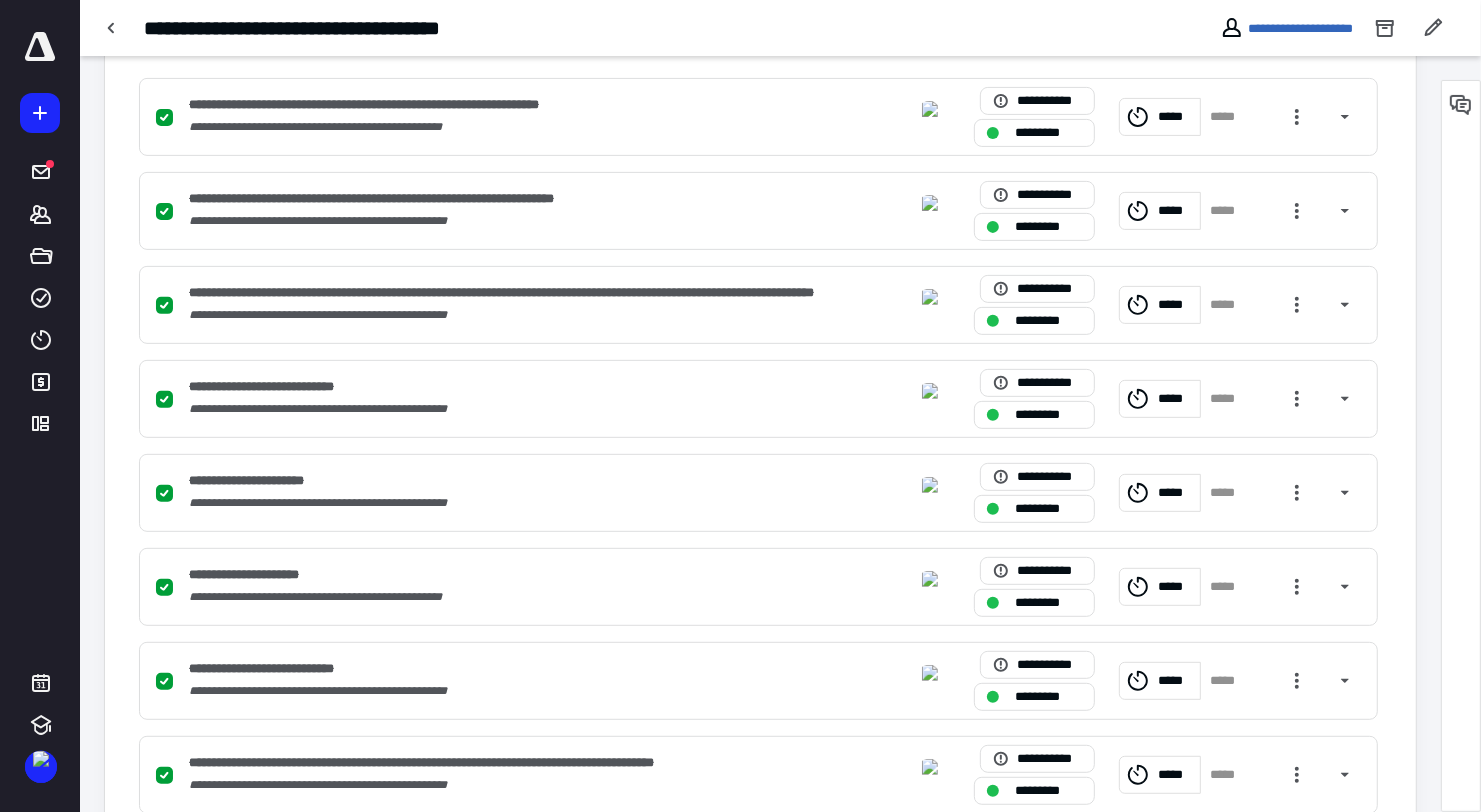 scroll, scrollTop: 1235, scrollLeft: 0, axis: vertical 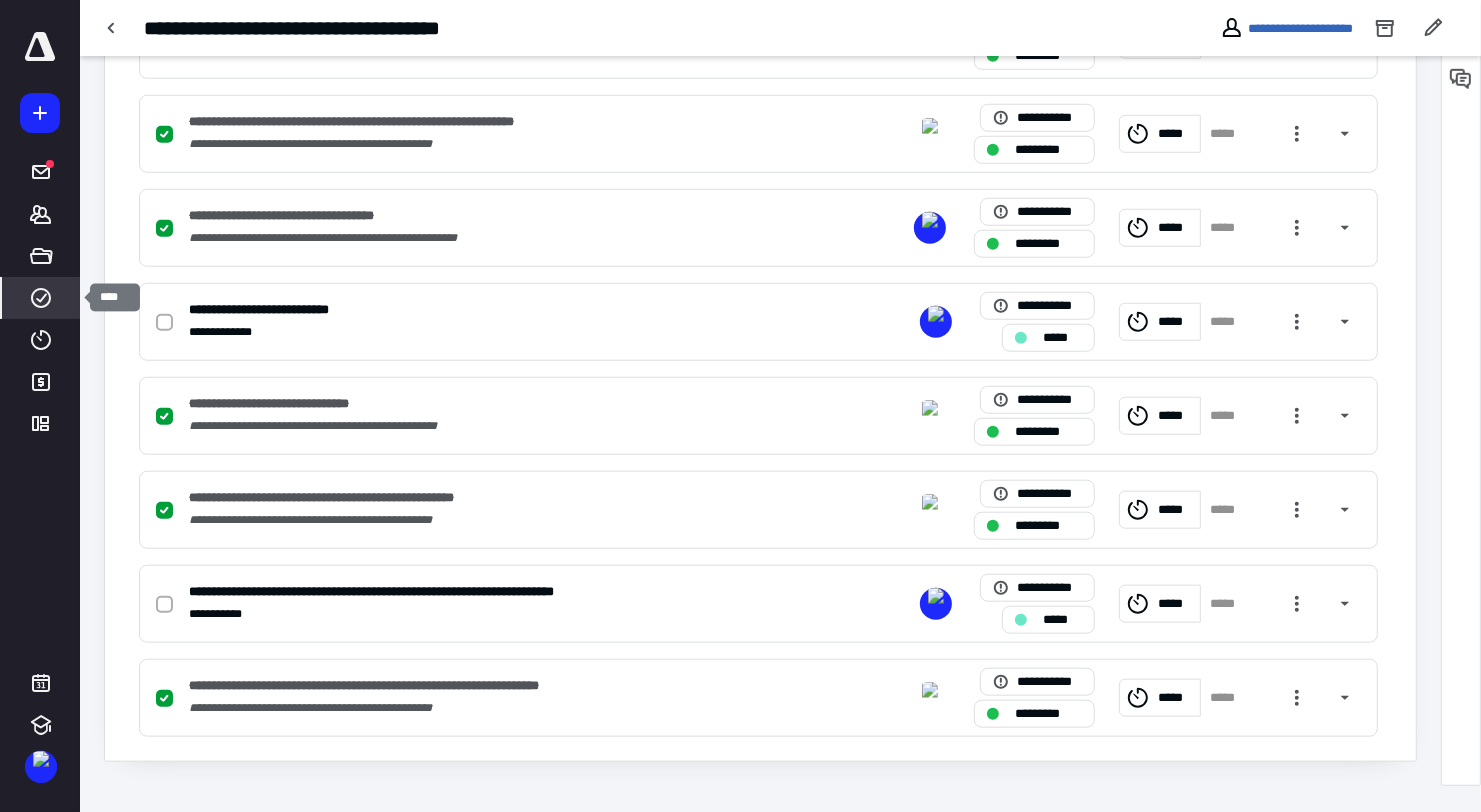 click on "****" at bounding box center [41, 298] 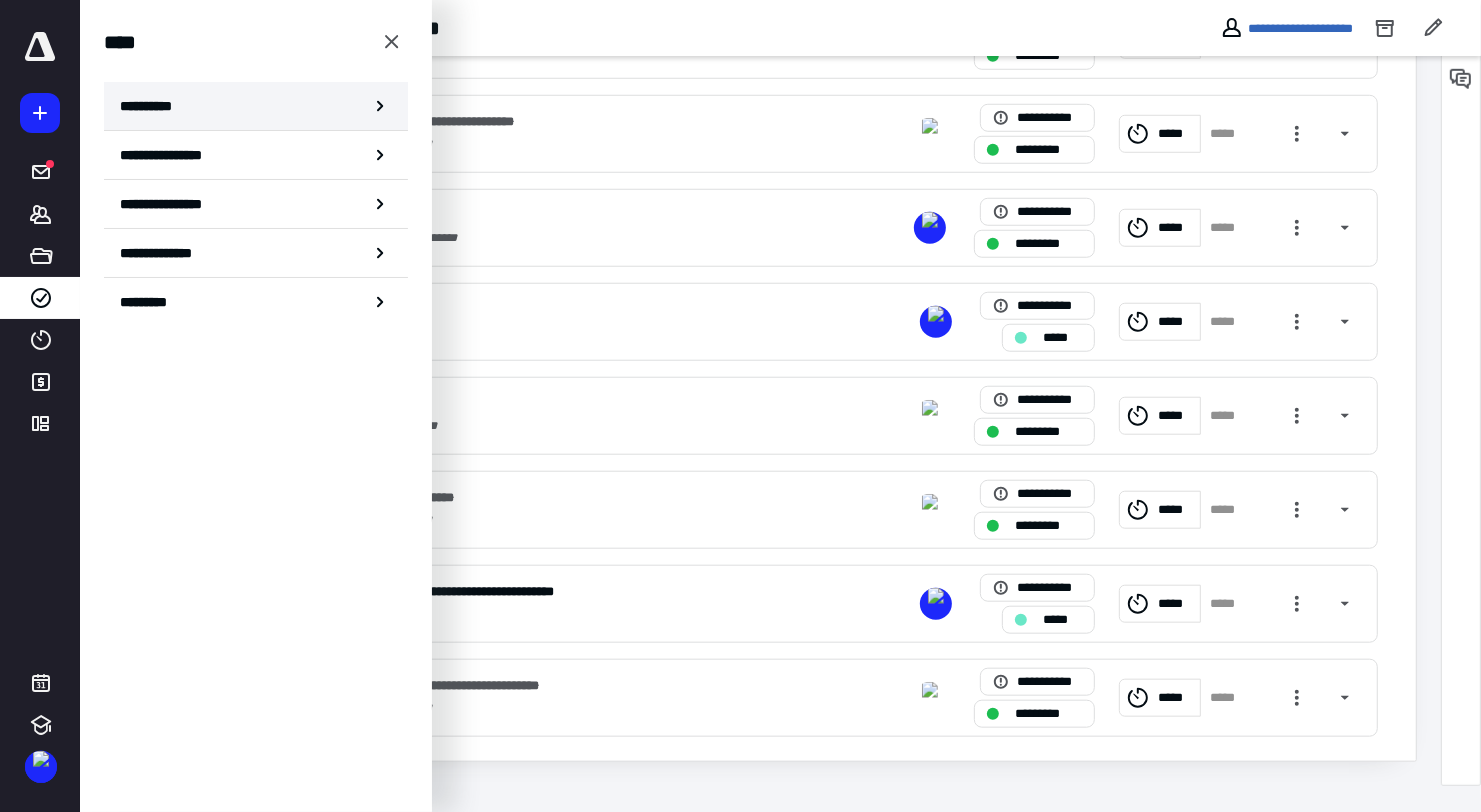 click on "**********" at bounding box center [256, 106] 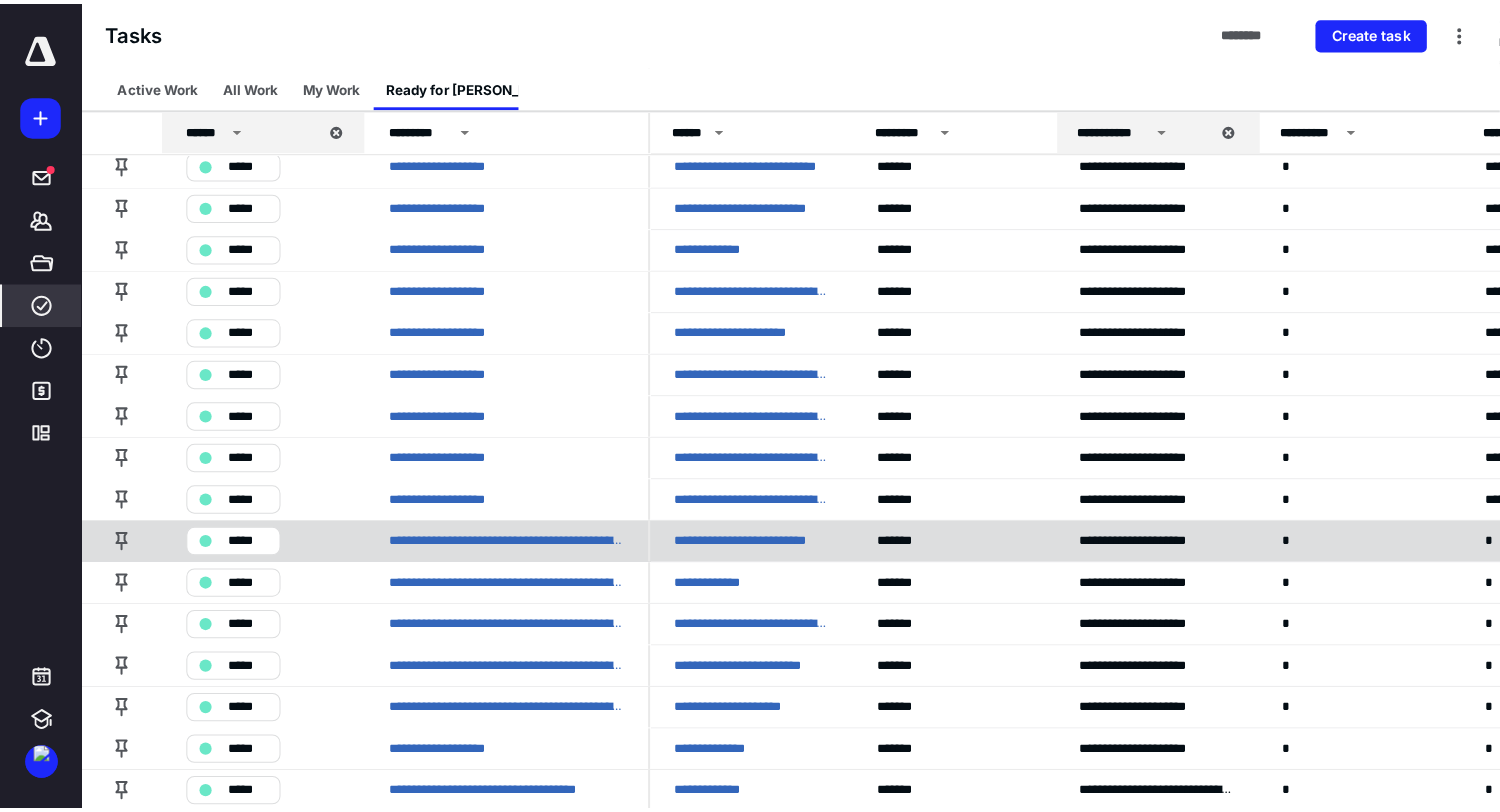 scroll, scrollTop: 0, scrollLeft: 0, axis: both 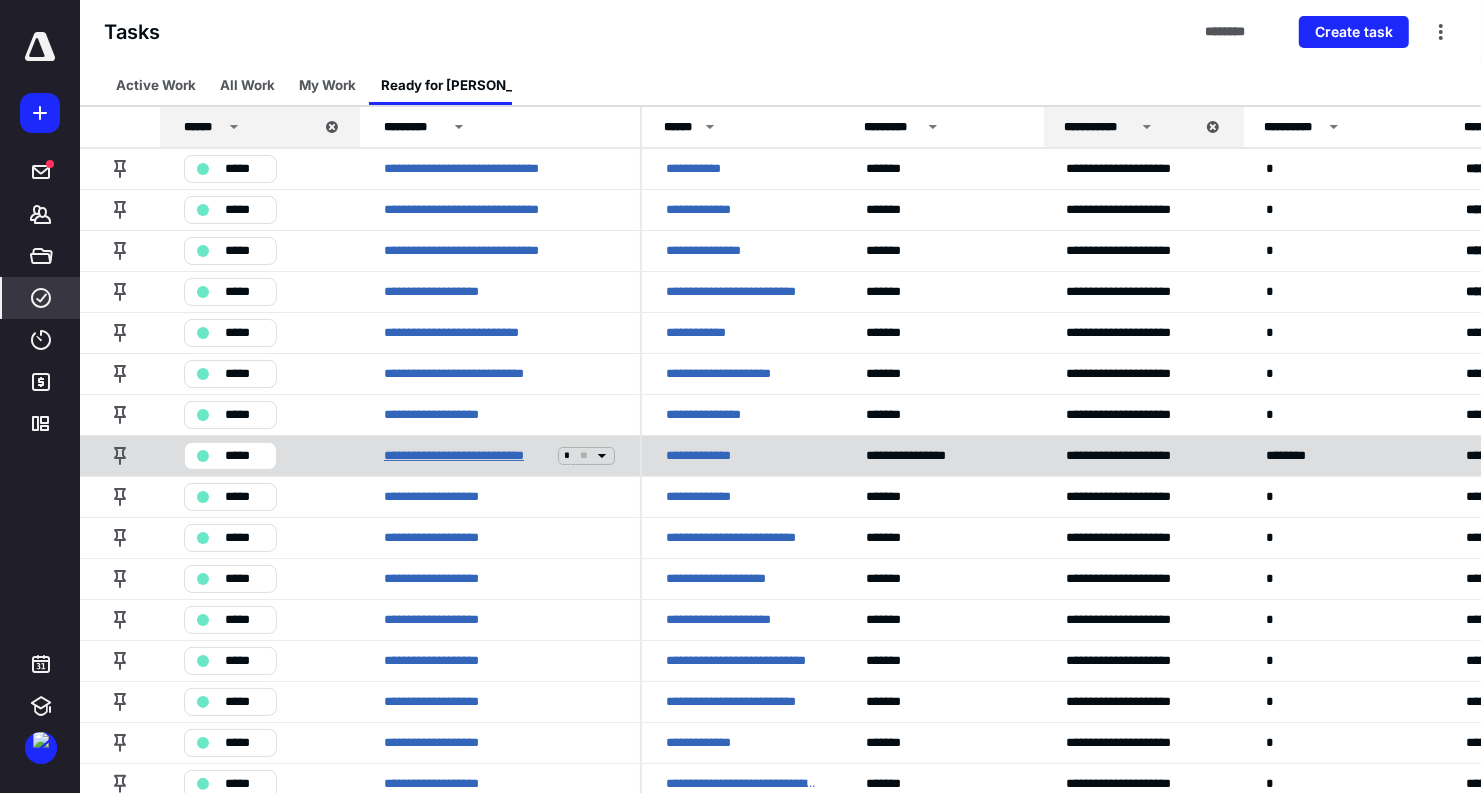 click on "**********" at bounding box center [467, 456] 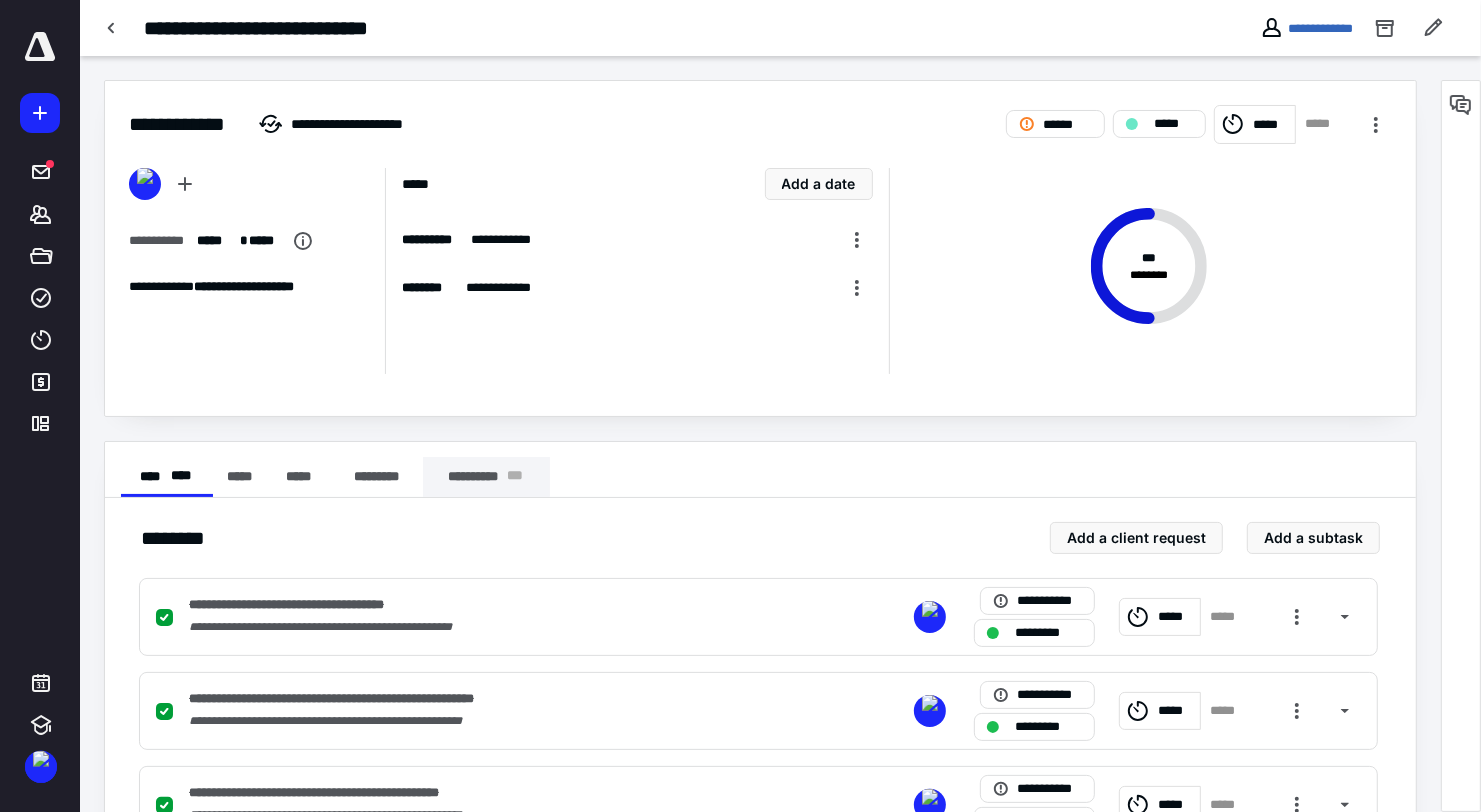 click on "**********" at bounding box center [486, 477] 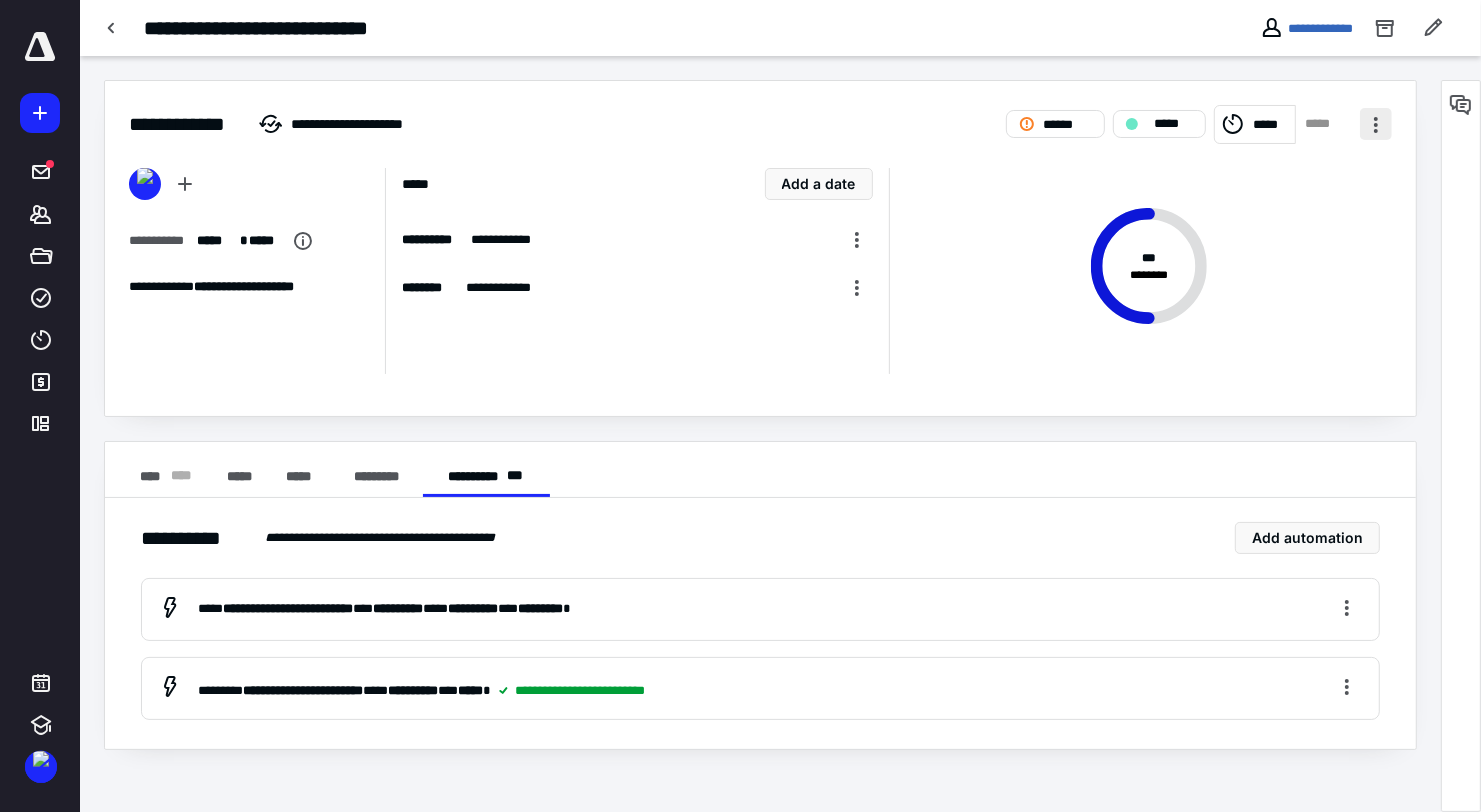 click at bounding box center [1376, 124] 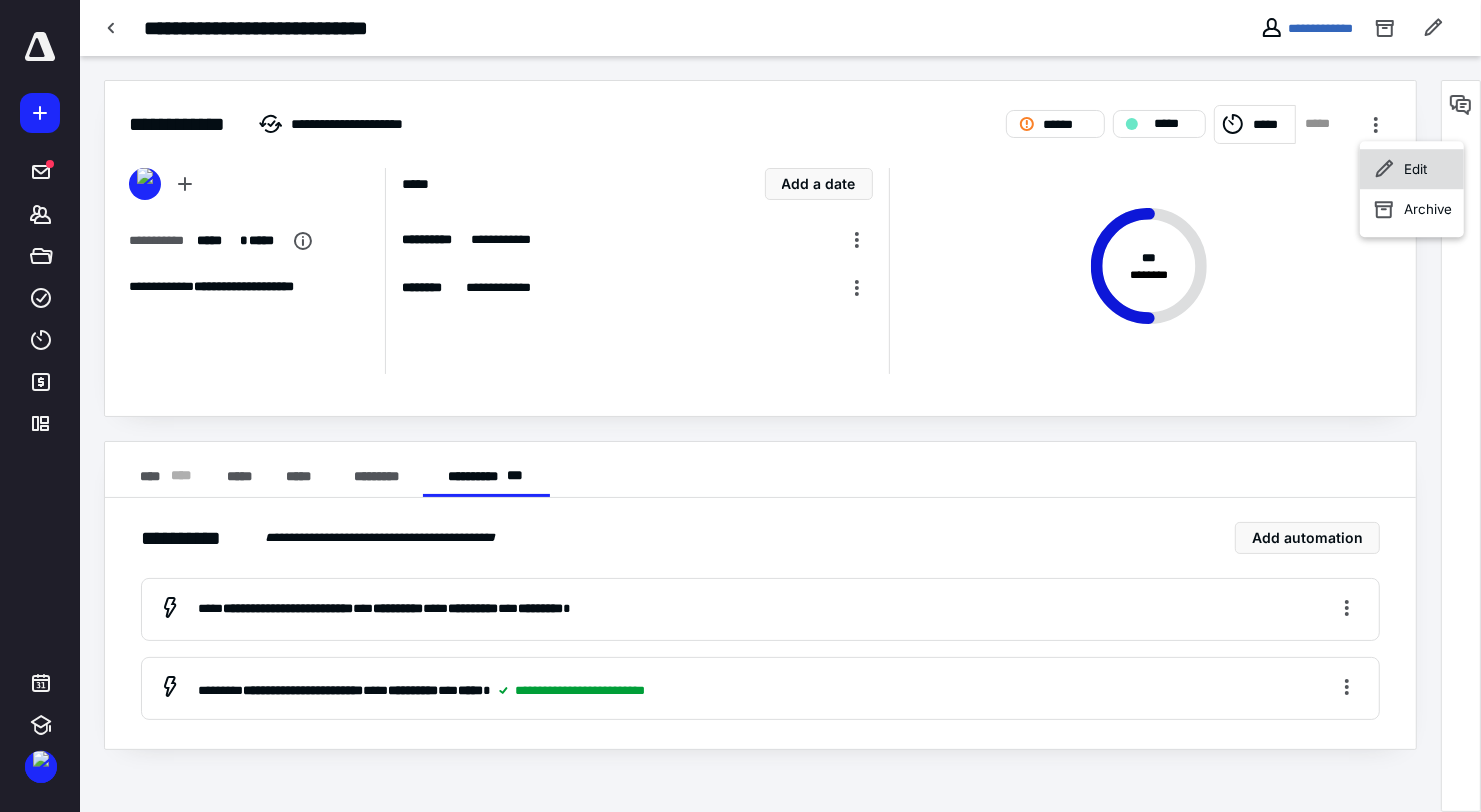click on "Edit" at bounding box center (1412, 169) 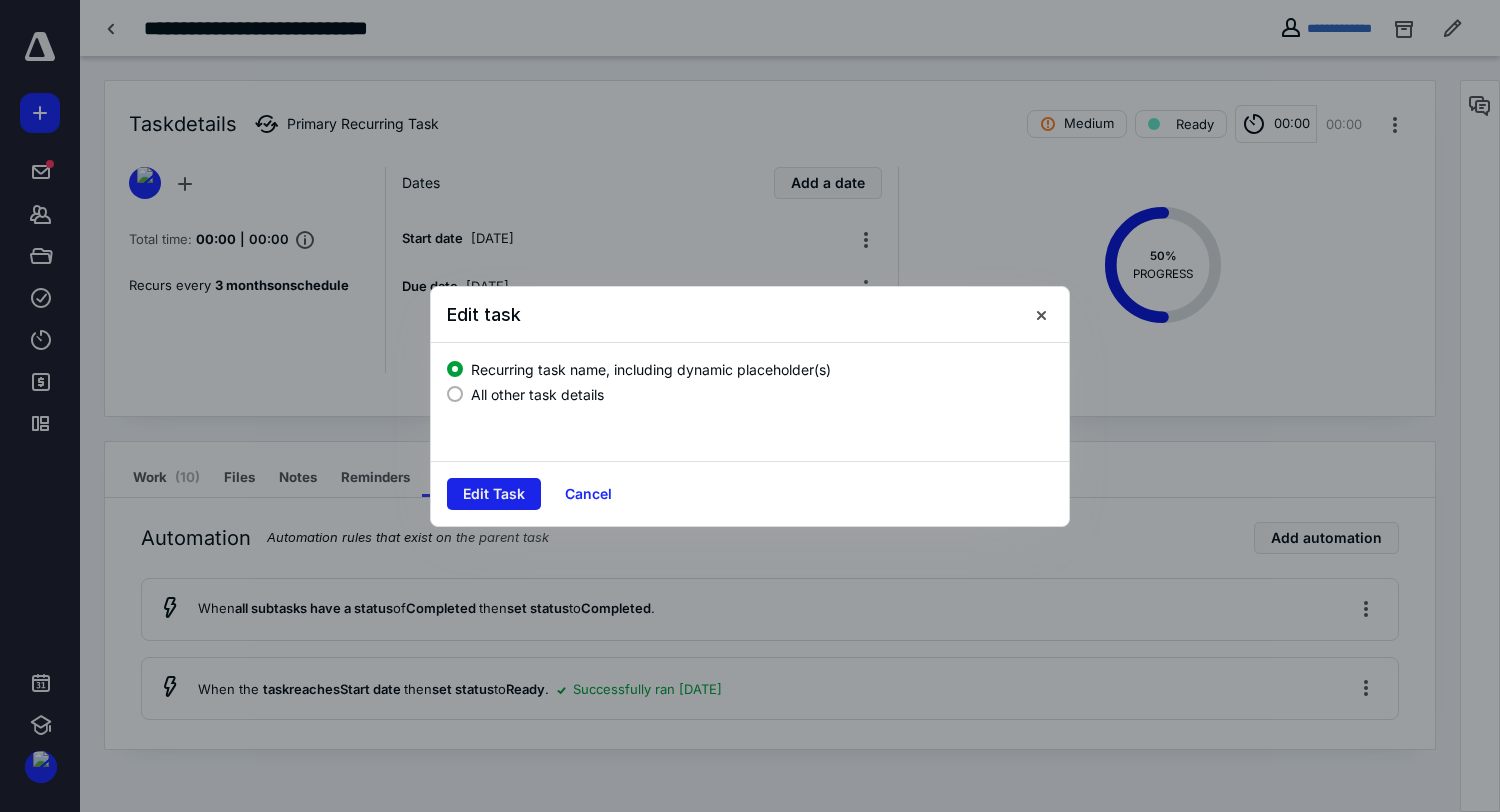click on "Edit Task" at bounding box center (494, 494) 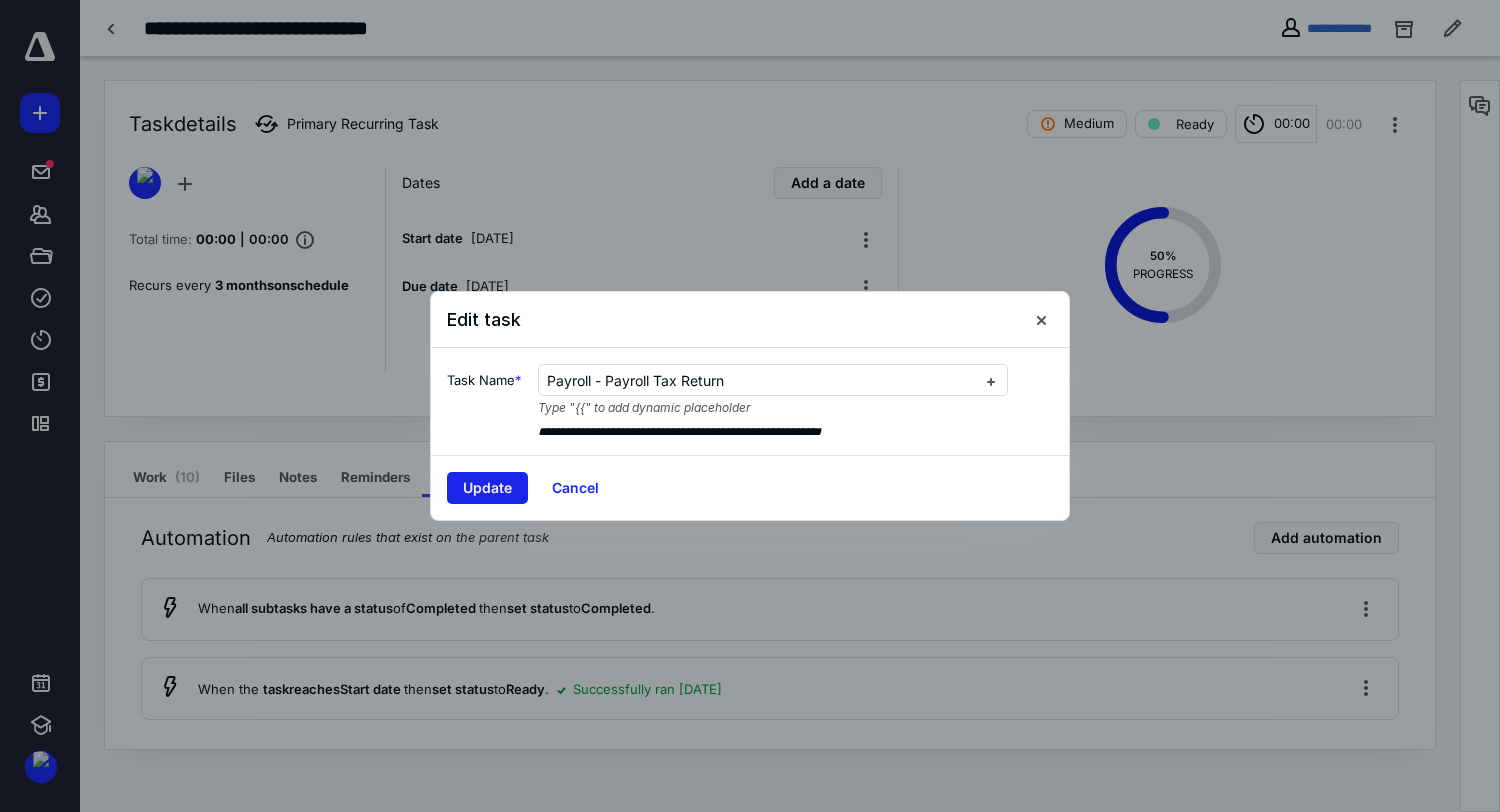 click on "Update" at bounding box center [487, 488] 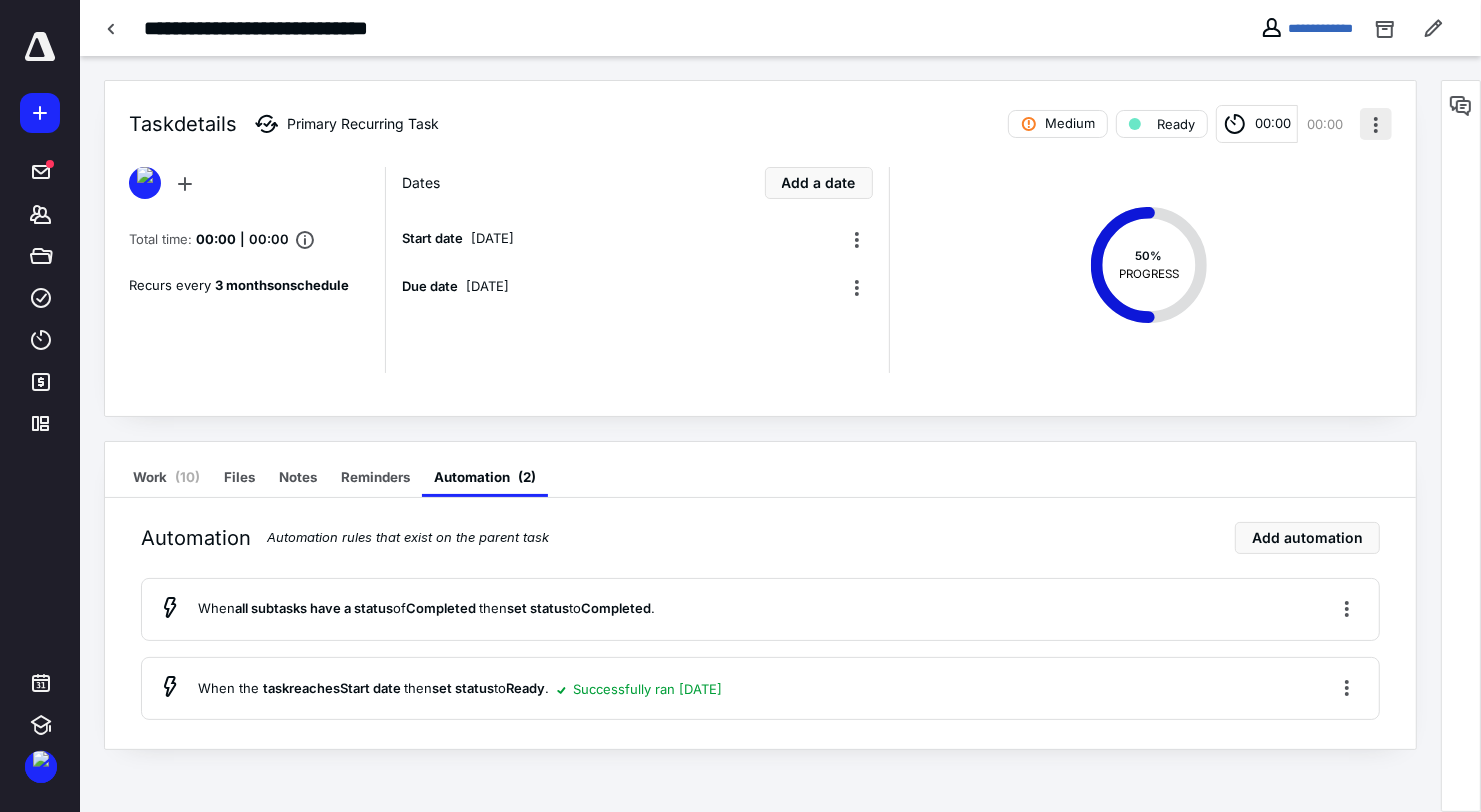 click at bounding box center (1376, 124) 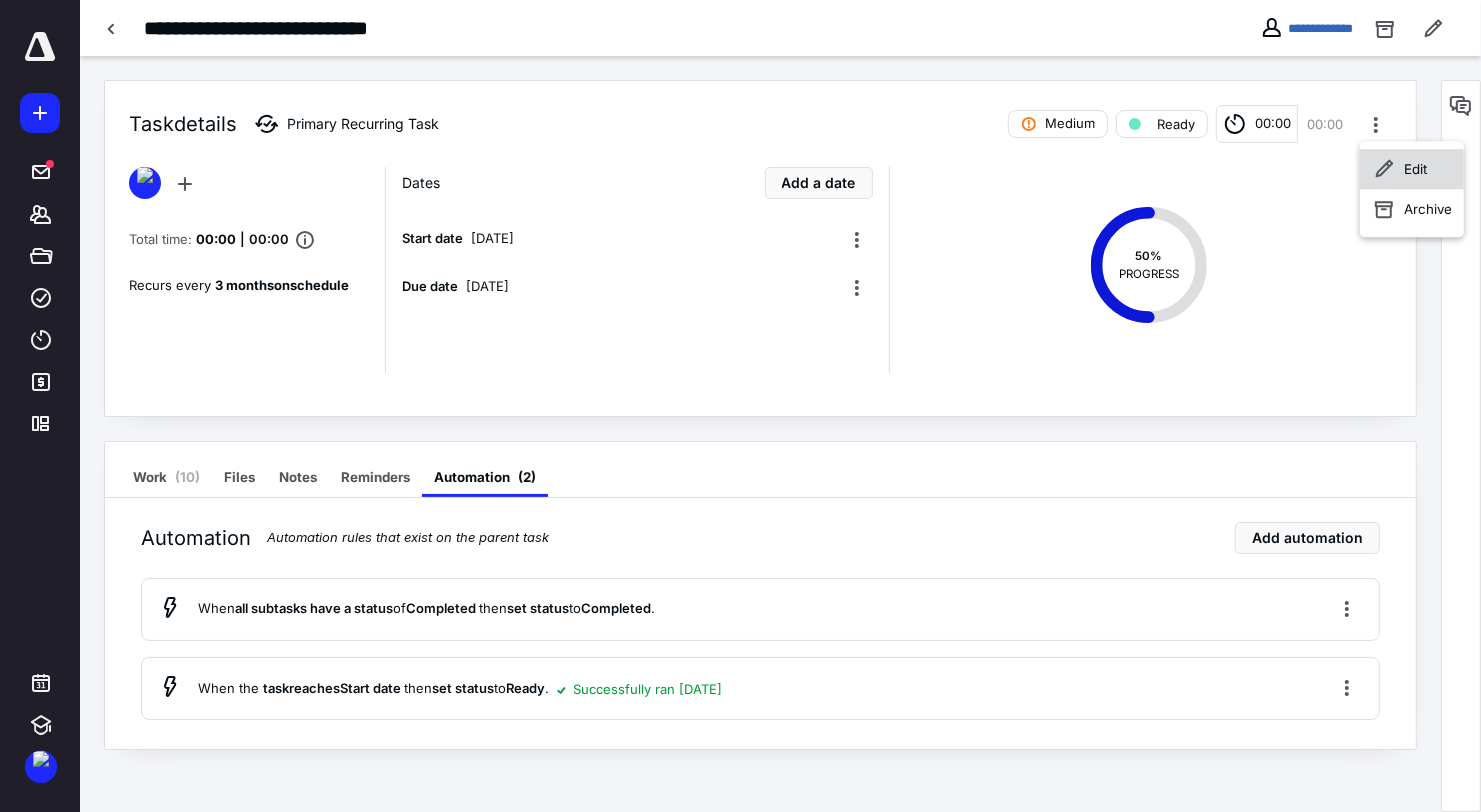 click on "Edit" at bounding box center (1412, 169) 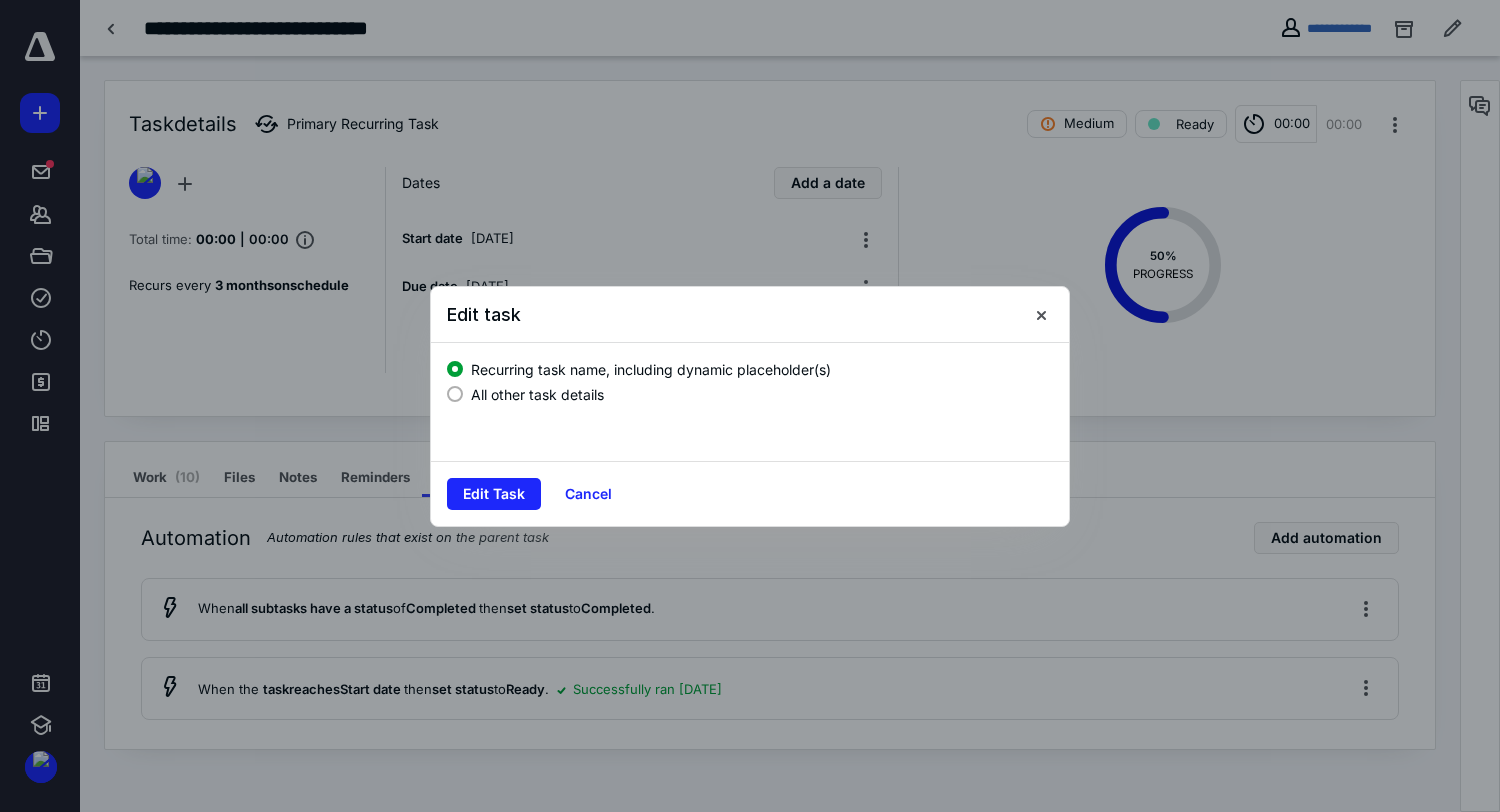 click on "All other task details" at bounding box center [750, 392] 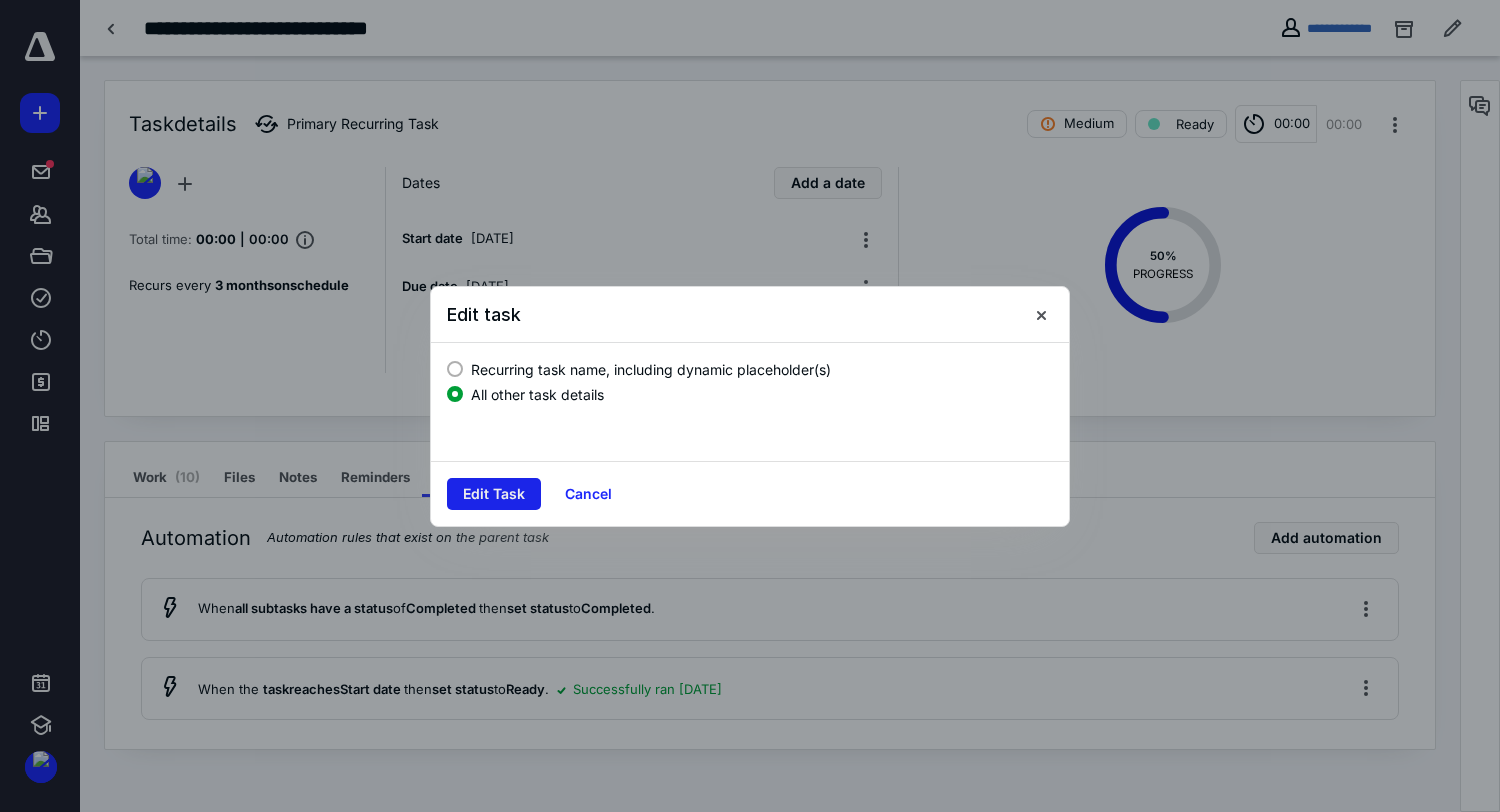 click on "Edit Task" at bounding box center (494, 494) 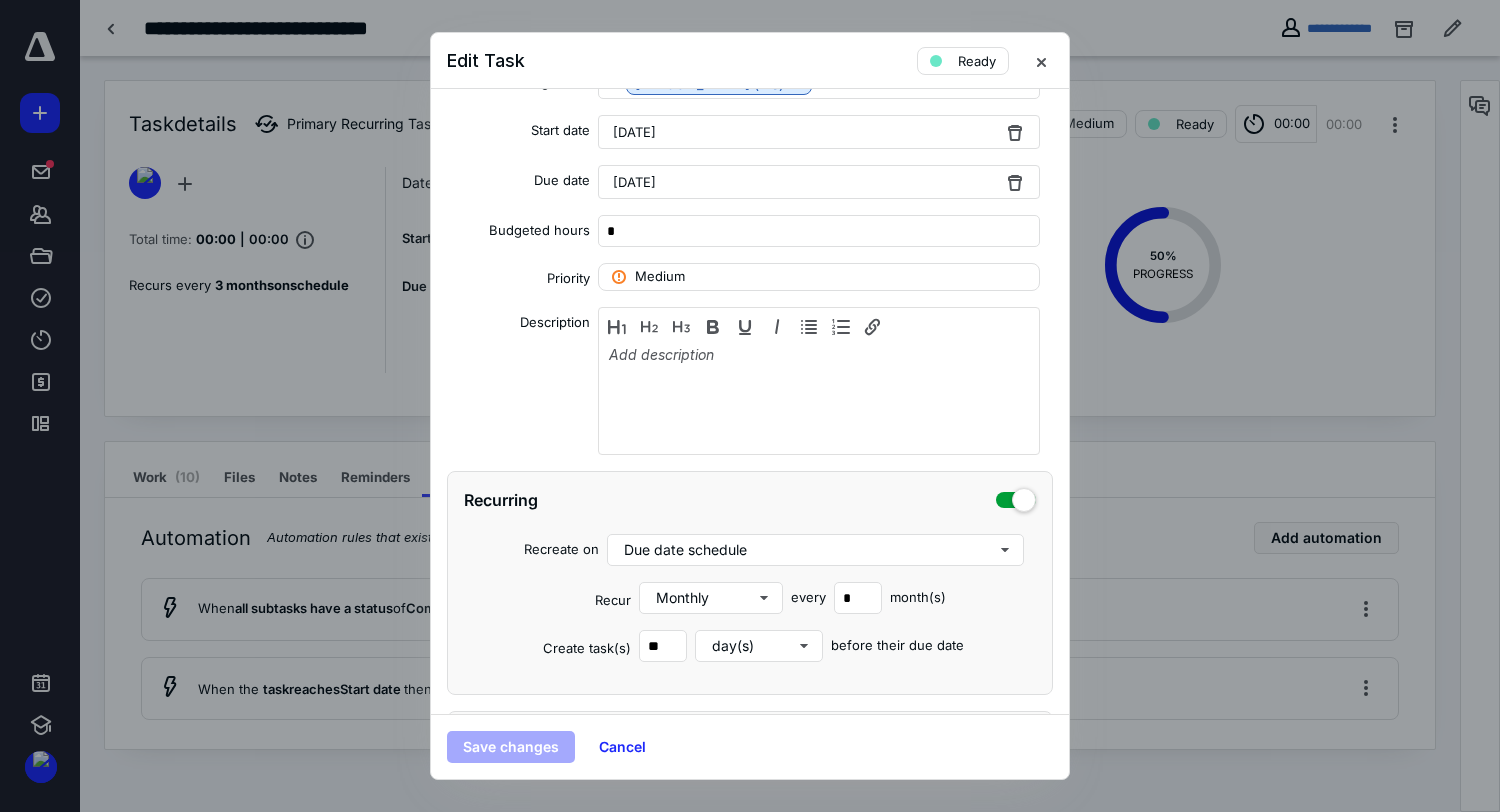 scroll, scrollTop: 338, scrollLeft: 0, axis: vertical 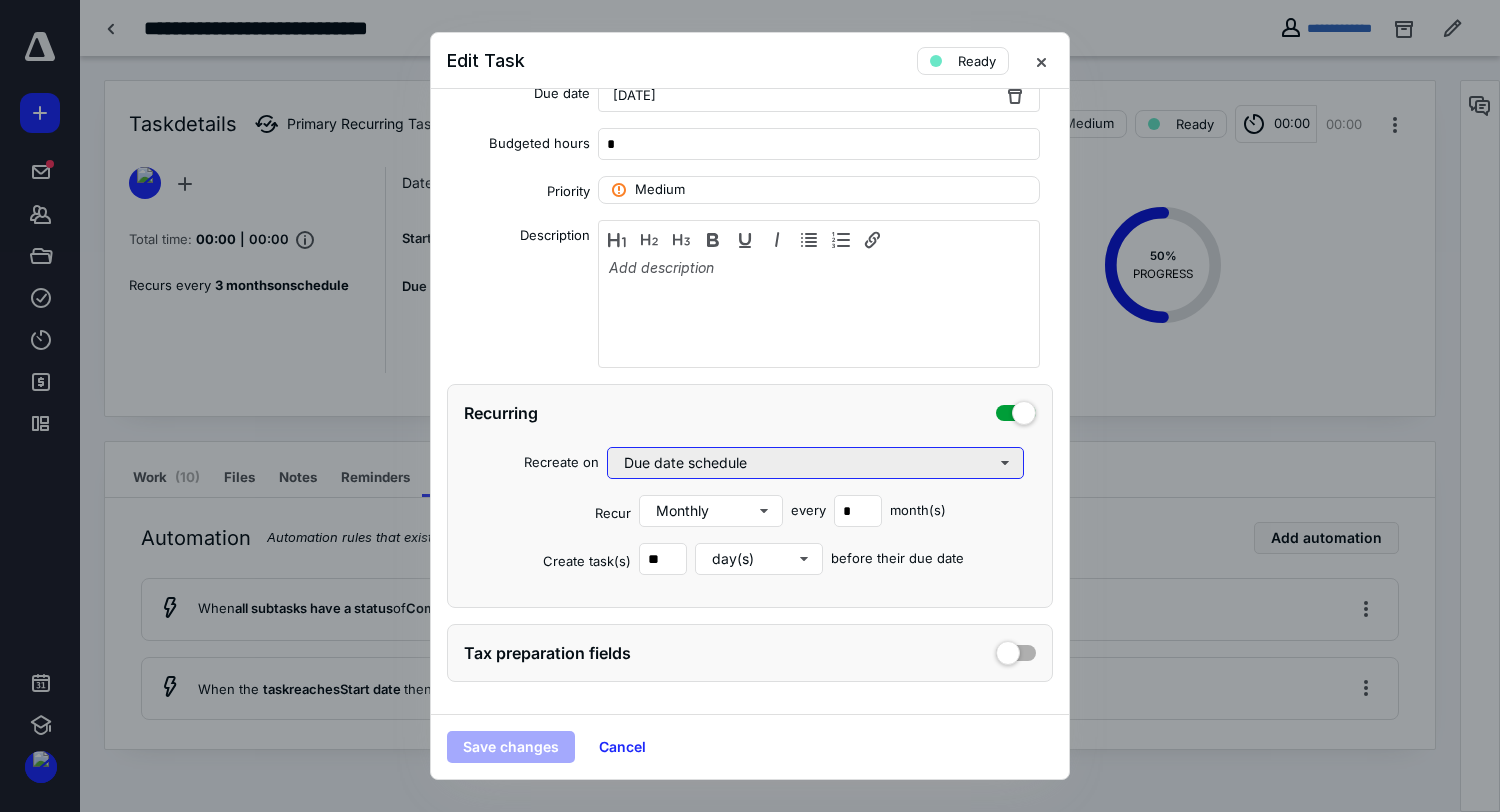 click on "Due date schedule" at bounding box center (815, 463) 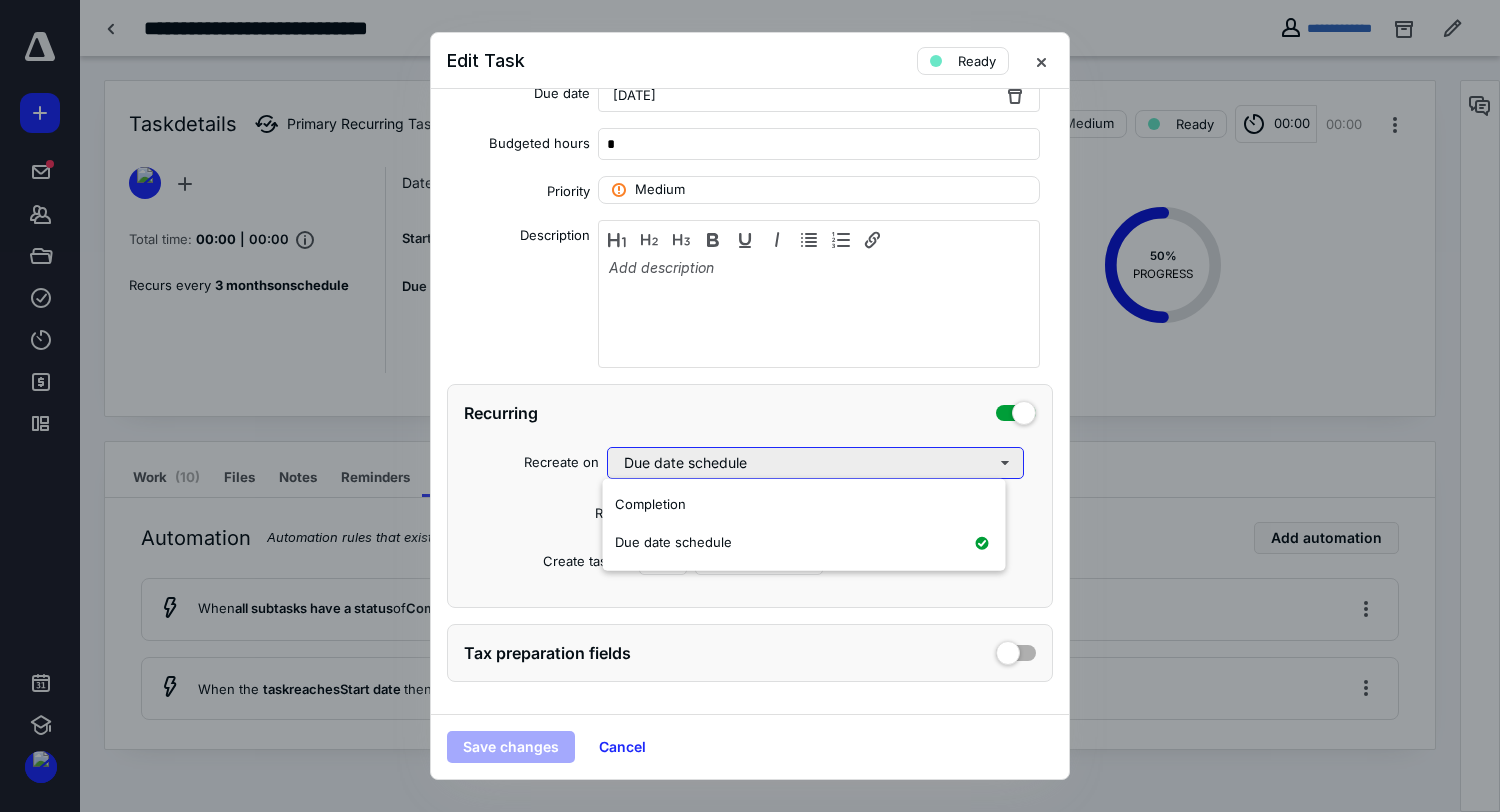 click on "Completion" at bounding box center (804, 505) 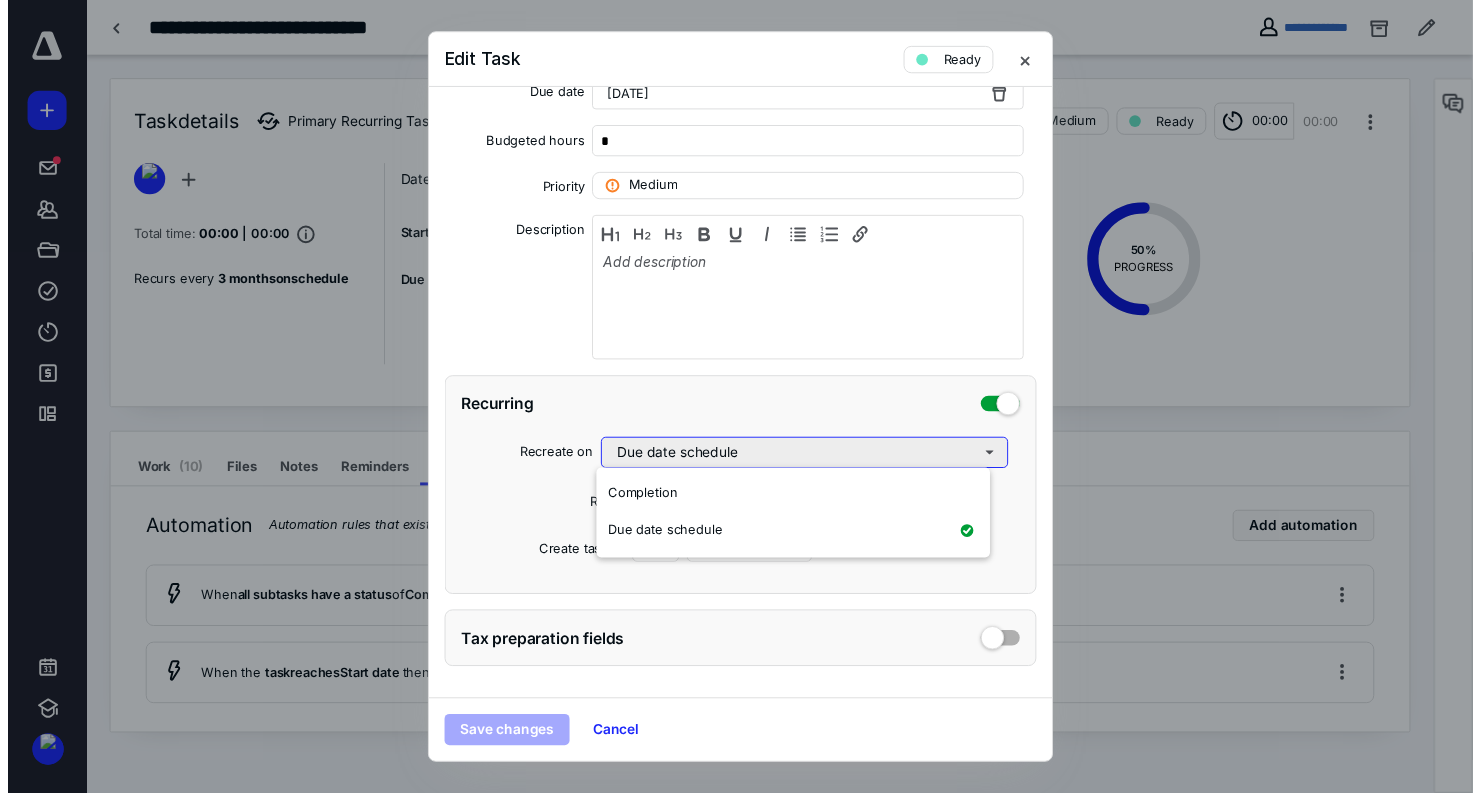 scroll, scrollTop: 291, scrollLeft: 0, axis: vertical 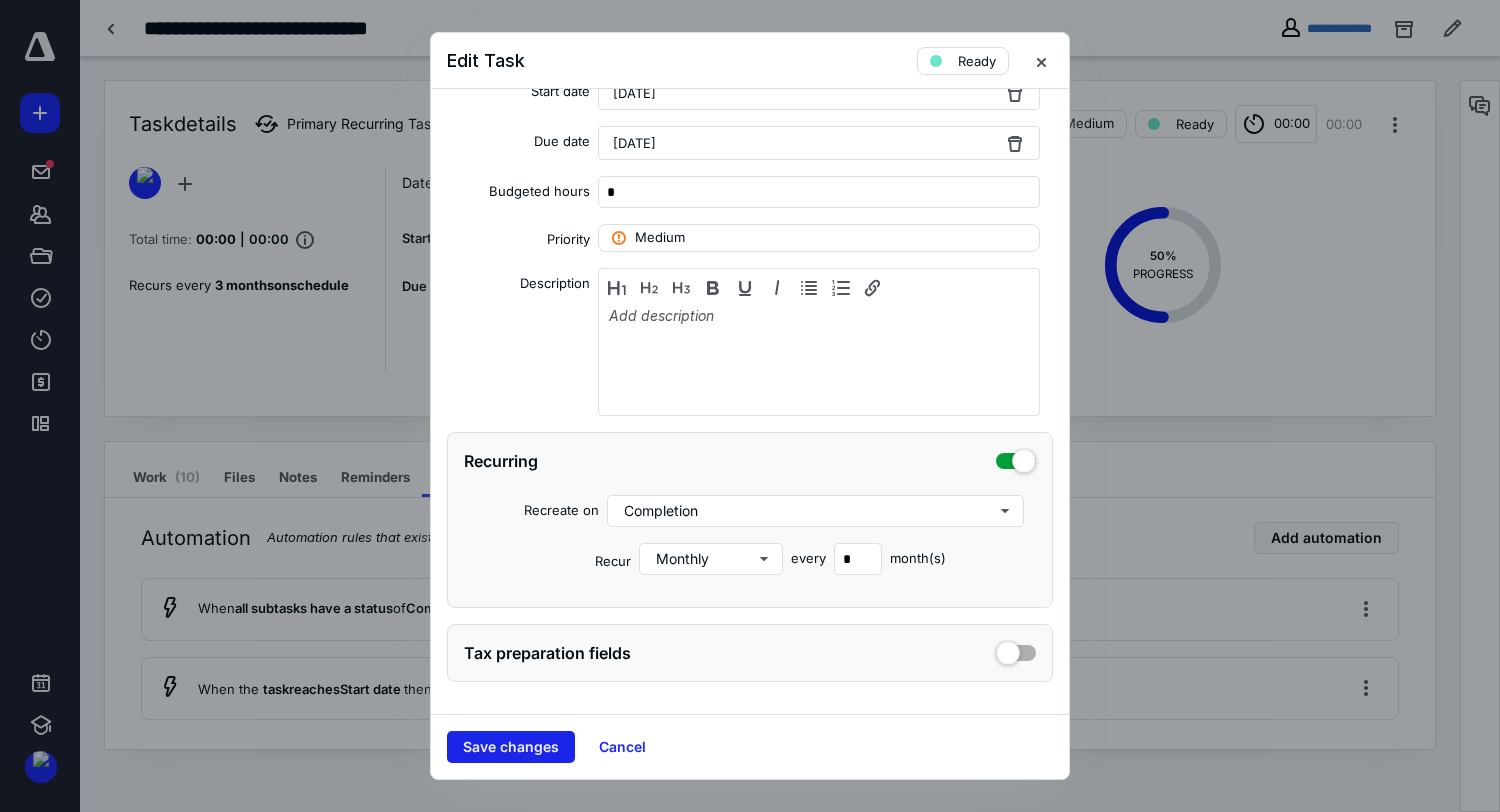 click on "Save changes" at bounding box center [511, 747] 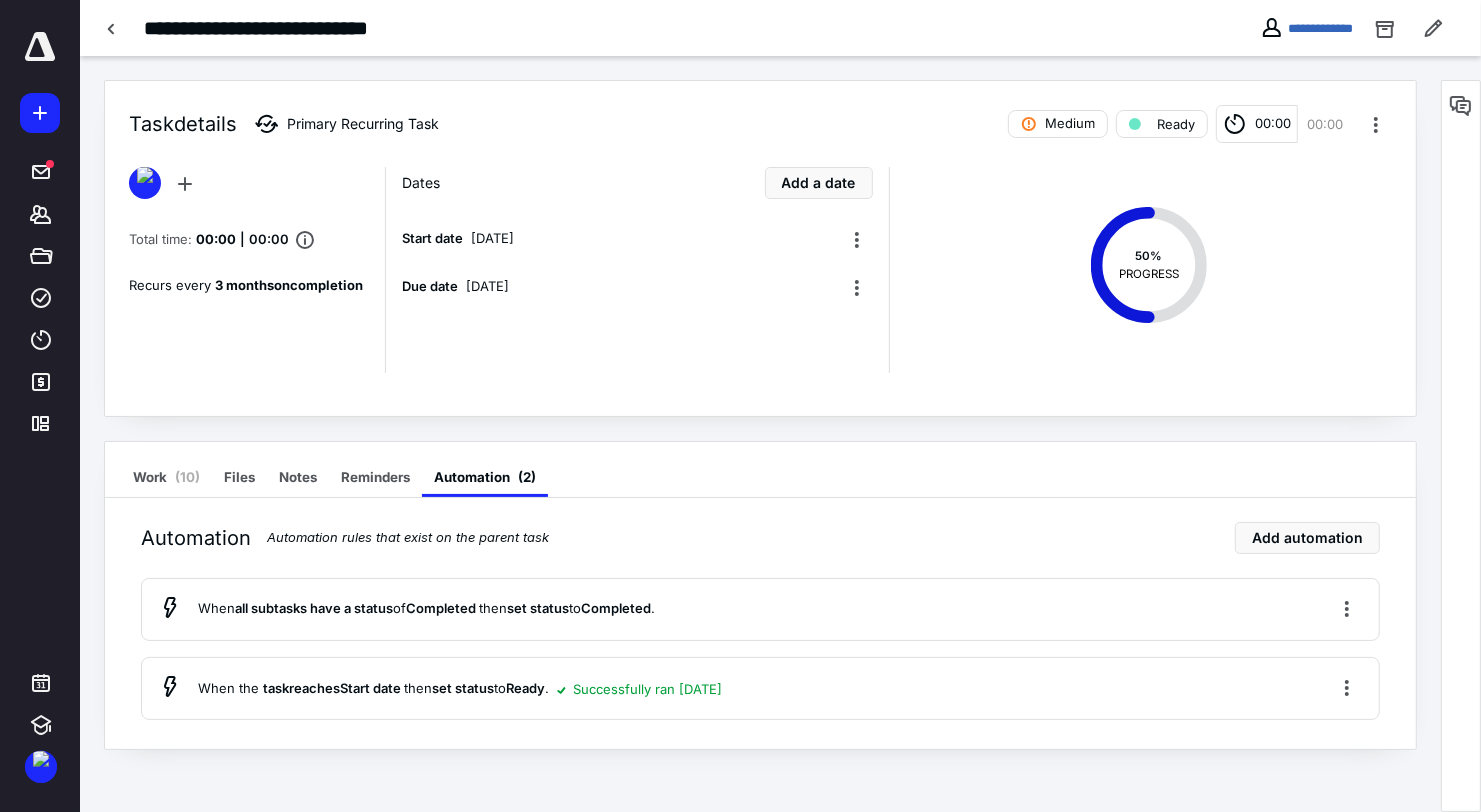 drag, startPoint x: 205, startPoint y: 220, endPoint x: 196, endPoint y: 237, distance: 19.235384 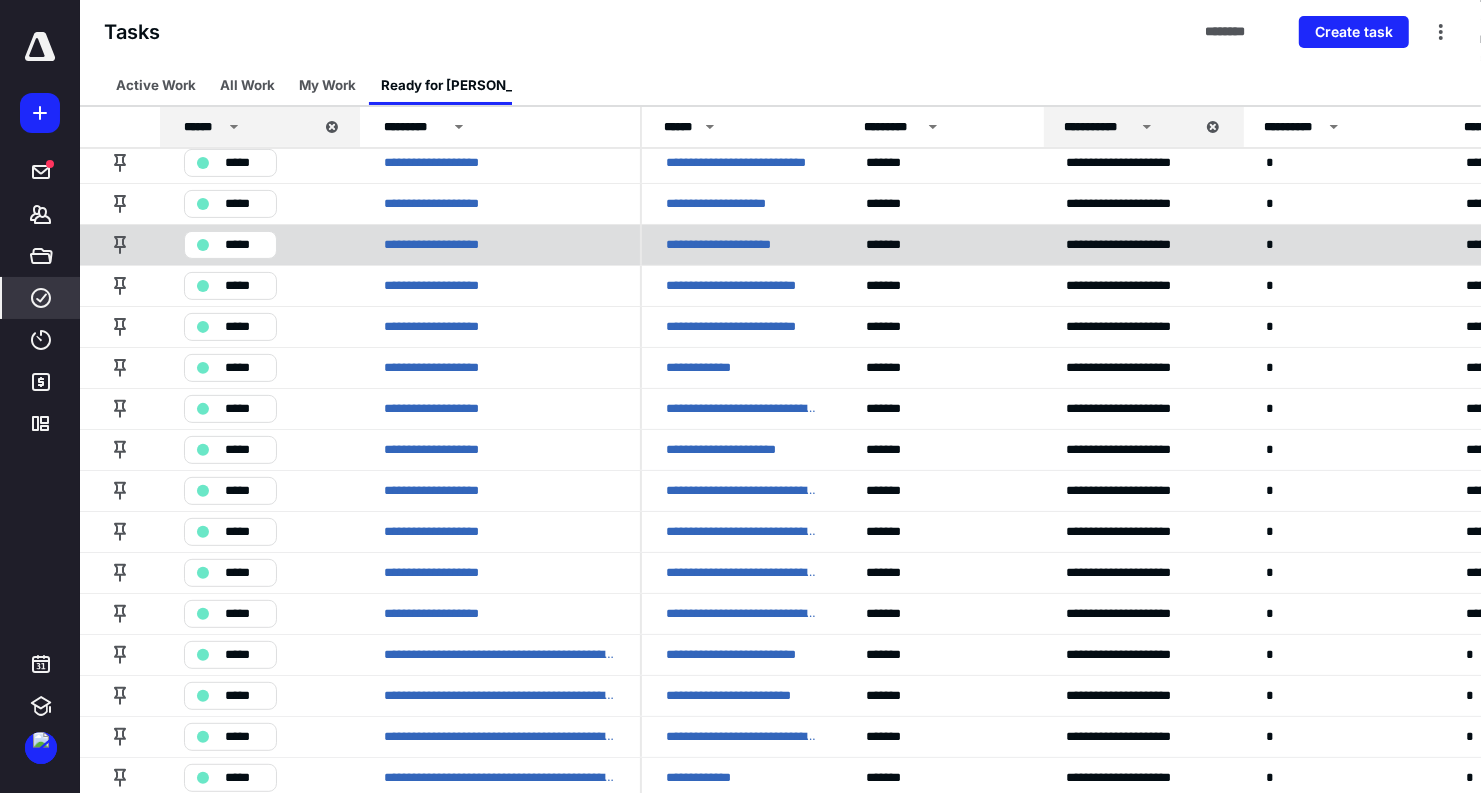 scroll, scrollTop: 552, scrollLeft: 0, axis: vertical 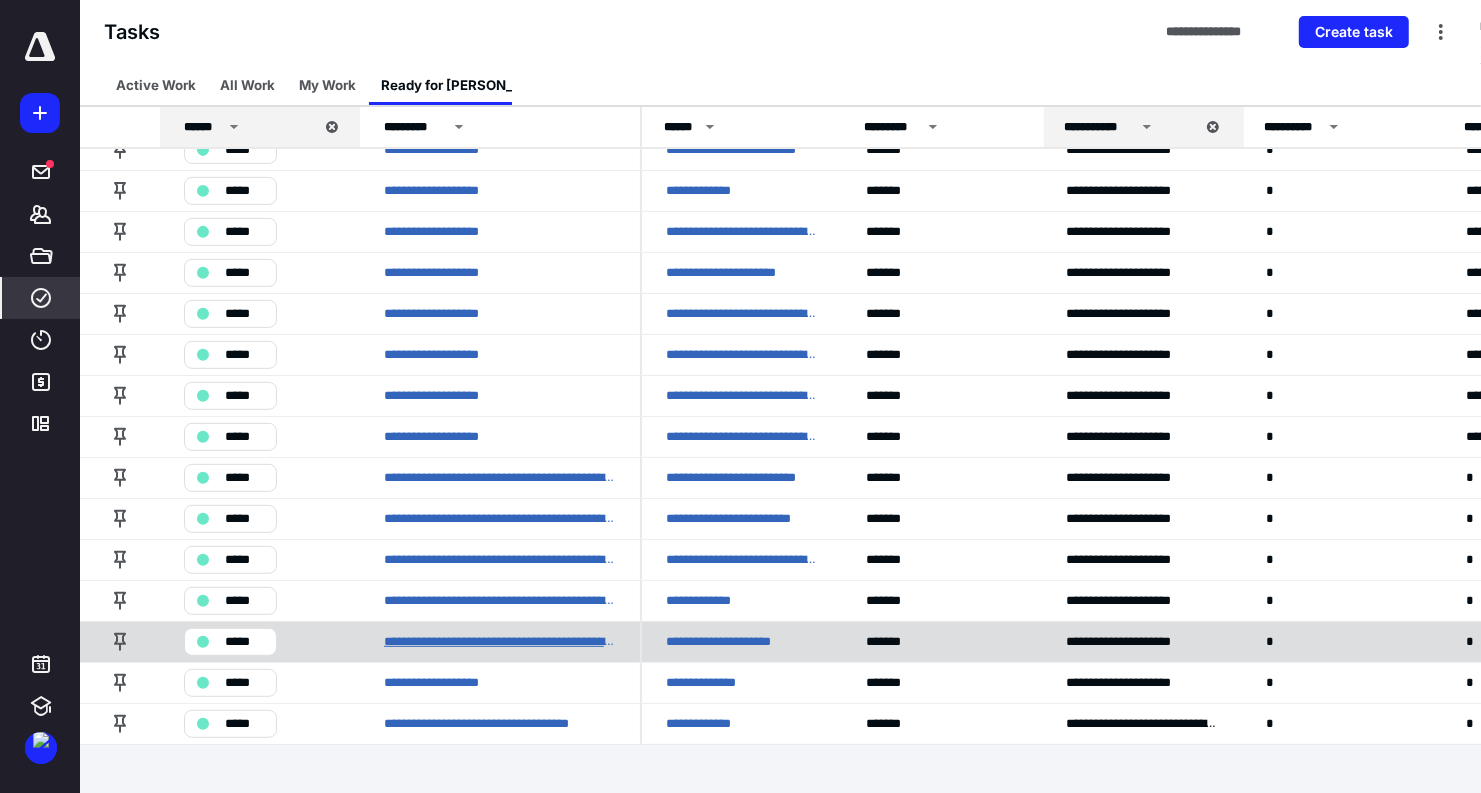 click on "**********" at bounding box center [500, 642] 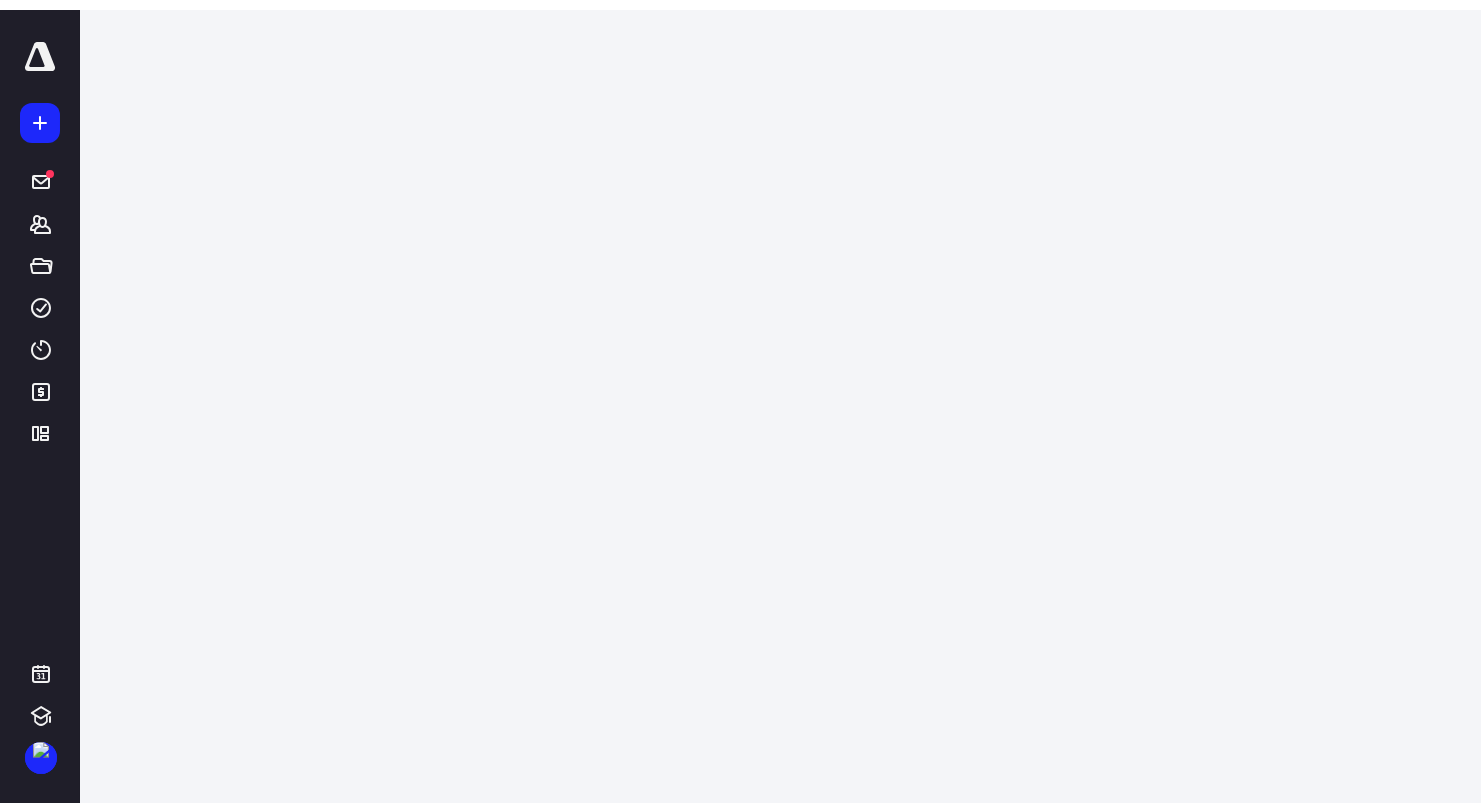 scroll, scrollTop: 0, scrollLeft: 0, axis: both 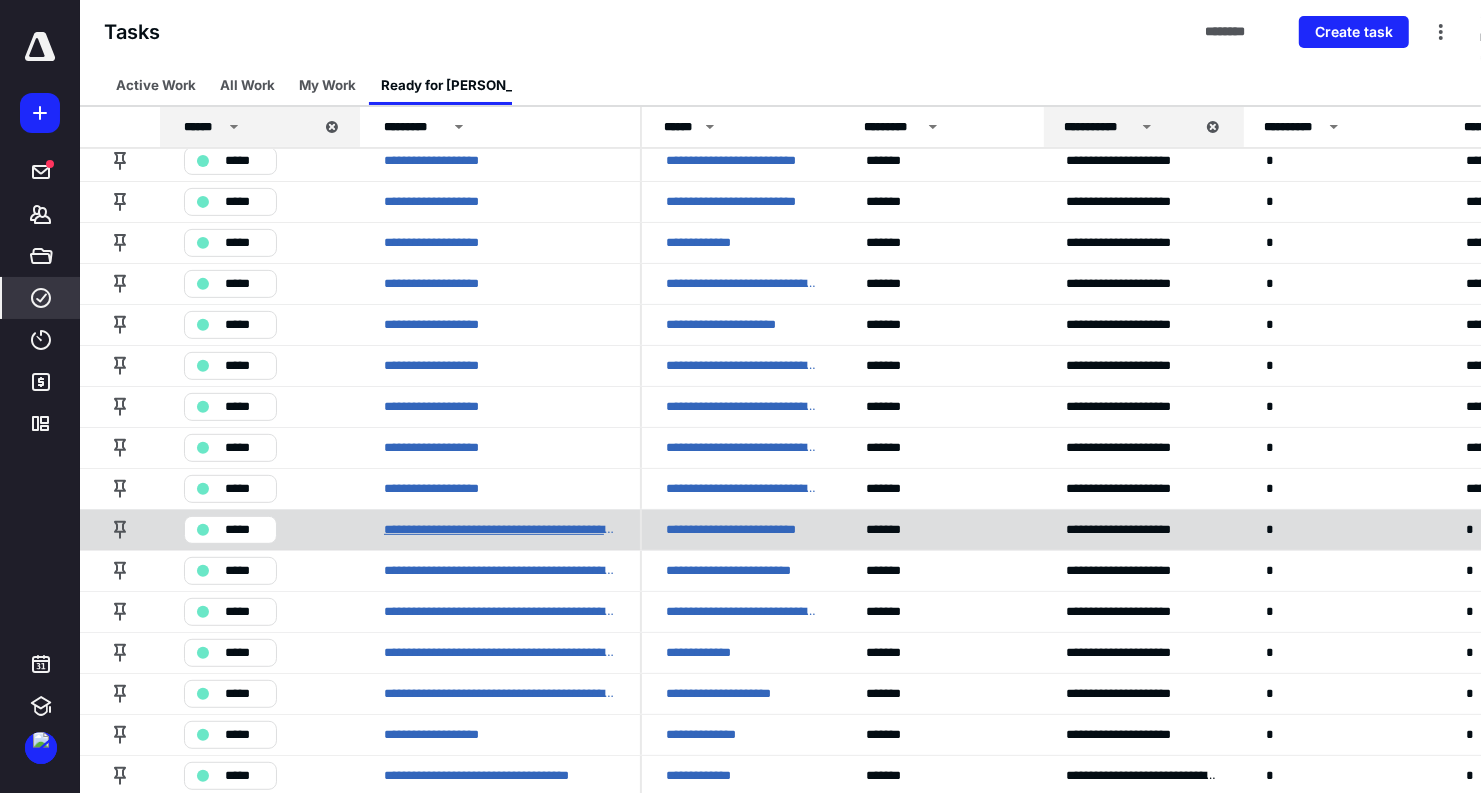 click on "**********" at bounding box center (500, 530) 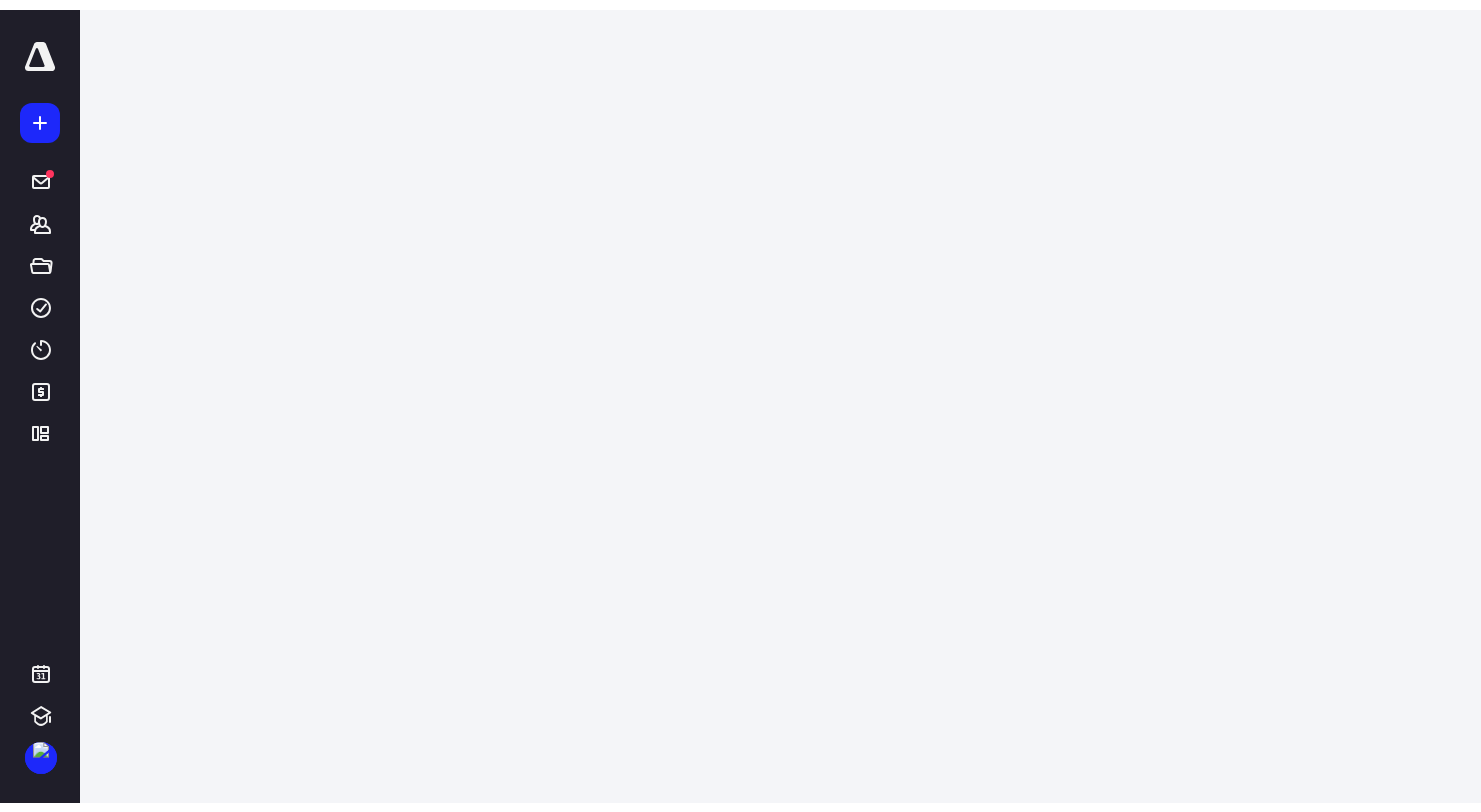 scroll, scrollTop: 0, scrollLeft: 0, axis: both 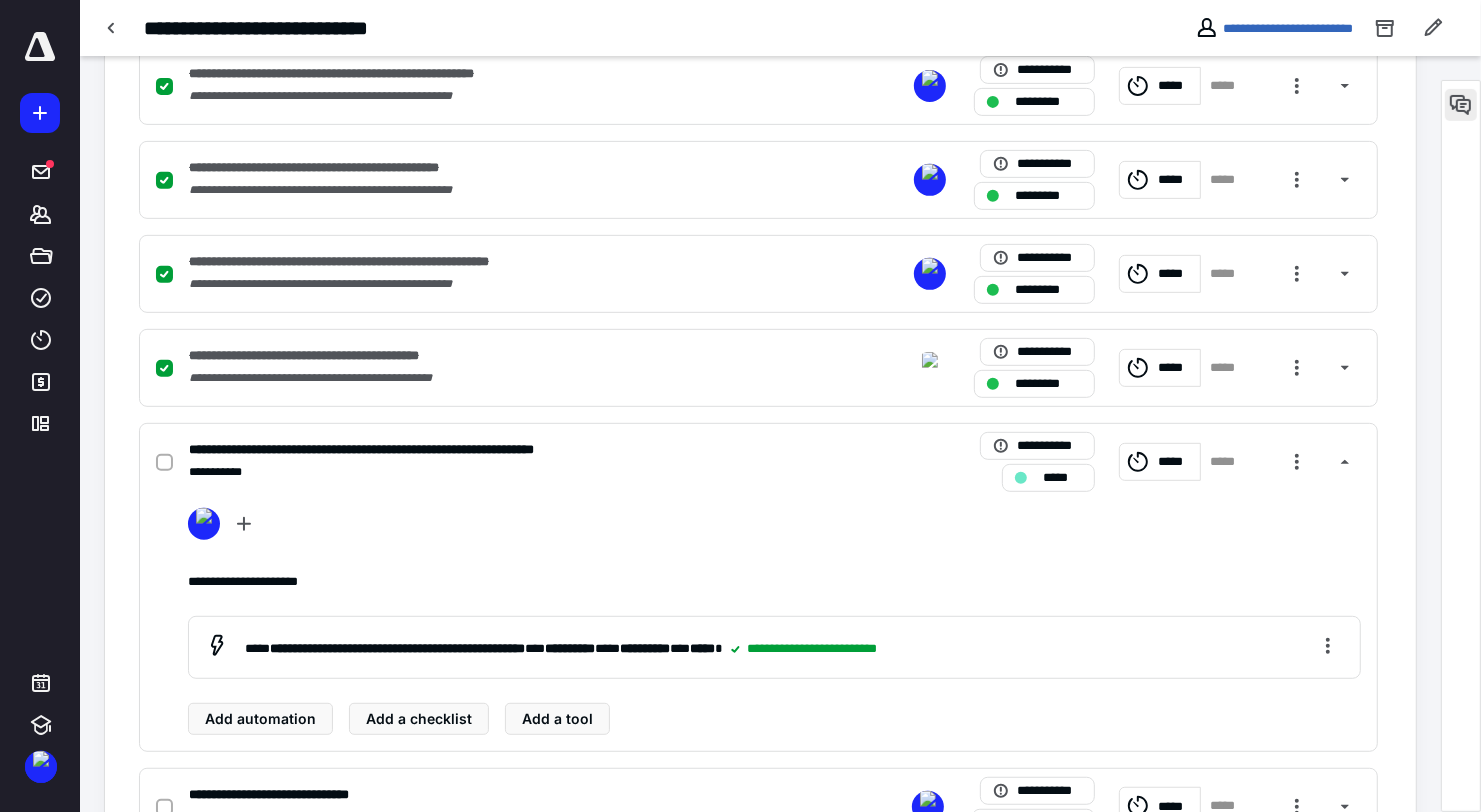 click at bounding box center [1461, 105] 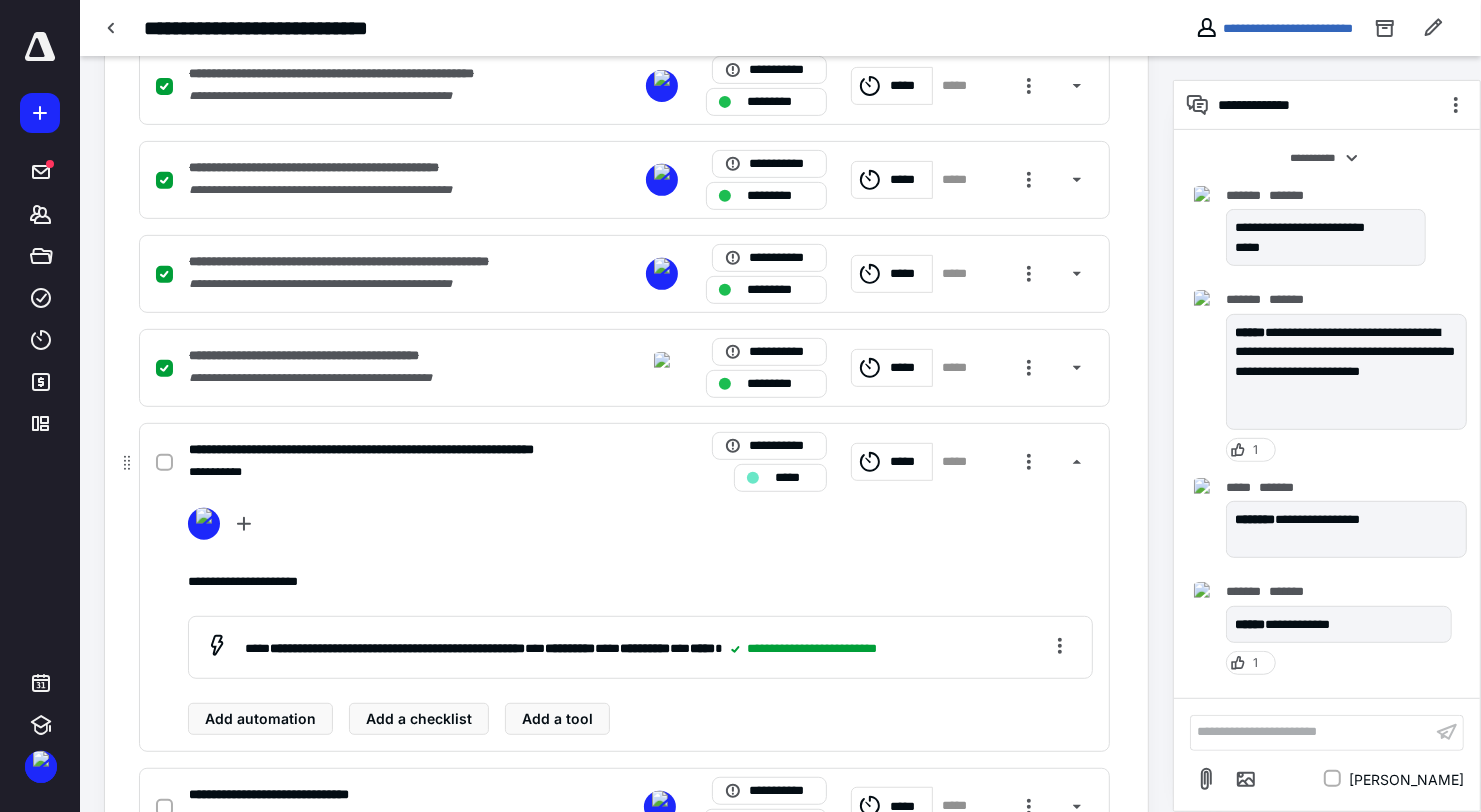 scroll, scrollTop: 875, scrollLeft: 0, axis: vertical 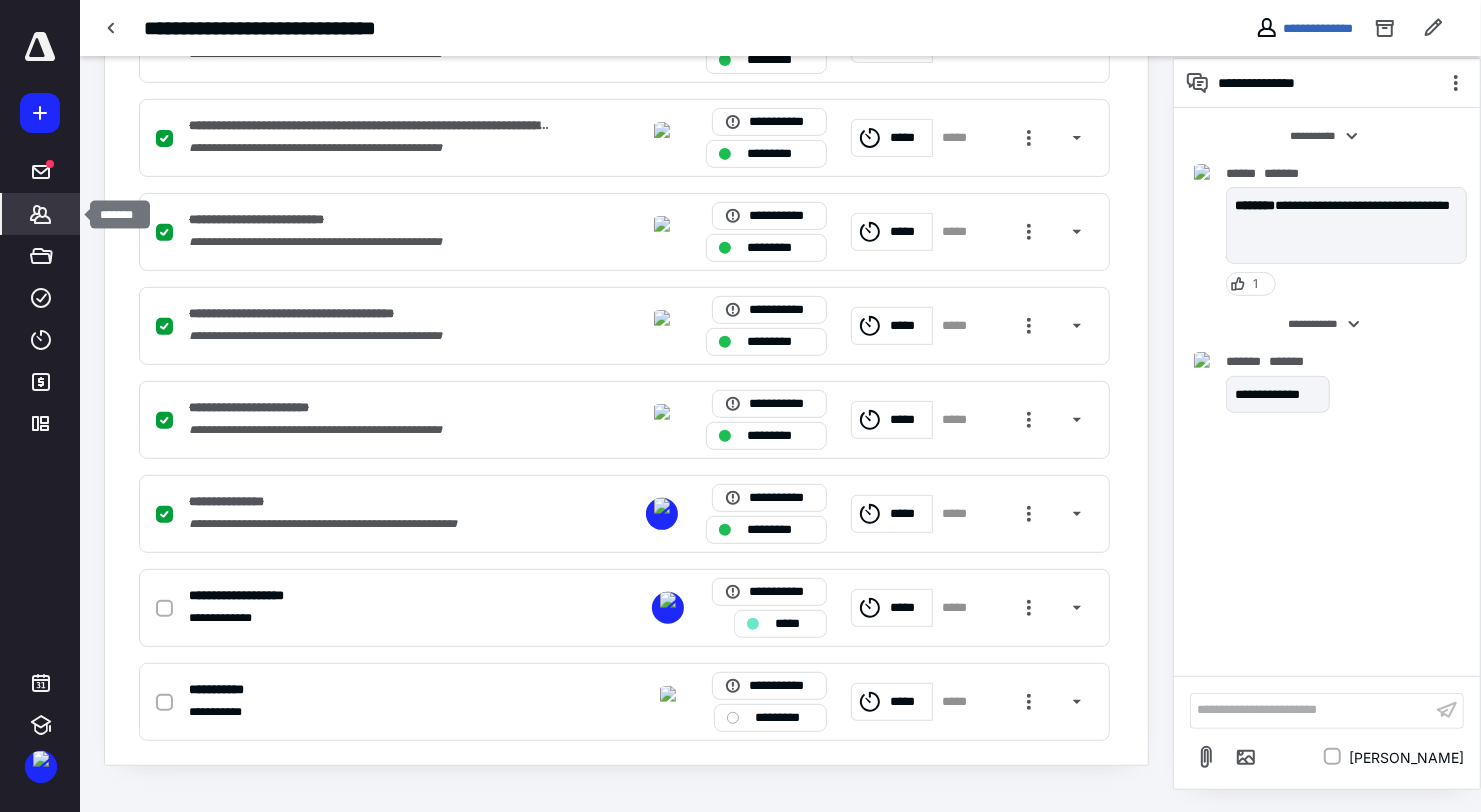 click 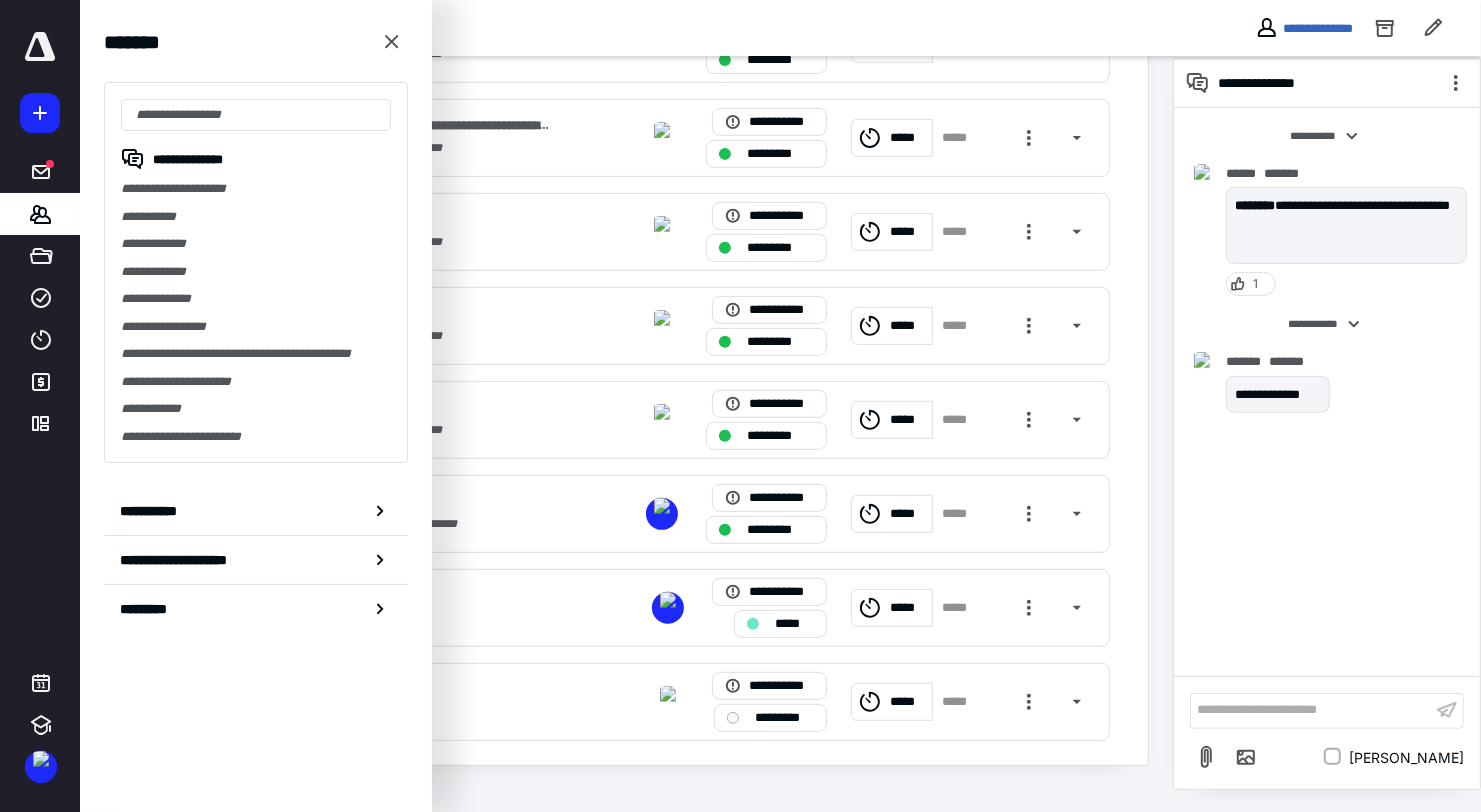 click on "**********" at bounding box center (256, 189) 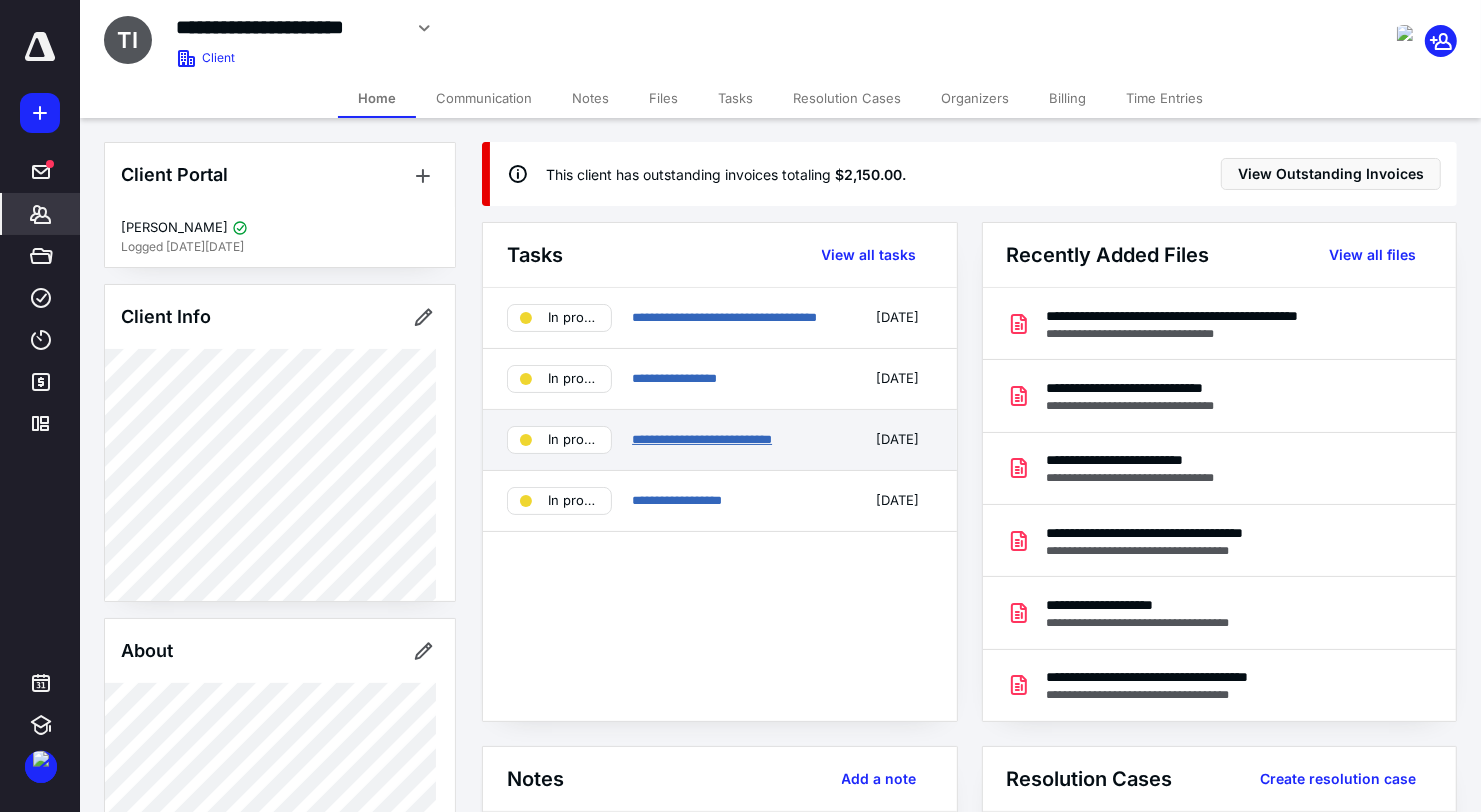click on "**********" at bounding box center [702, 439] 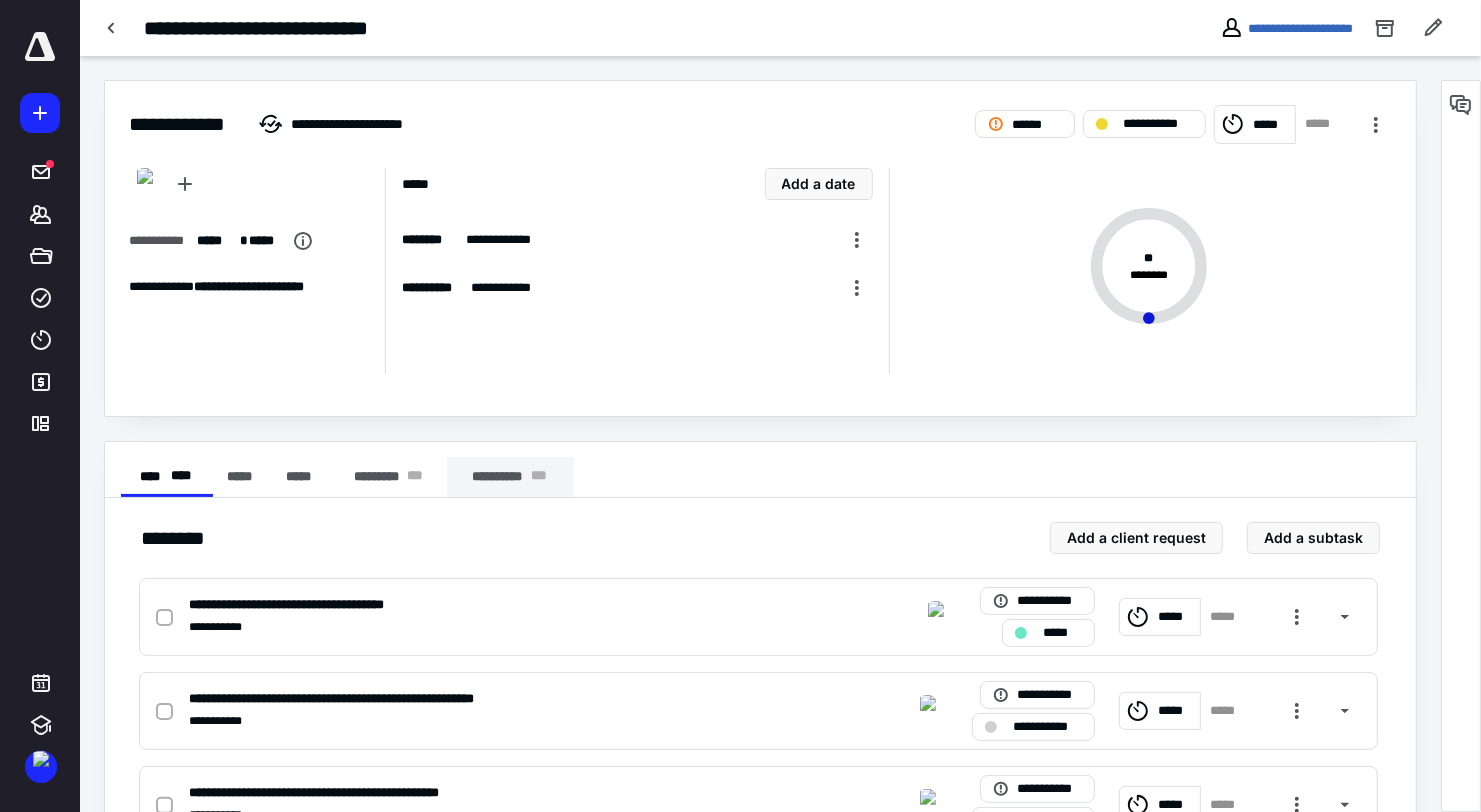 click on "**********" at bounding box center (510, 477) 